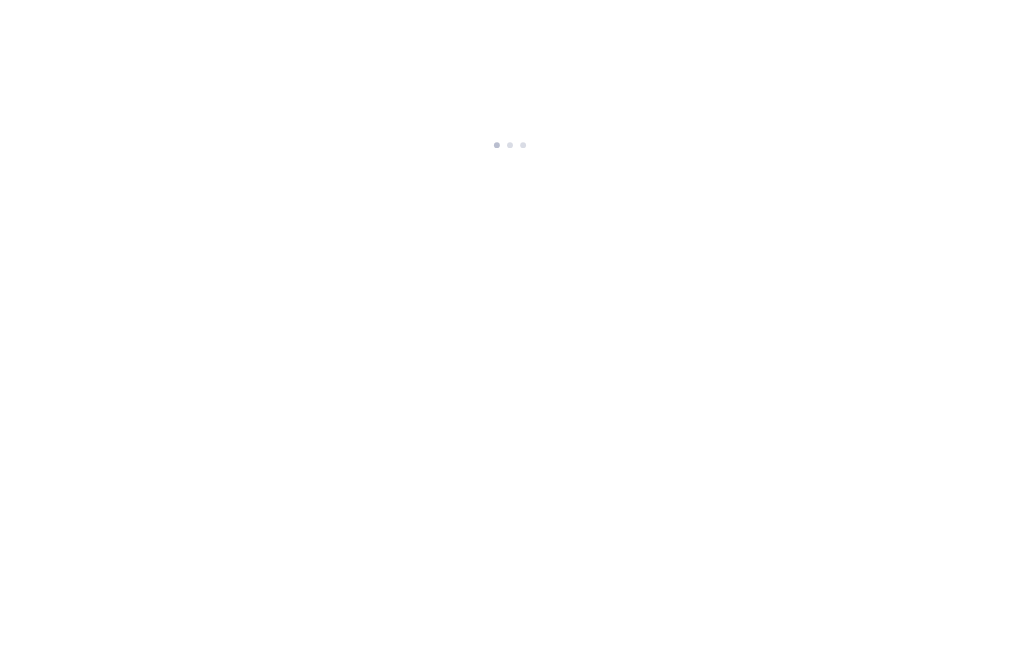 scroll, scrollTop: 0, scrollLeft: 0, axis: both 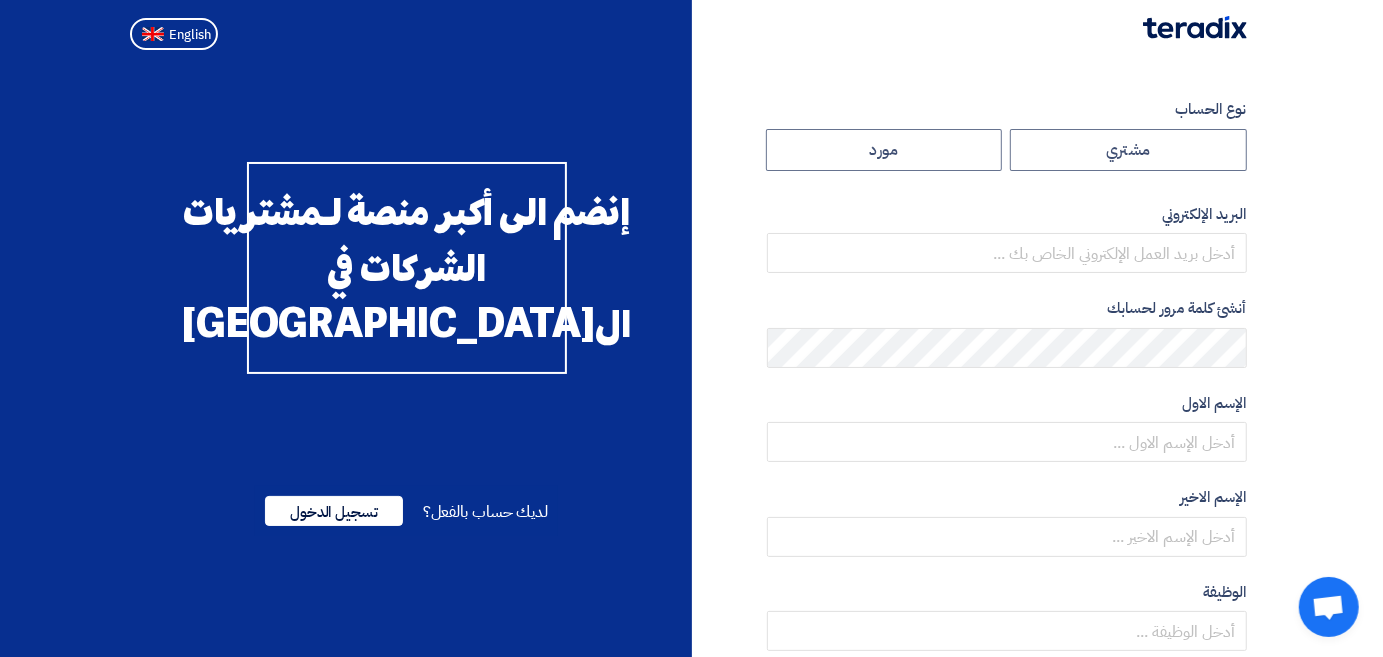 click on "نوع الحساب
مشتري
مورد
البريد الإلكتروني
أنشئ كلمة مرور لحسابك
الإسم الاول
الإسم الاخير
الوظيفة
أختياري
رقم الموبايل
+20" 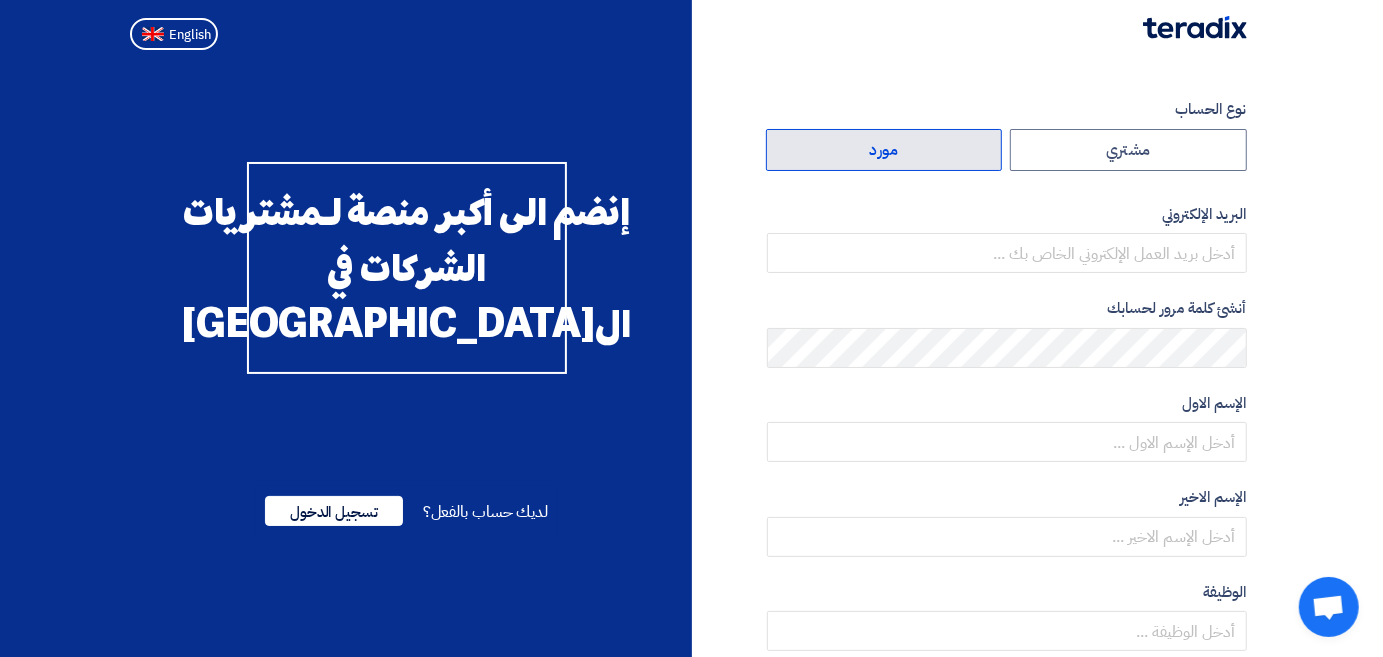 click on "مورد" 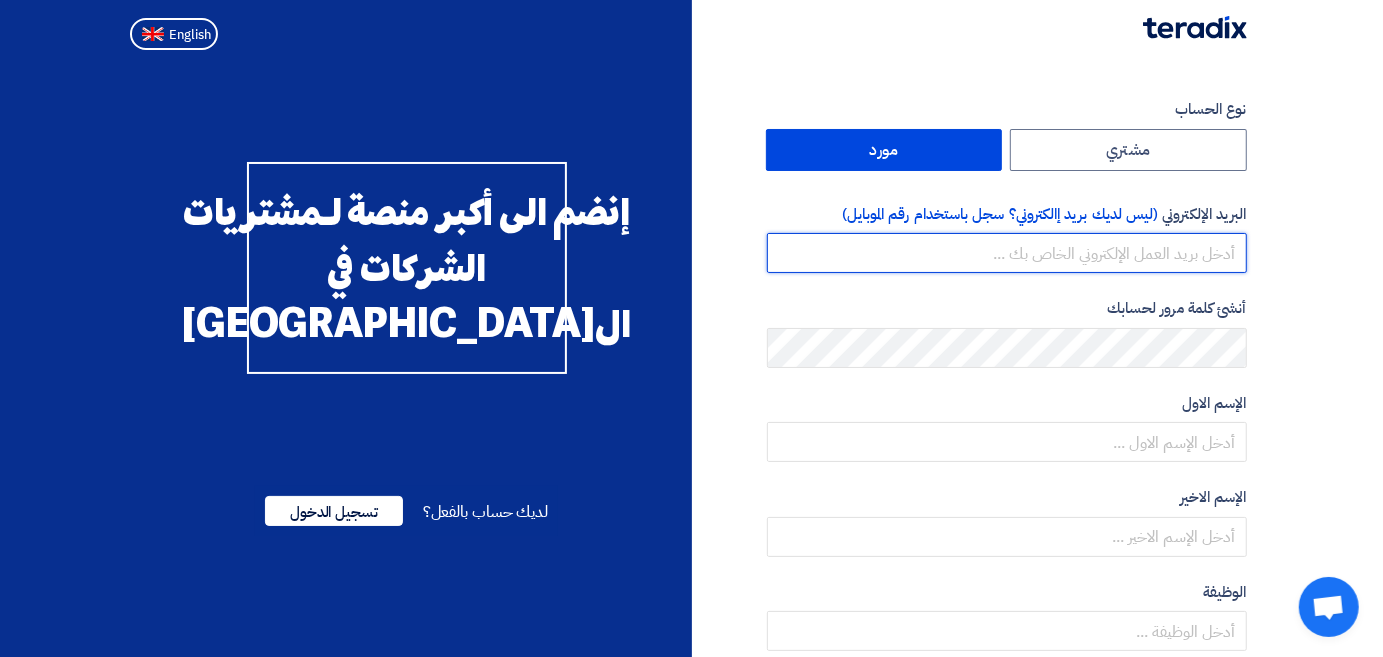 click at bounding box center (1007, 253) 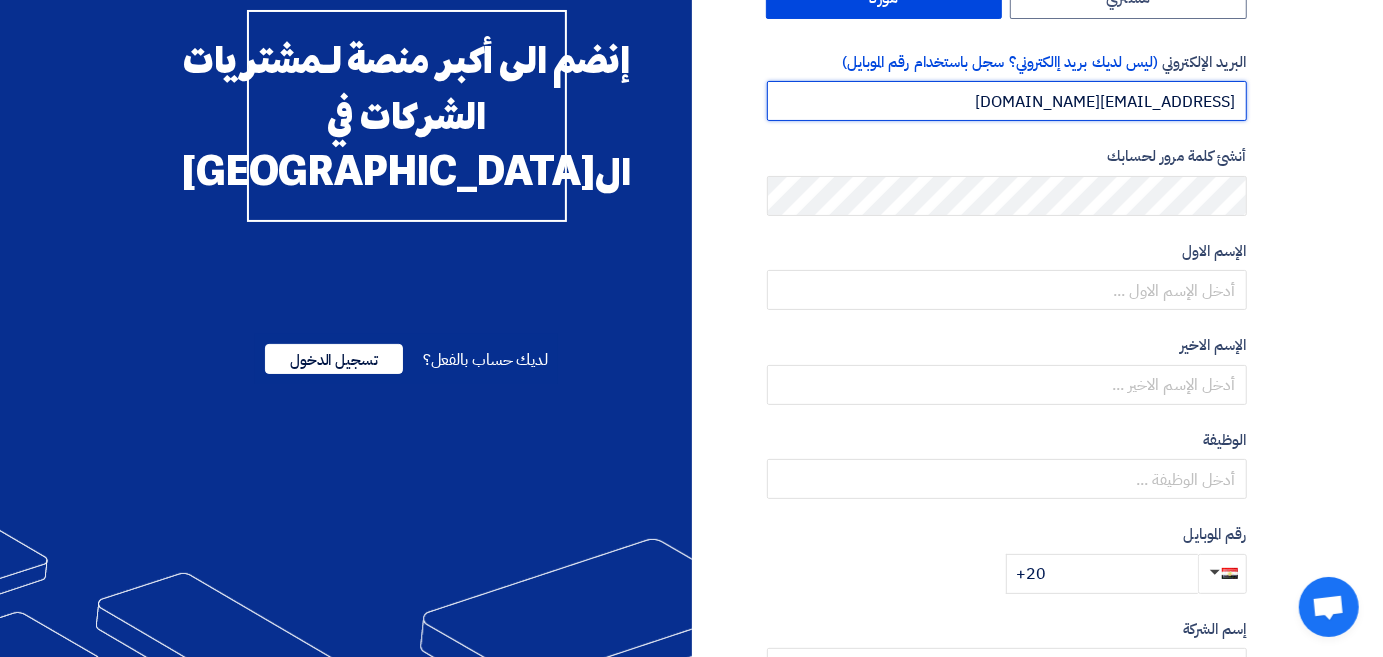 scroll, scrollTop: 200, scrollLeft: 0, axis: vertical 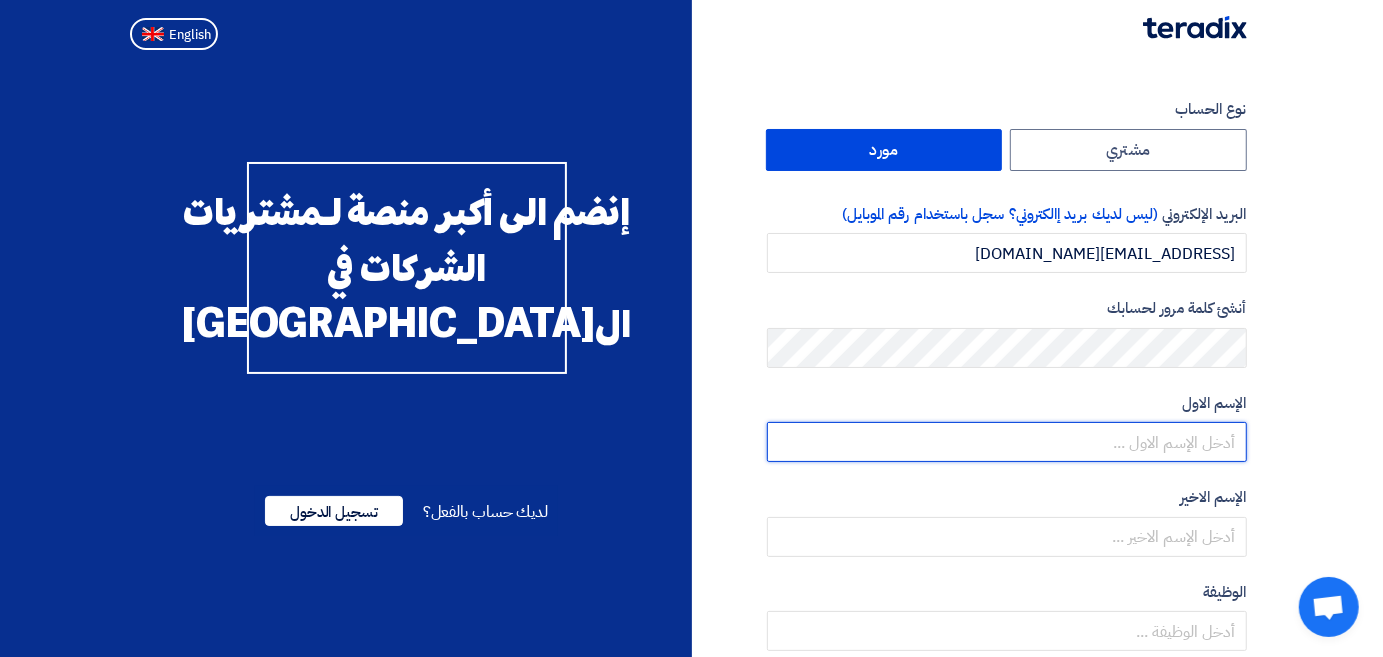 click at bounding box center (1007, 442) 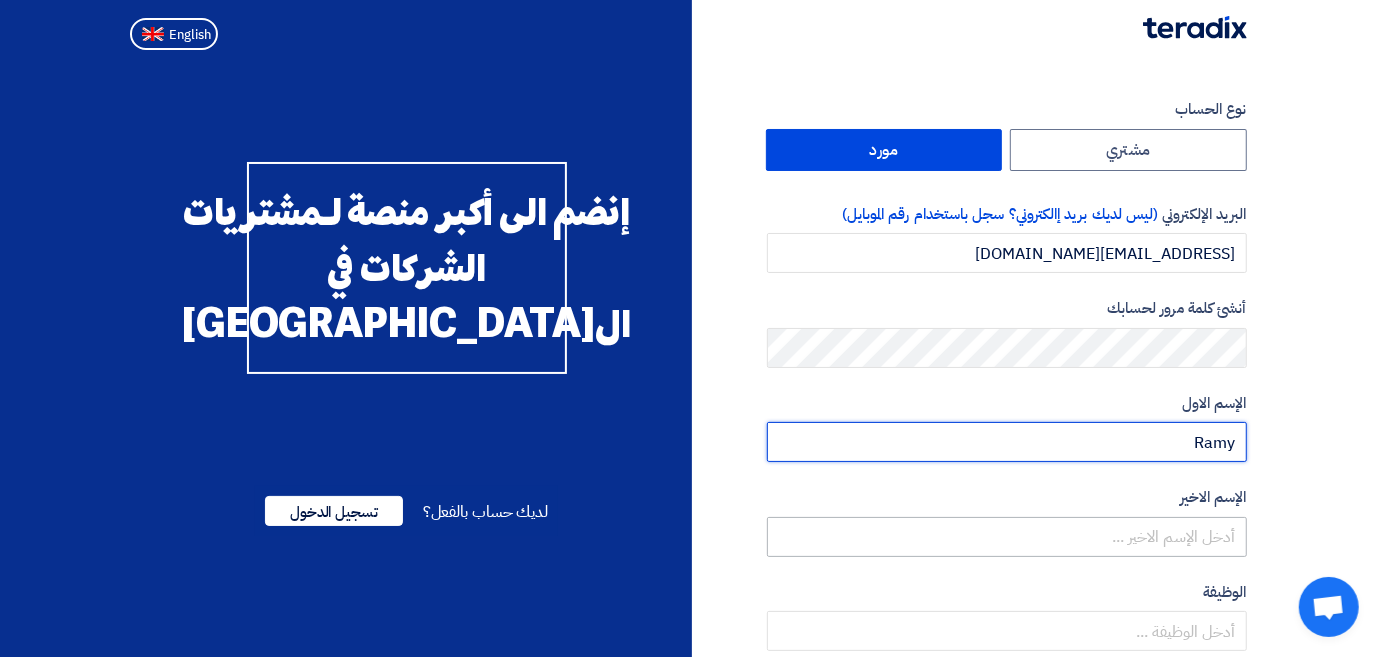 type on "Ramy" 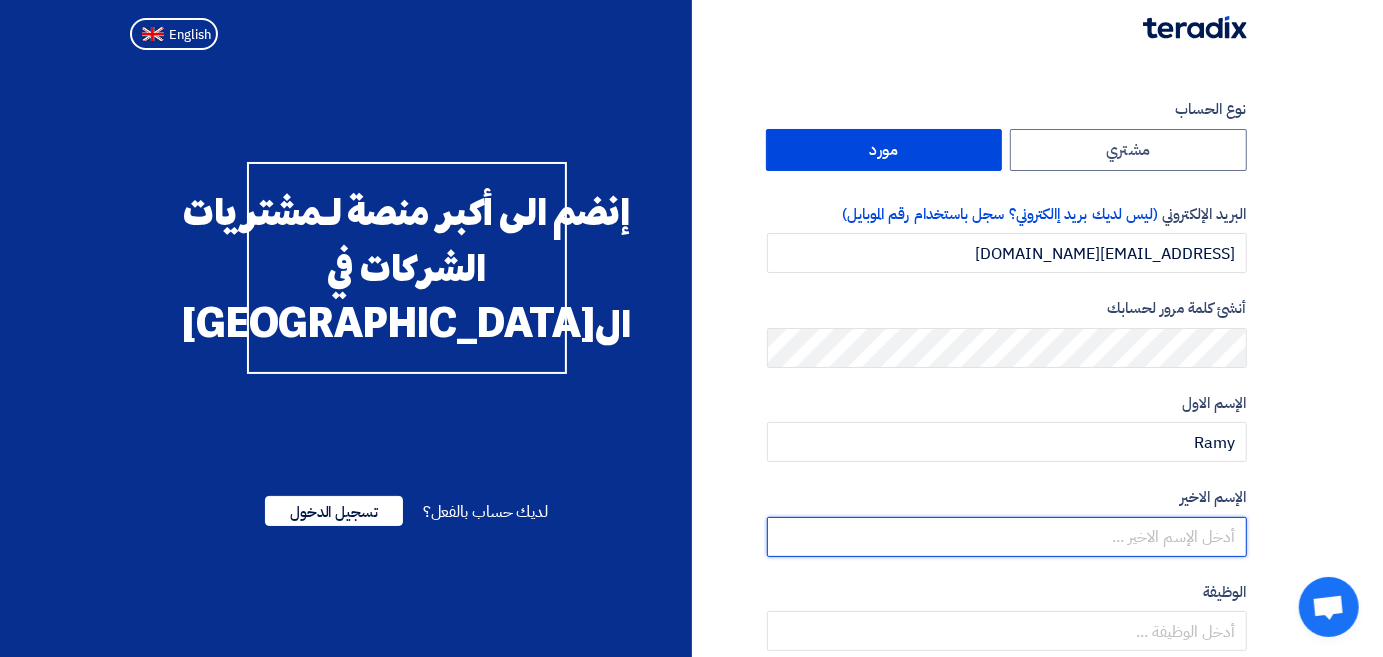 click at bounding box center (1007, 537) 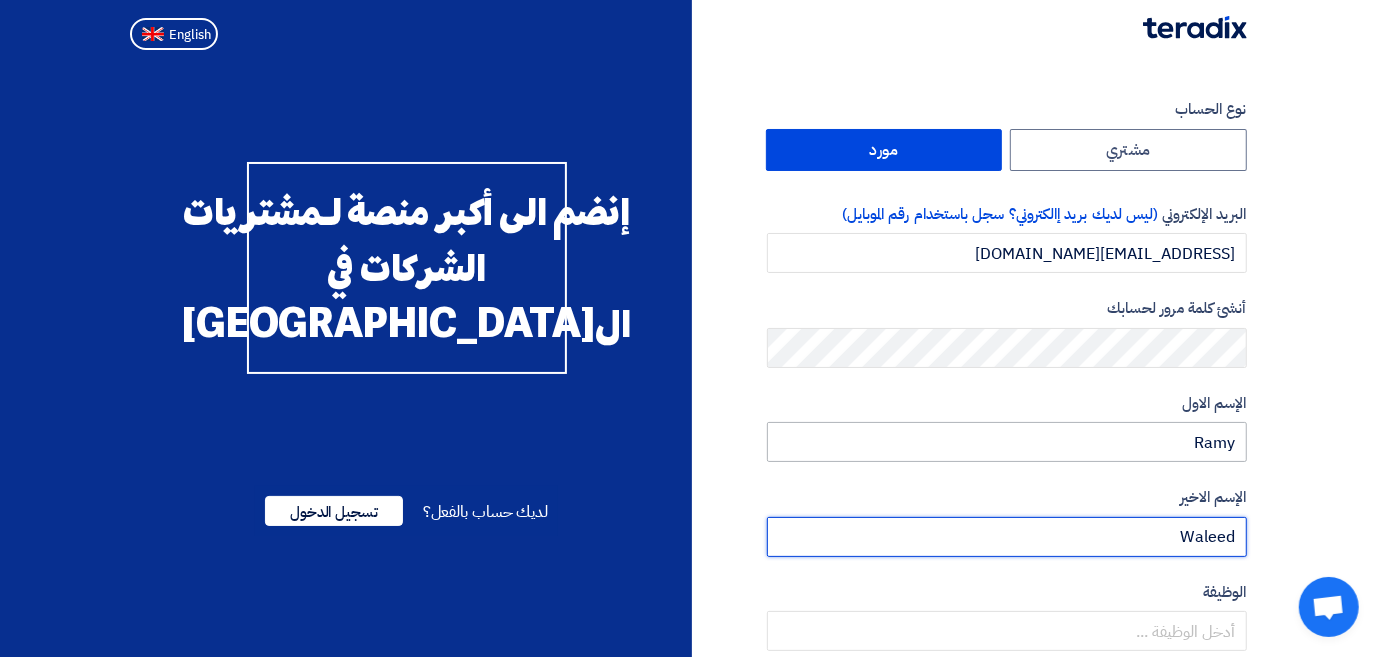 type on "Waleed" 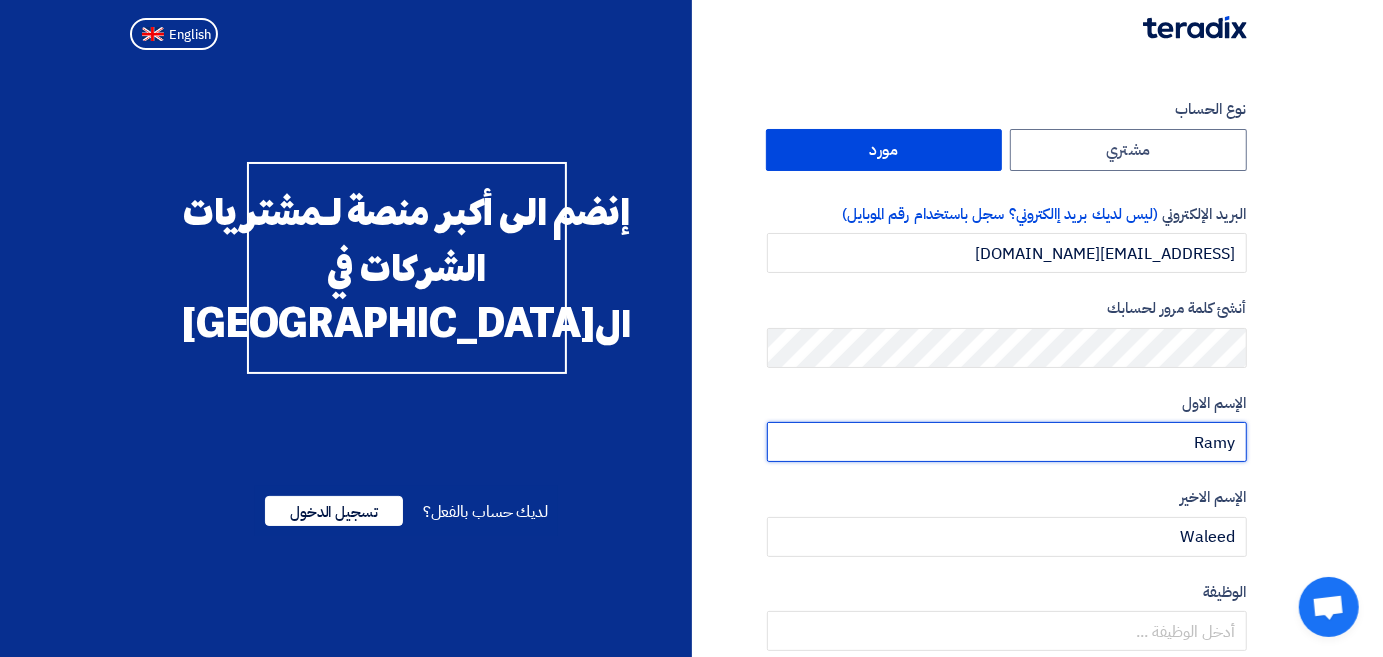 click on "Ramy" at bounding box center [1007, 442] 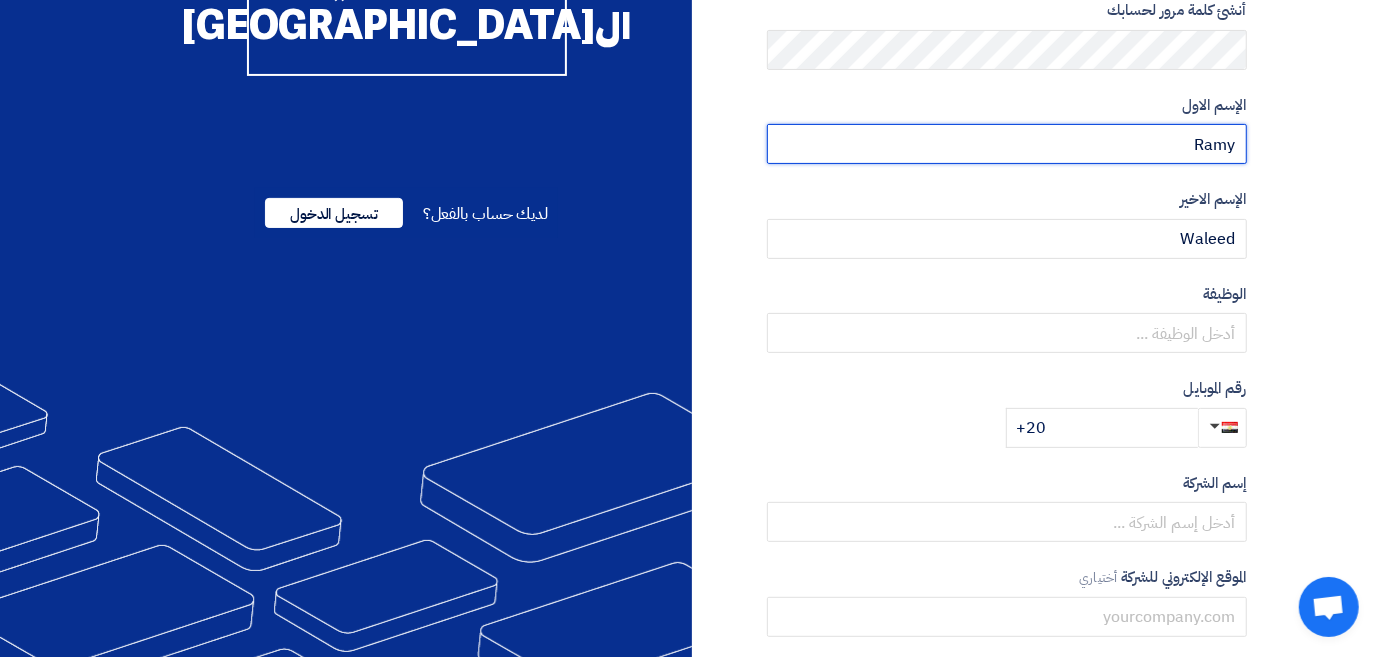 scroll, scrollTop: 300, scrollLeft: 0, axis: vertical 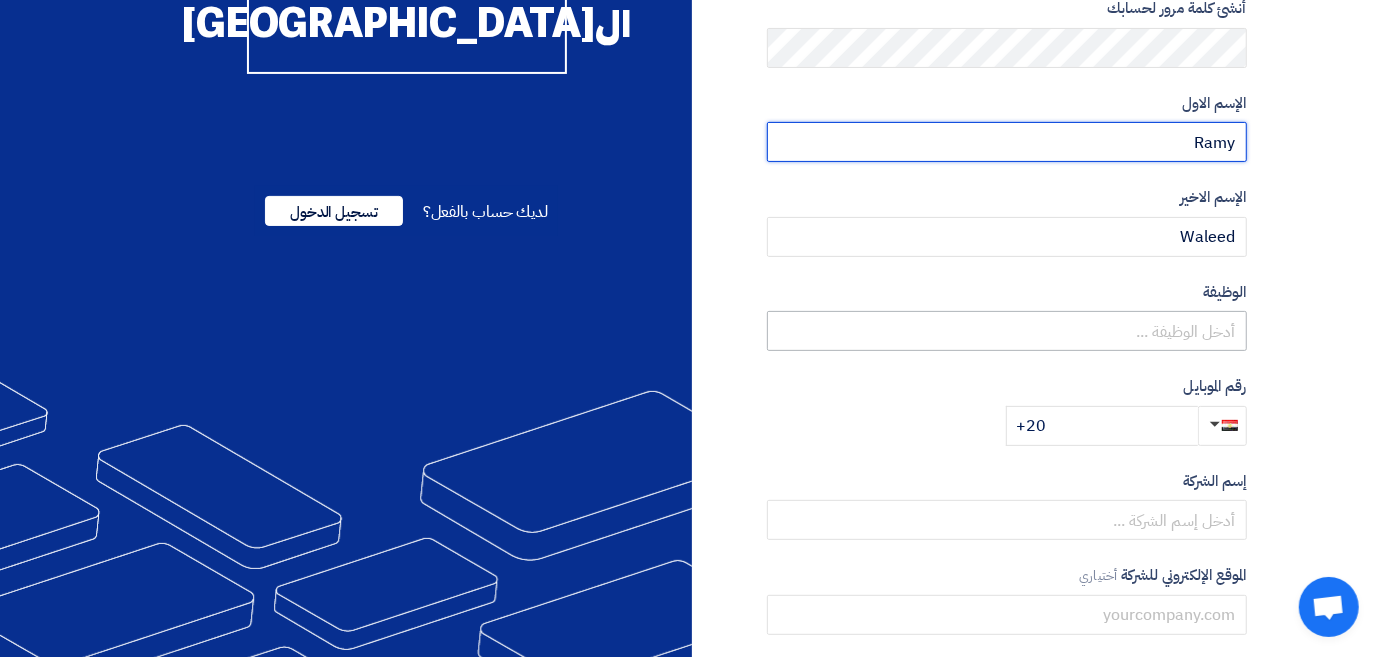type on "Ramy" 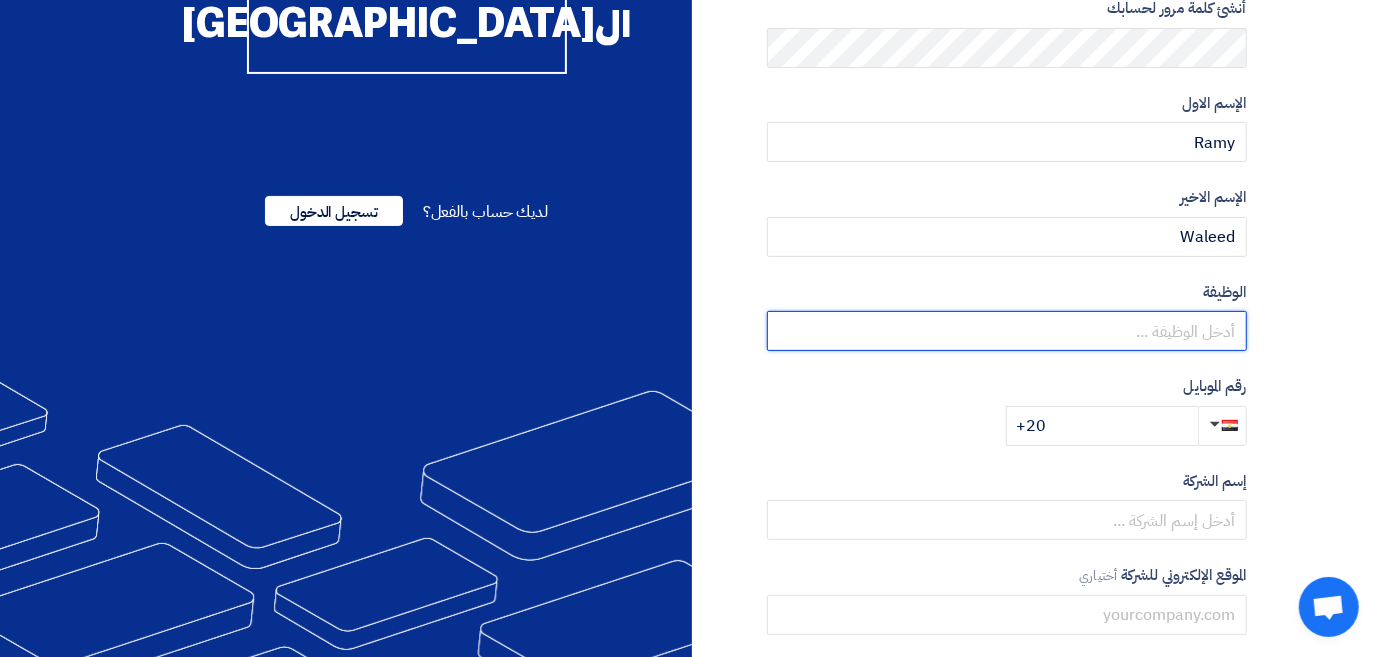 click at bounding box center (1007, 331) 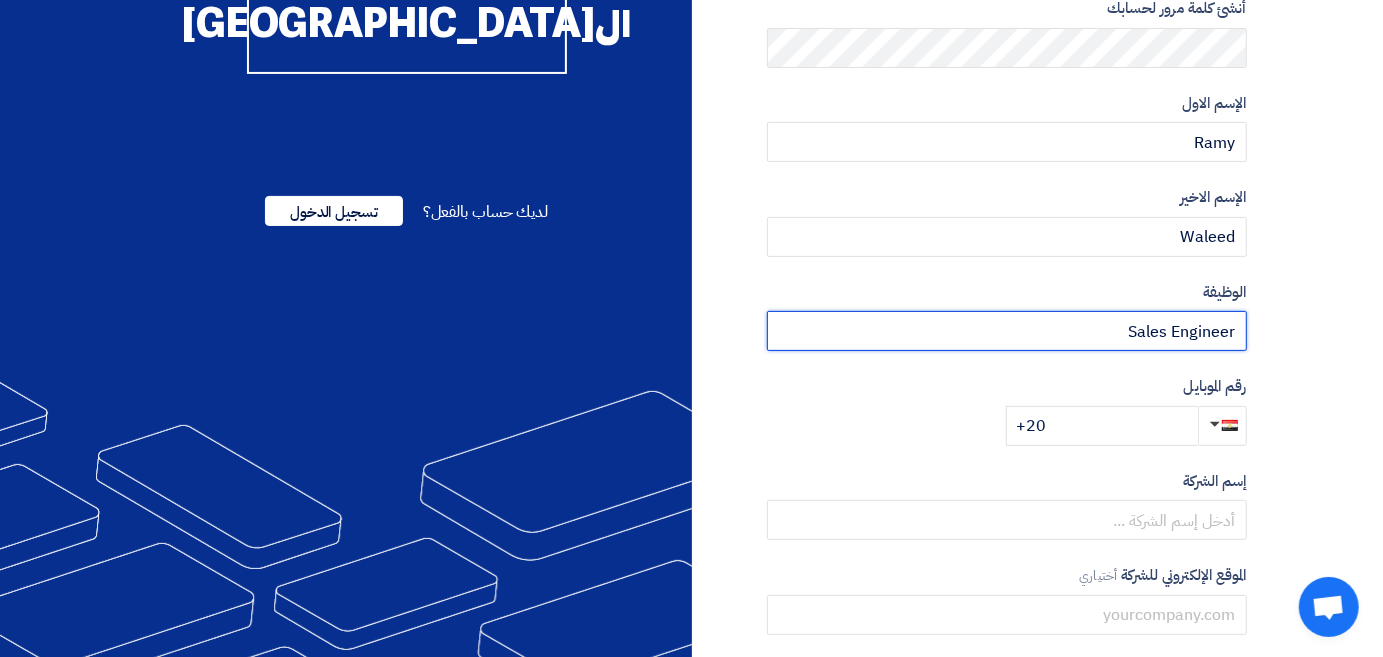 type on "Sales Engineer" 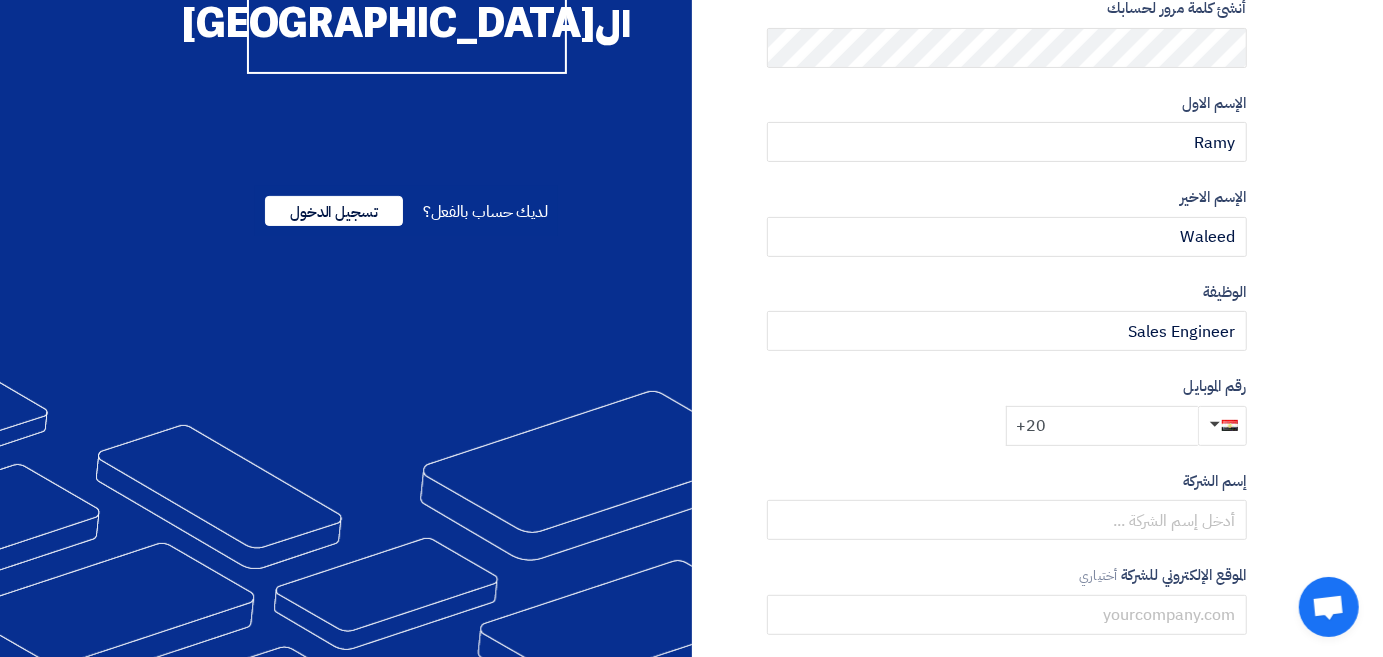 click on "+20" 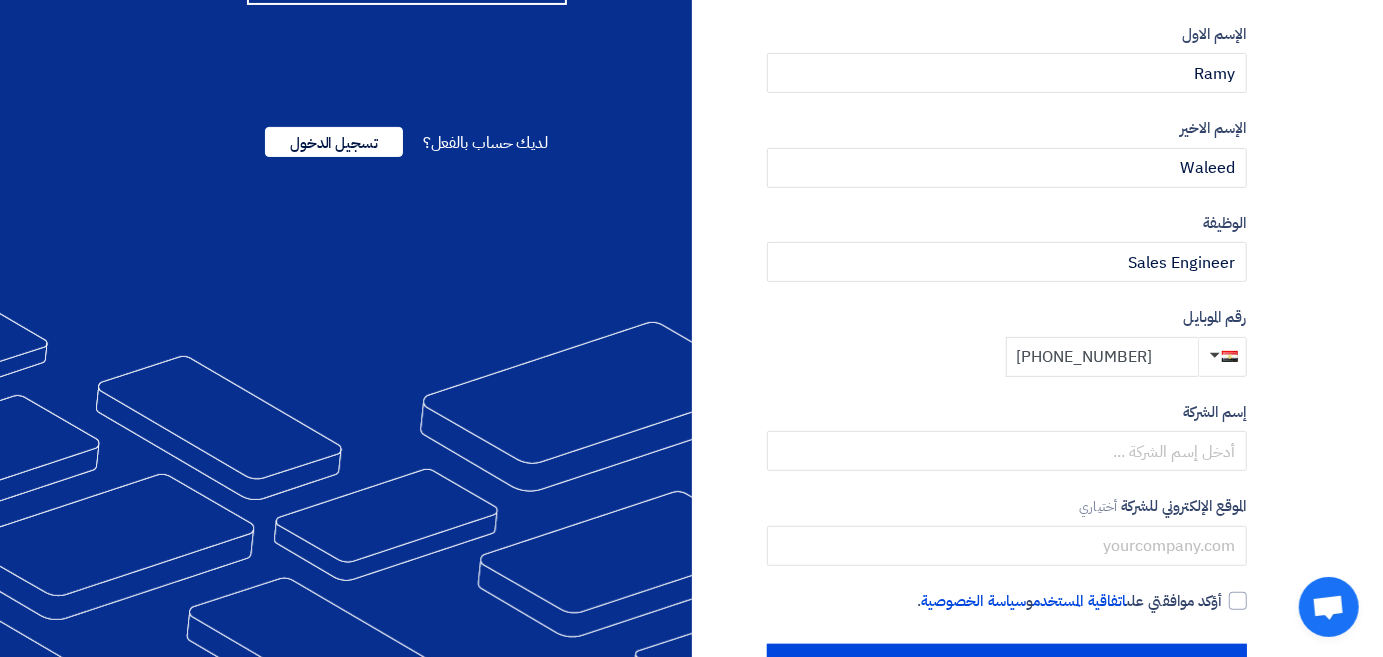 scroll, scrollTop: 400, scrollLeft: 0, axis: vertical 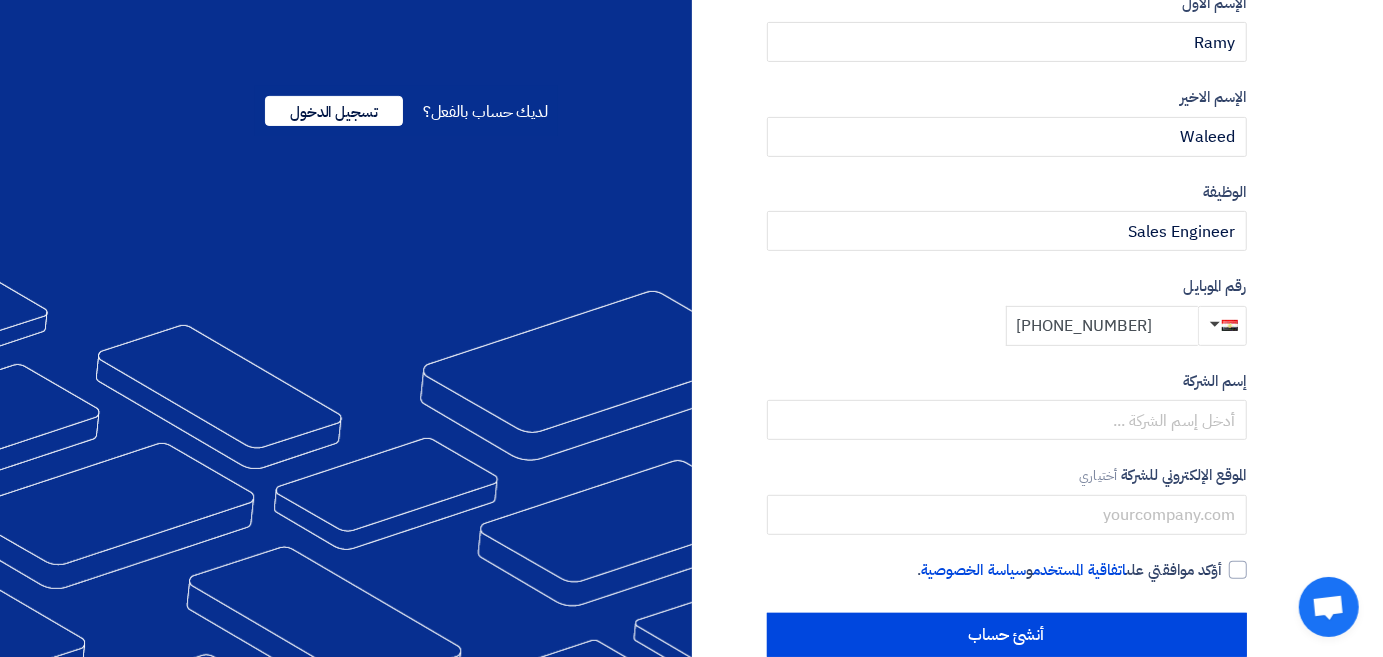 type on "+20 1143336299" 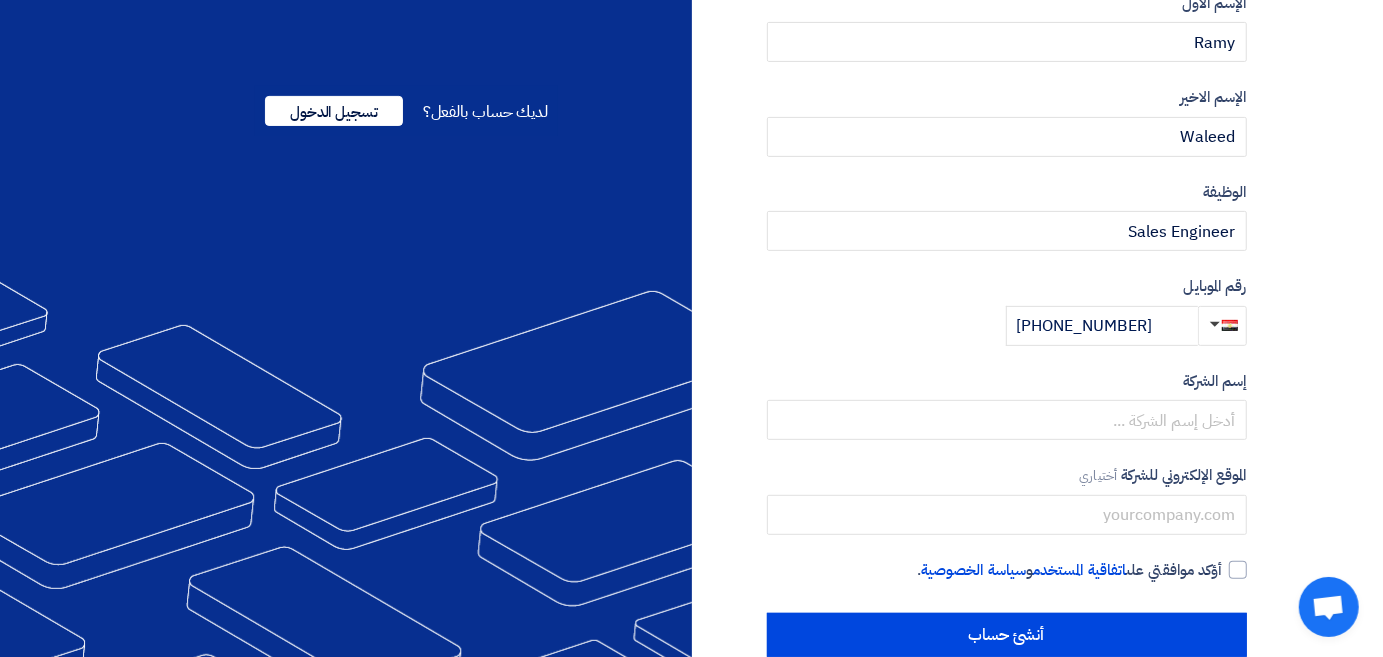 click on "إسم الشركة" at bounding box center (1007, 405) 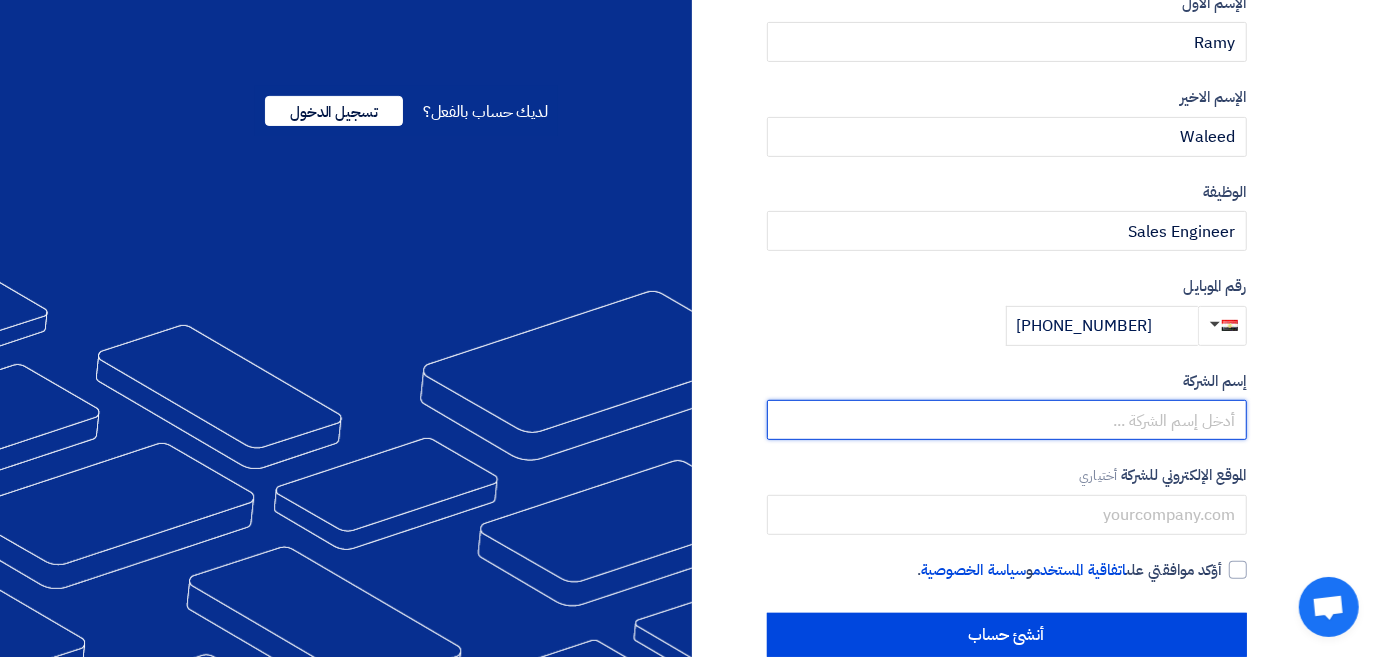 click at bounding box center (1007, 420) 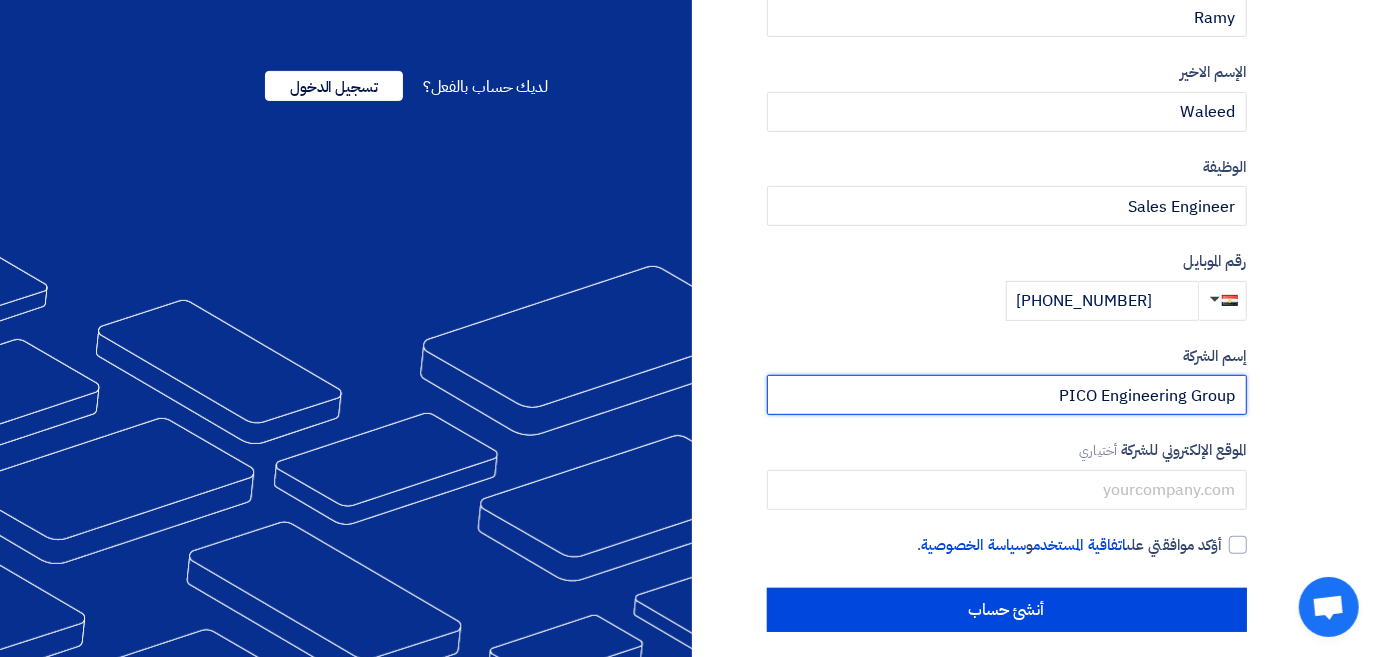scroll, scrollTop: 437, scrollLeft: 0, axis: vertical 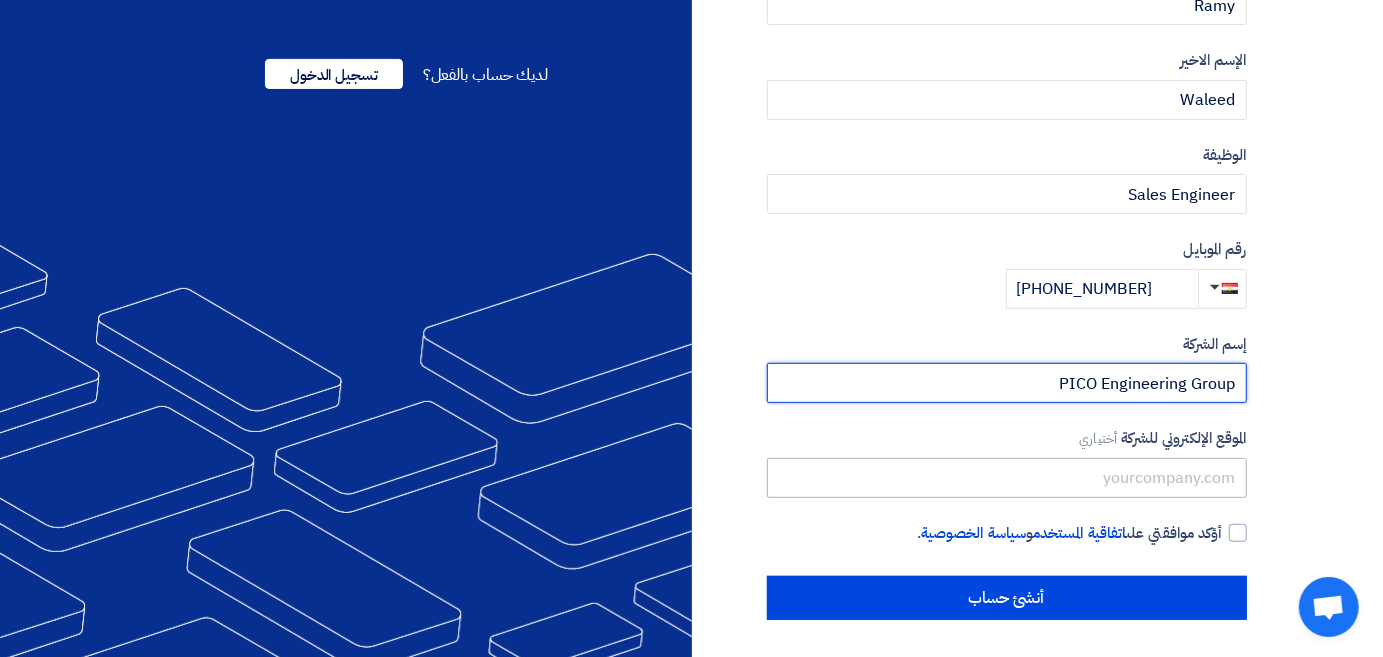 type on "PICO Engineering Group" 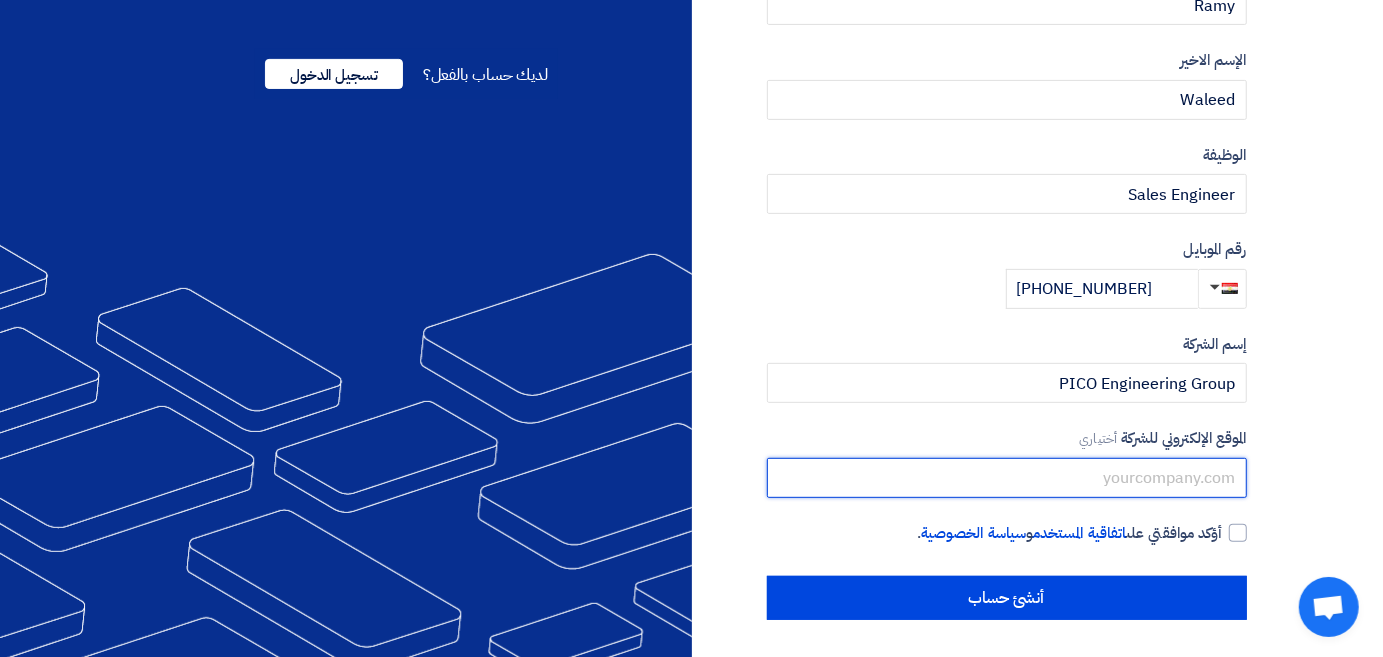 click at bounding box center (1007, 478) 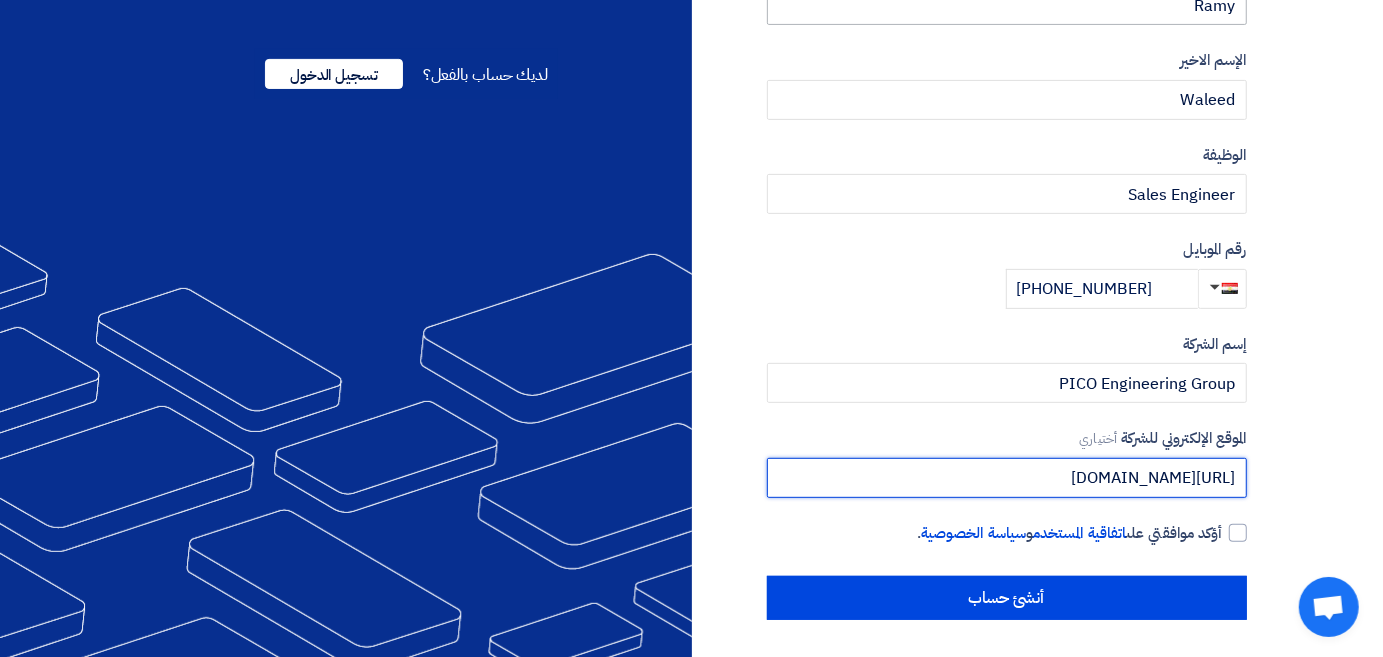 type on "https://picoenggroup.com/" 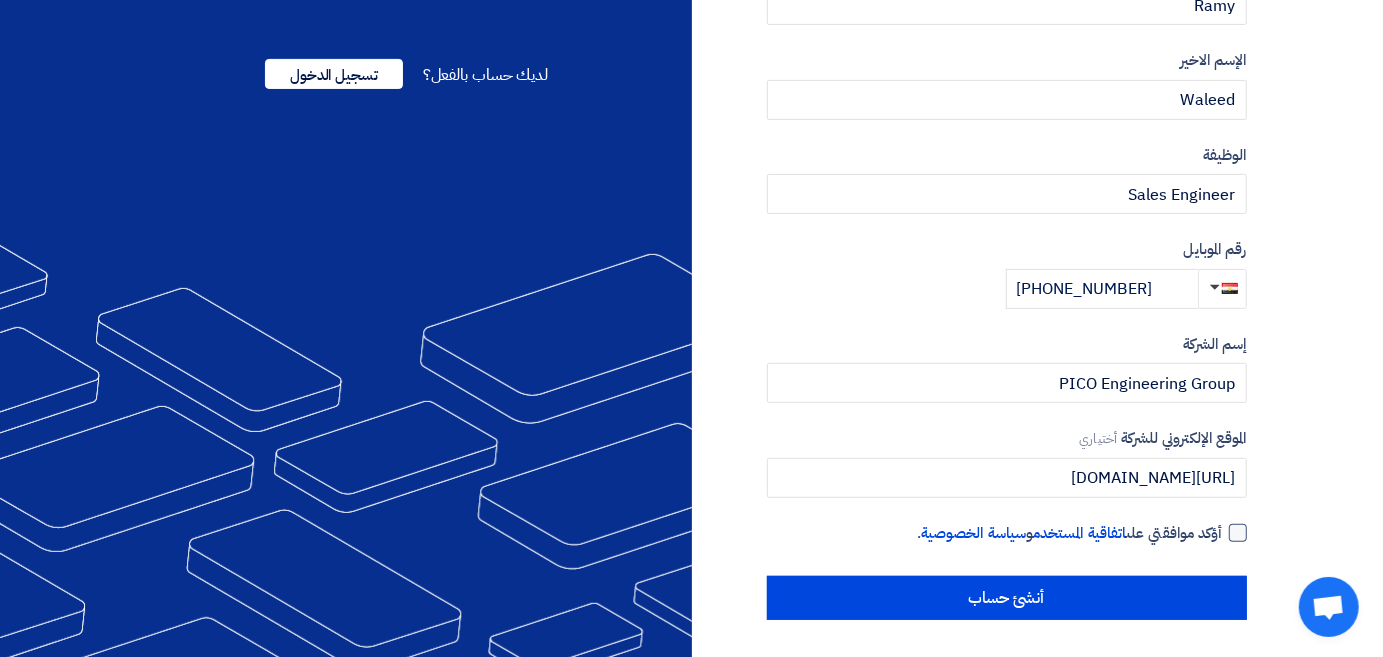 click 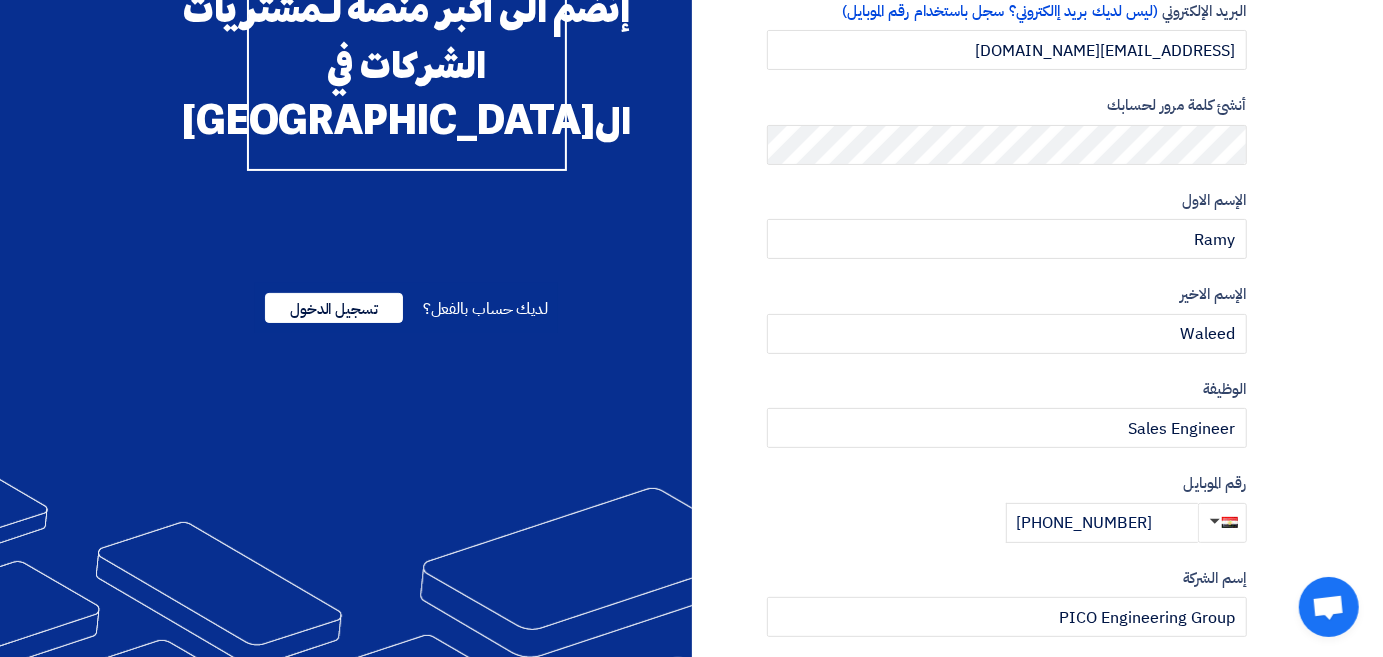 scroll, scrollTop: 437, scrollLeft: 0, axis: vertical 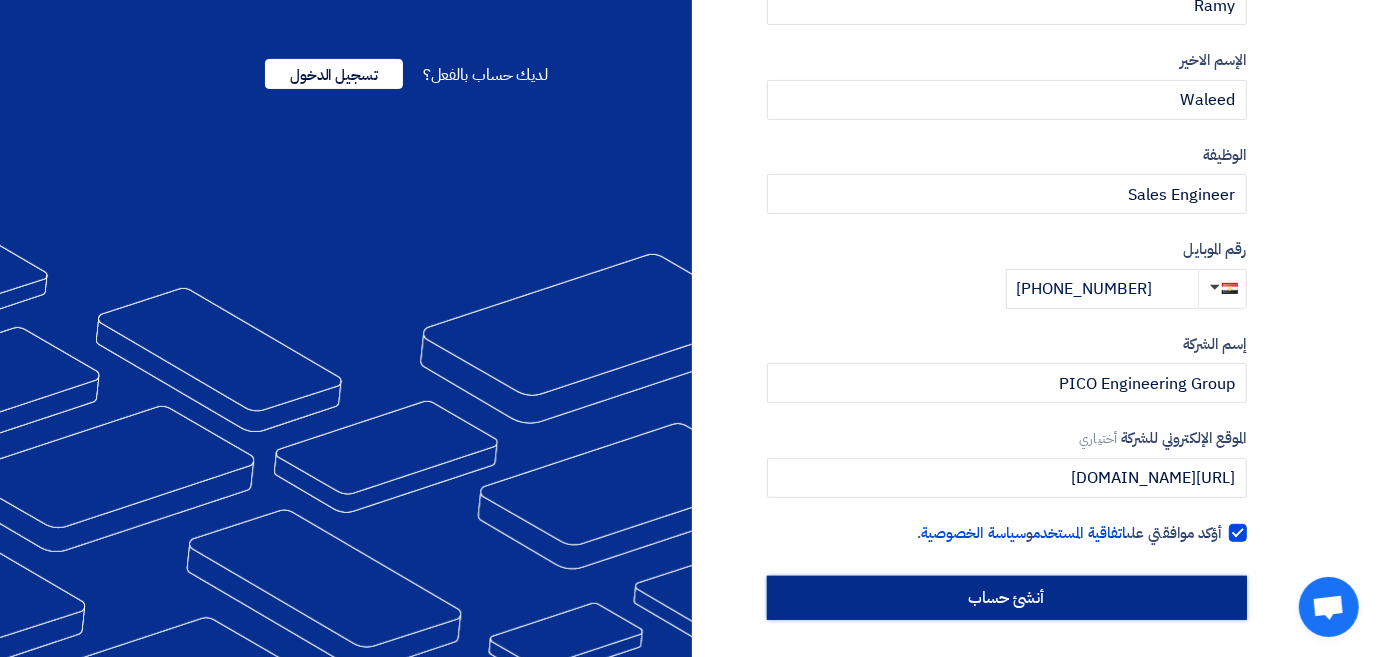 click on "أنشئ حساب" 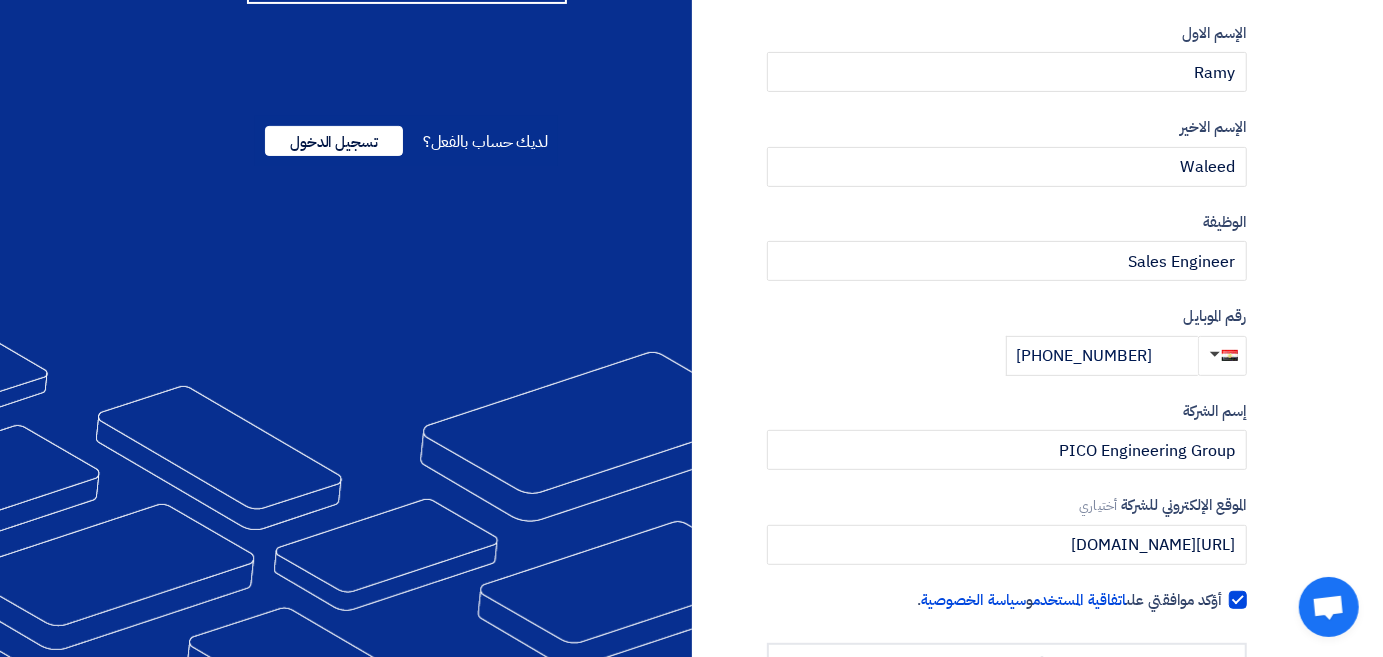 scroll, scrollTop: 318, scrollLeft: 0, axis: vertical 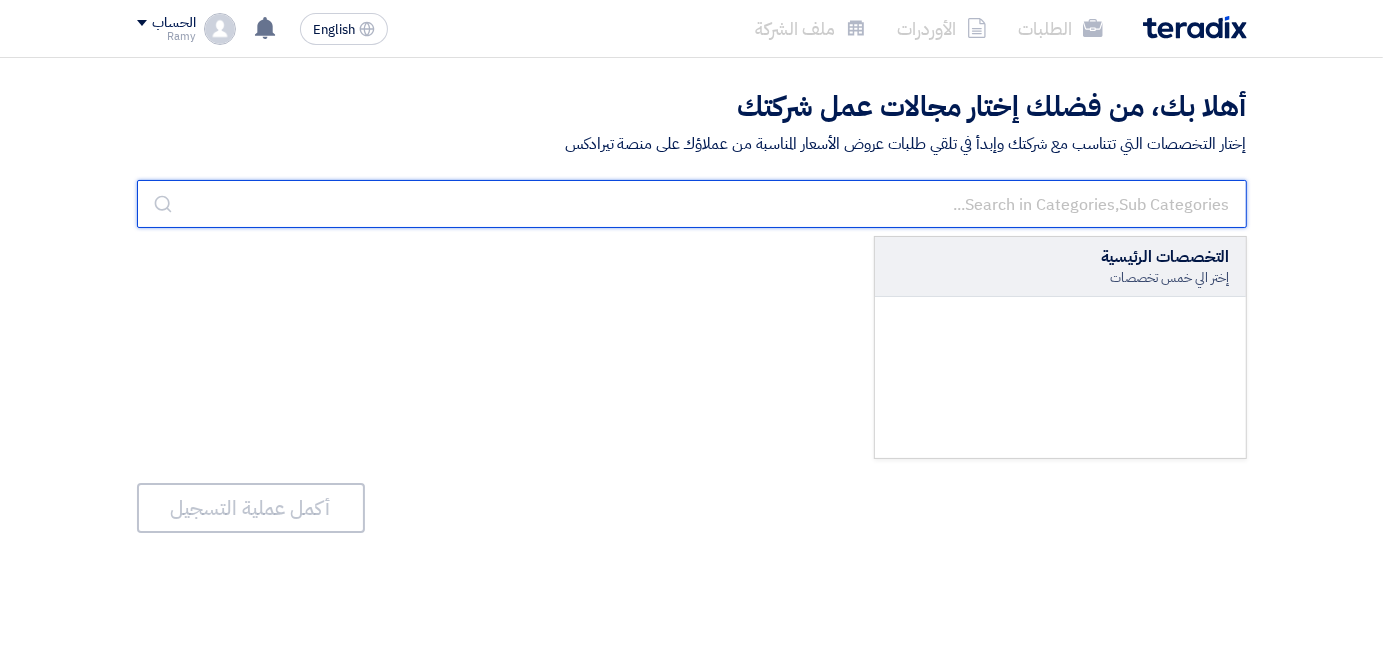 click 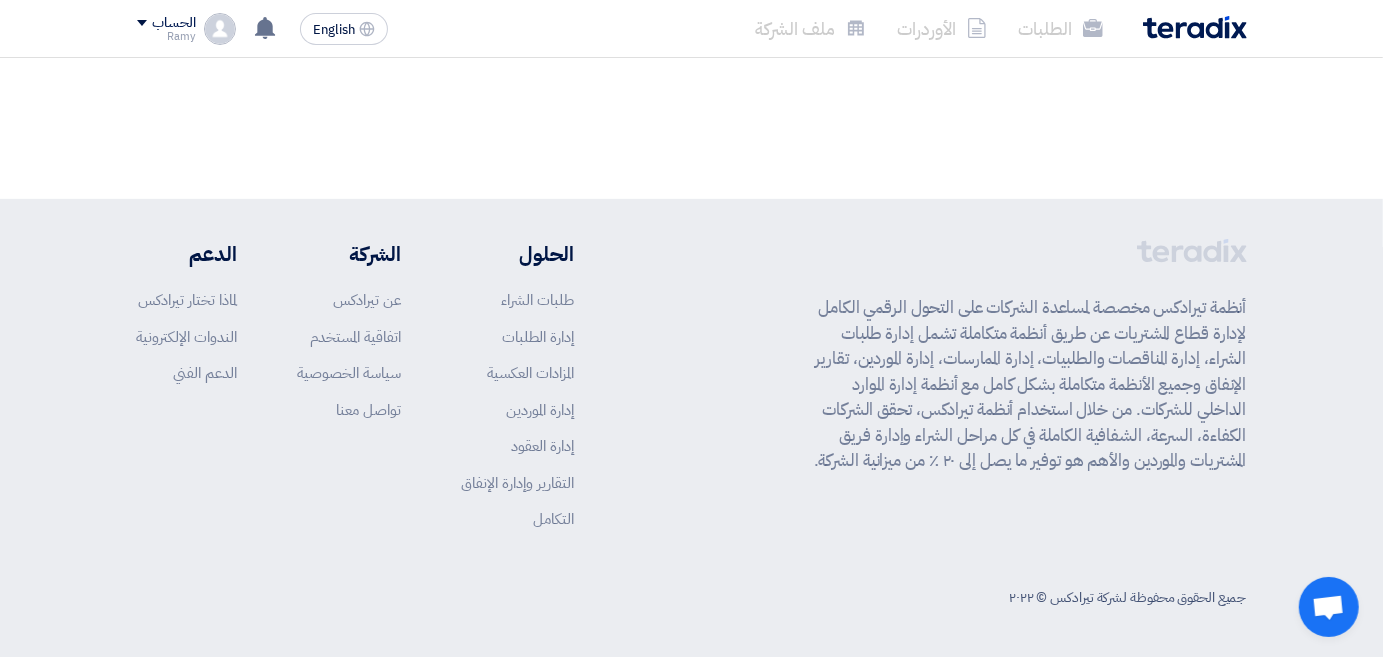 scroll, scrollTop: 0, scrollLeft: 0, axis: both 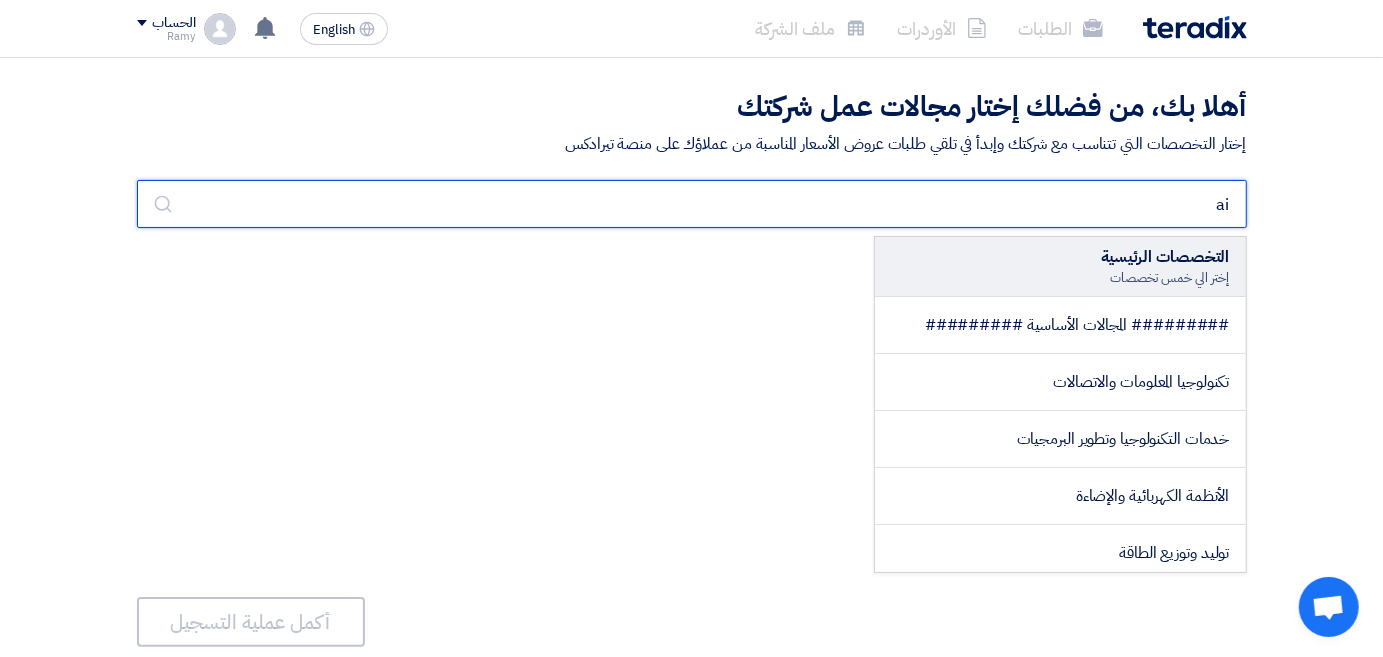 type on "a" 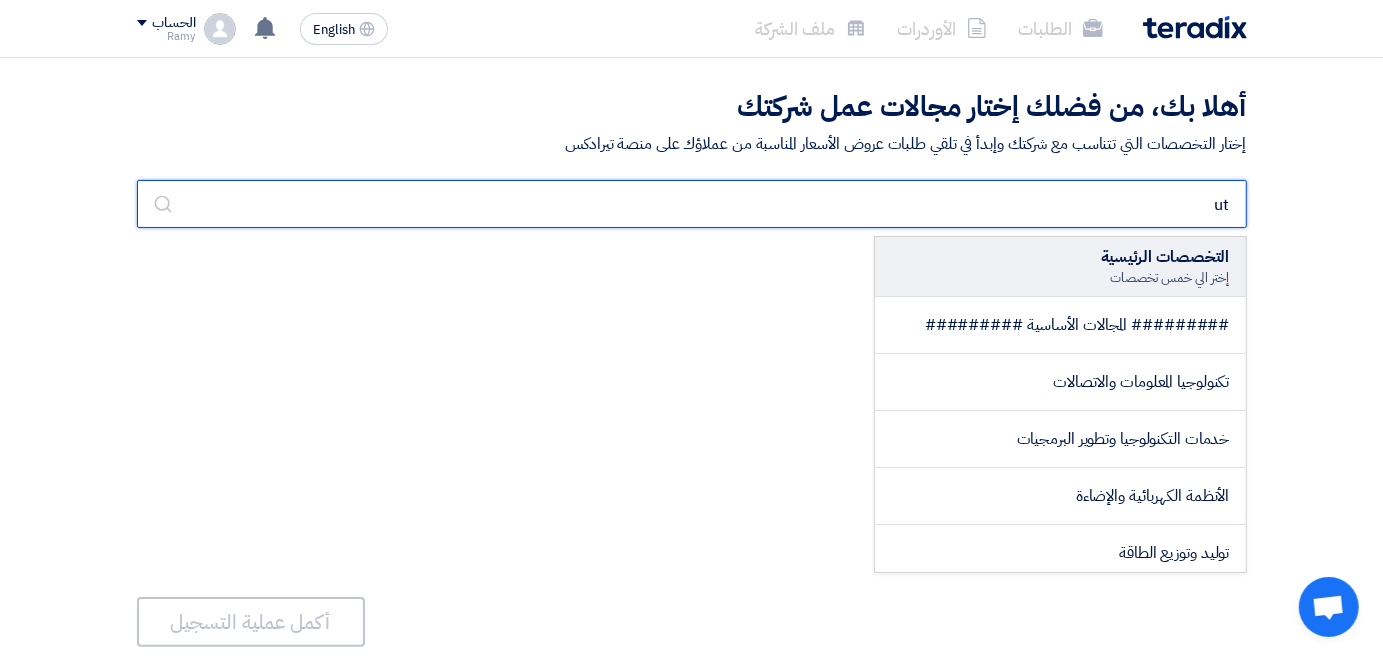 type on "u" 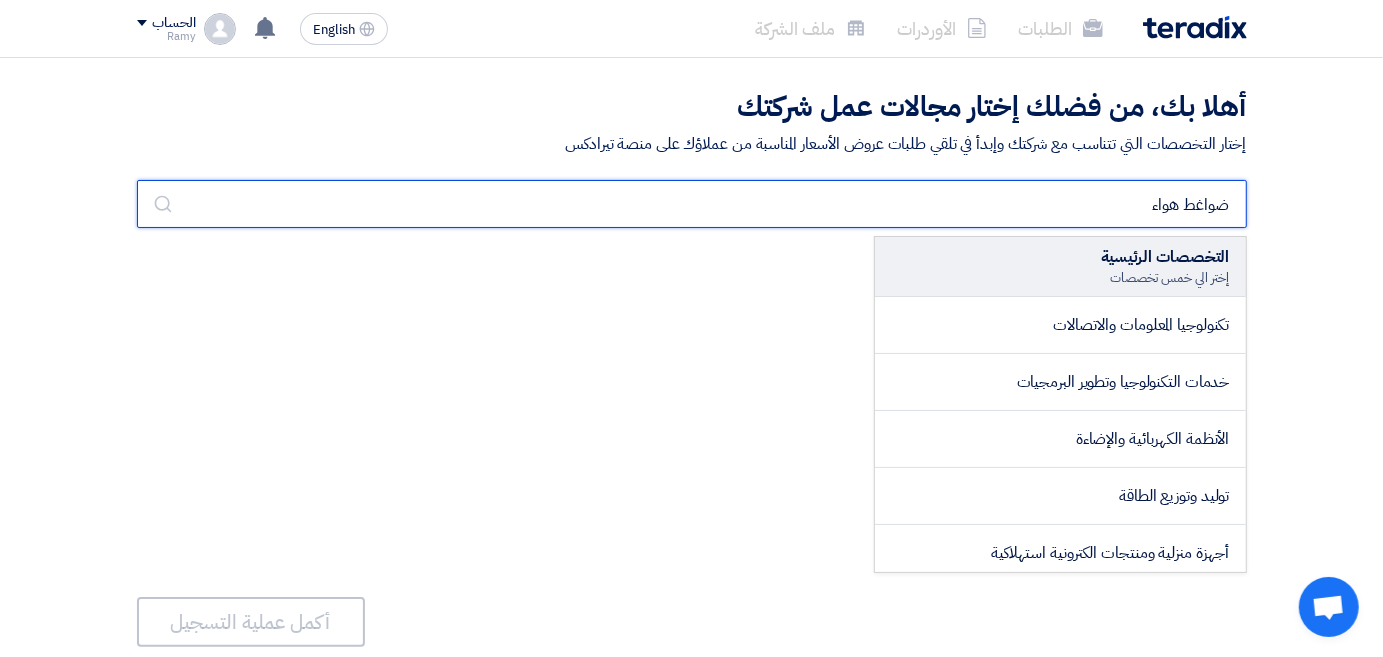 type on "ضواغط هواء" 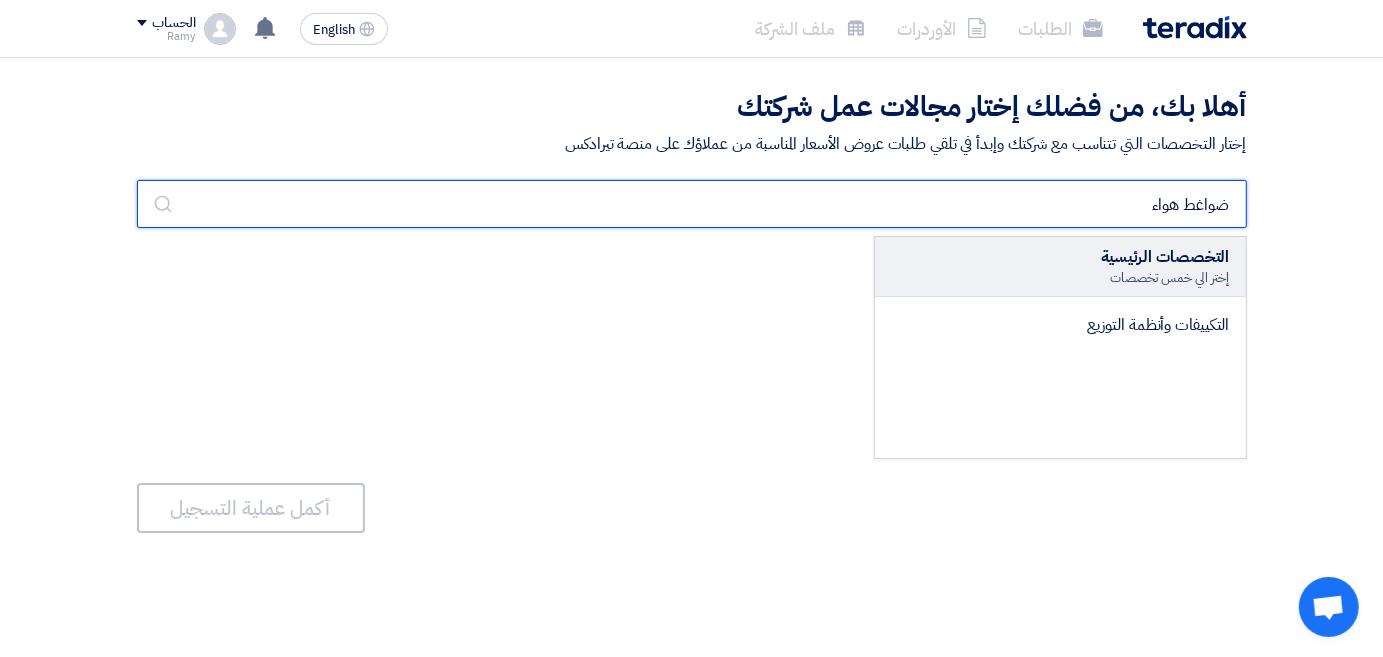 scroll, scrollTop: 0, scrollLeft: 0, axis: both 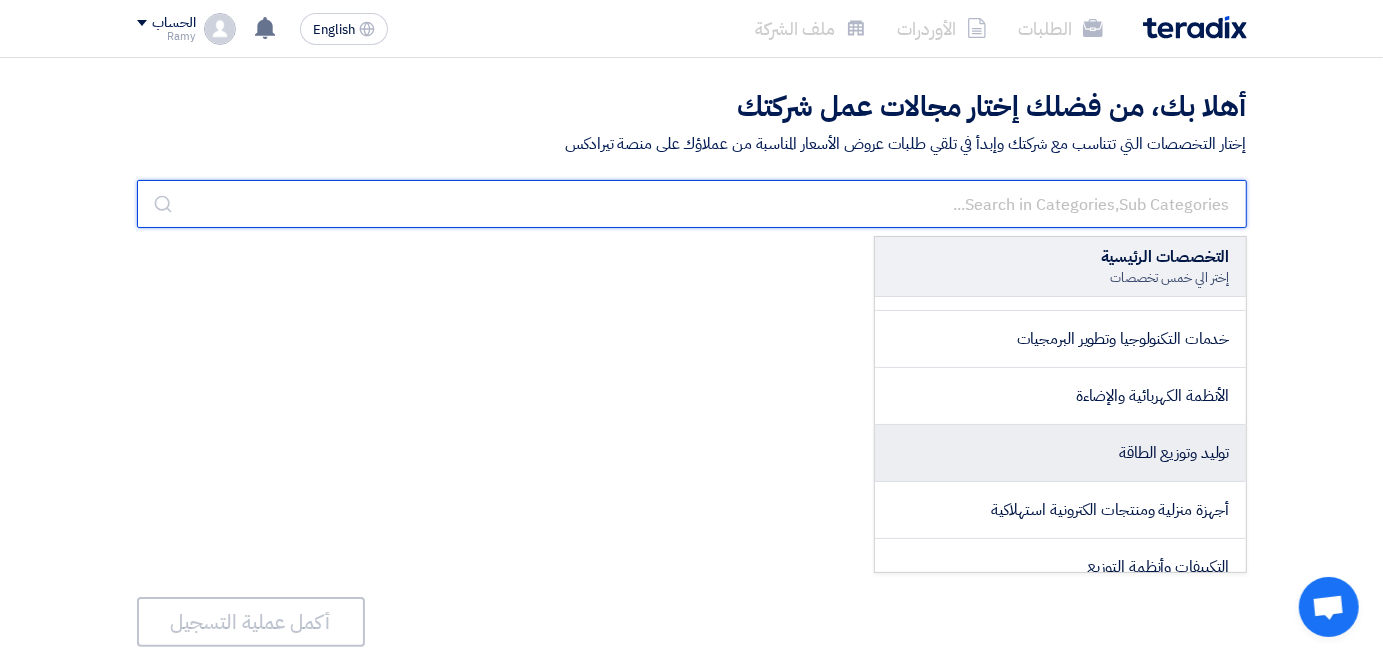 type 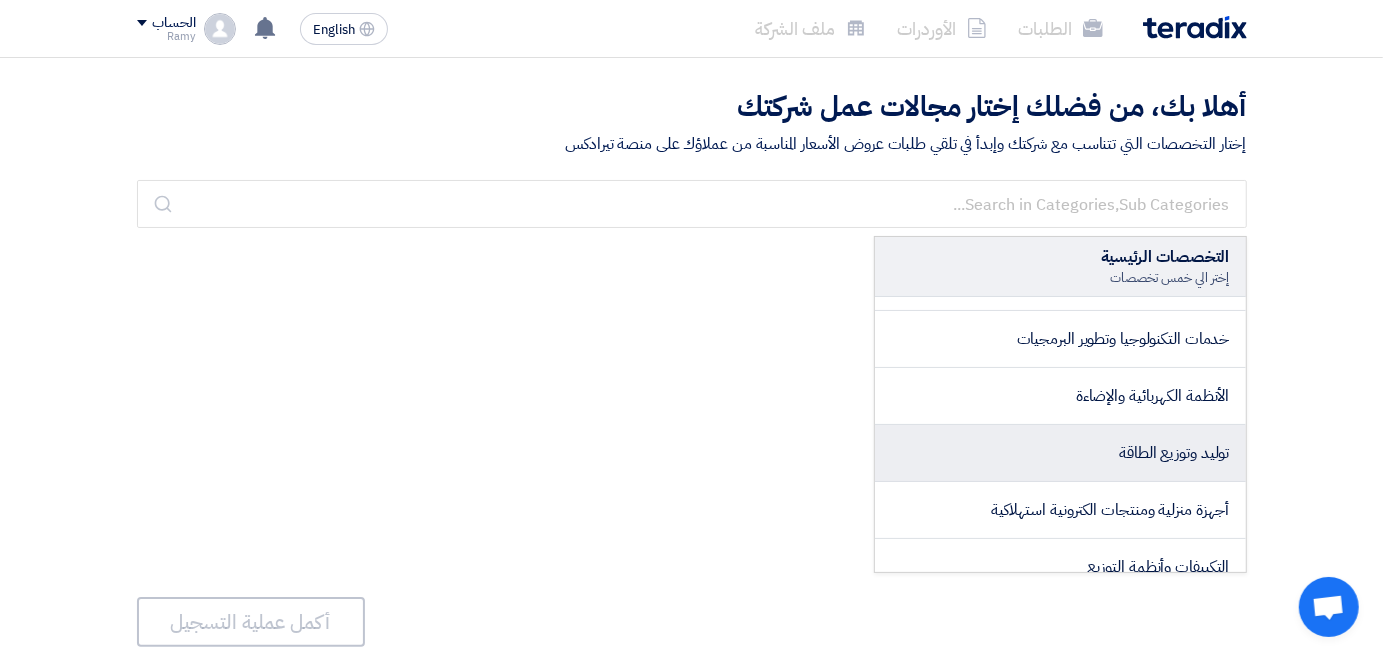 click on "توليد وتوزيع الطاقة" 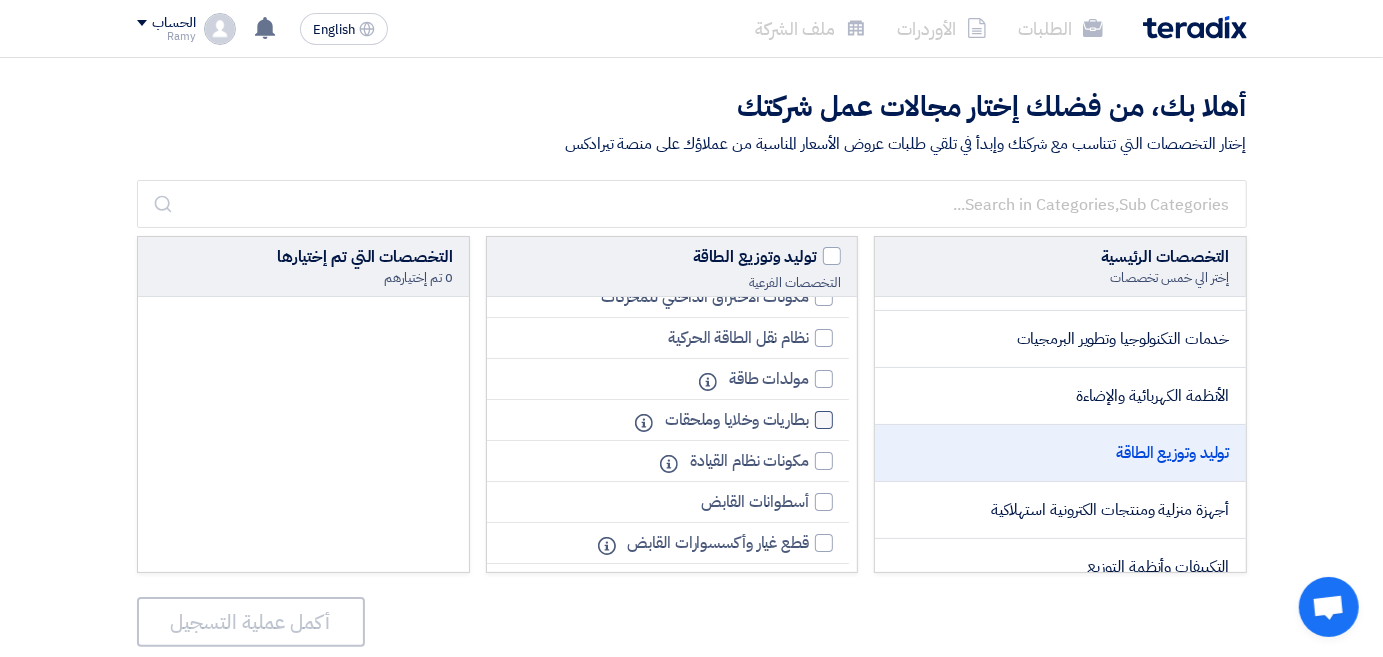 scroll, scrollTop: 300, scrollLeft: 0, axis: vertical 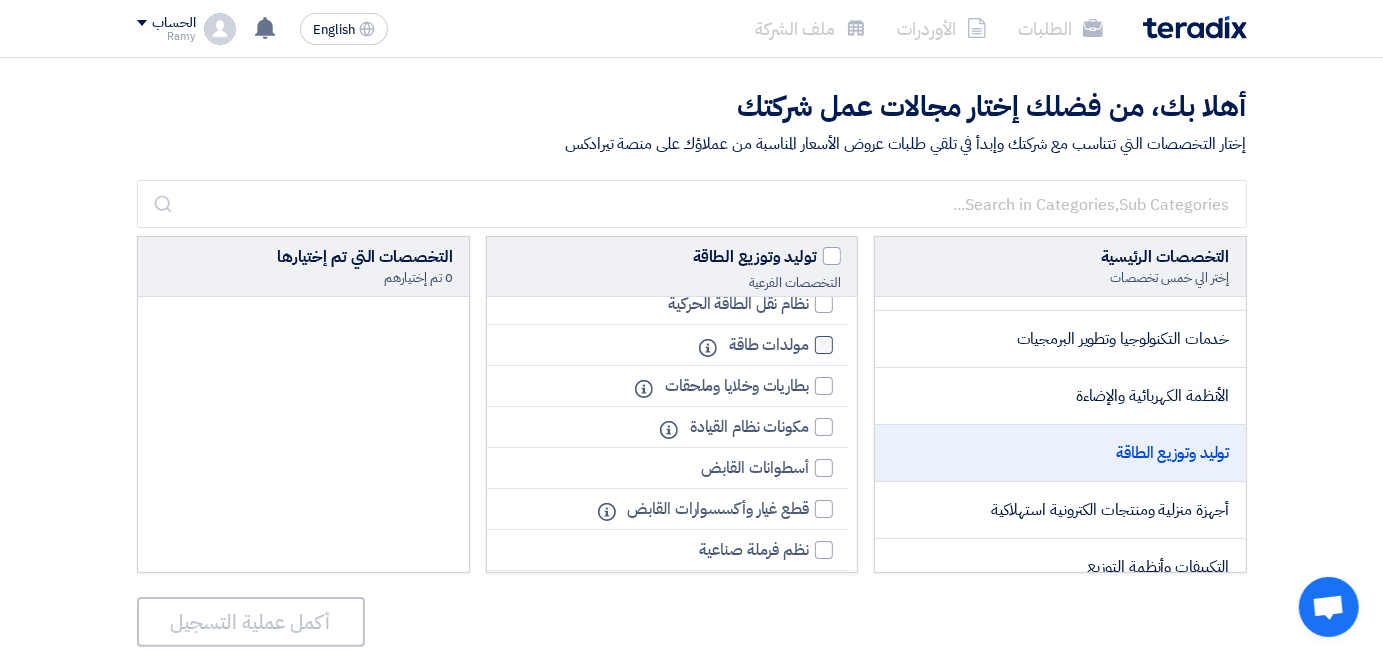 click on "مولدات طاقة" 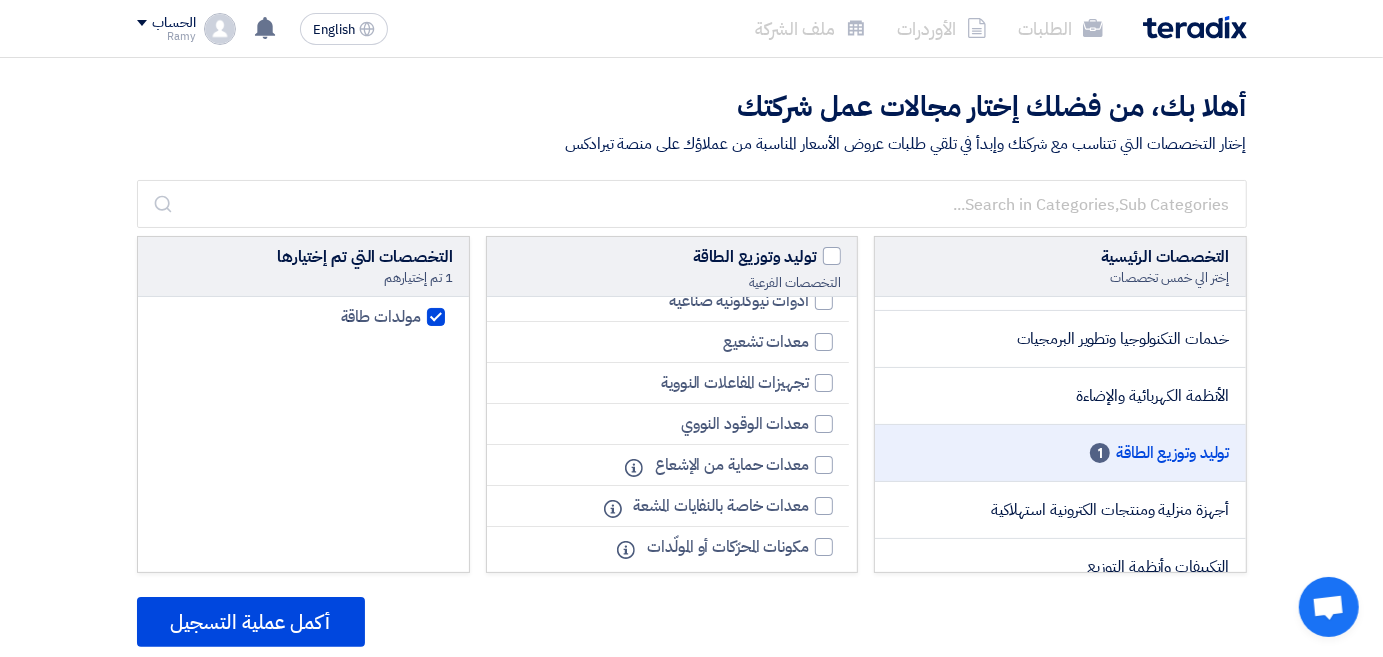 scroll, scrollTop: 1042, scrollLeft: 0, axis: vertical 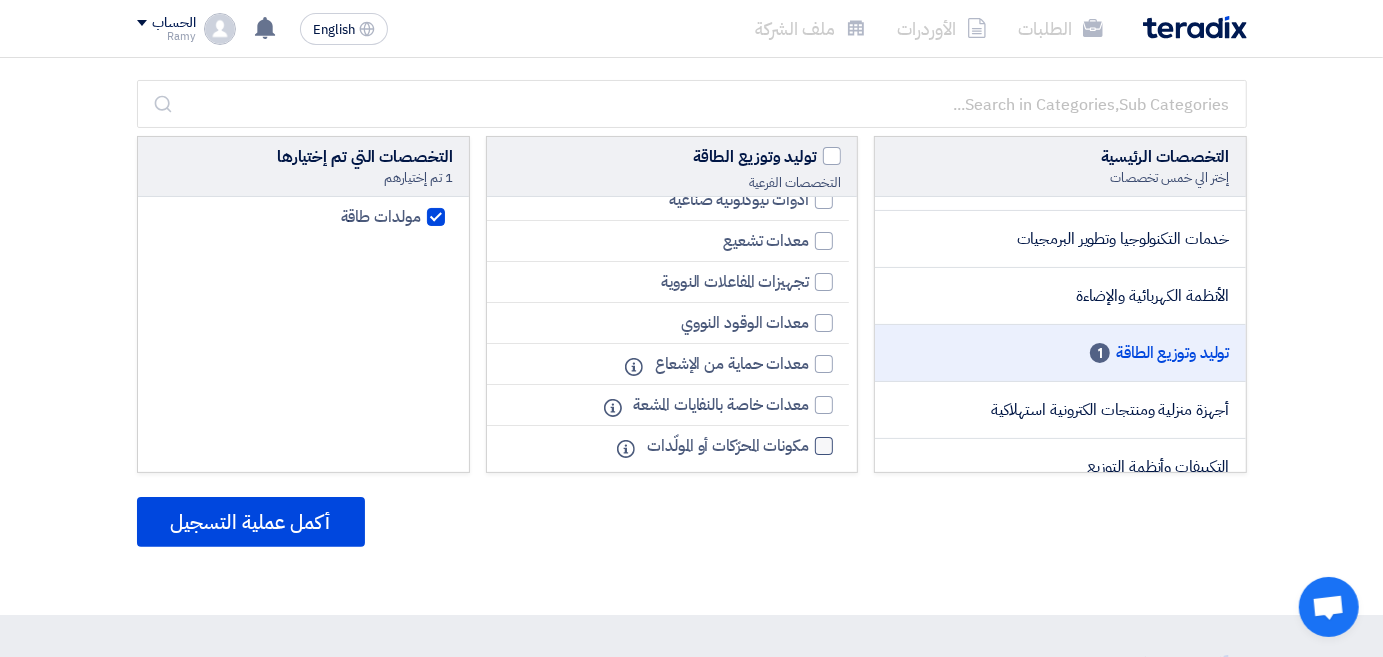 click 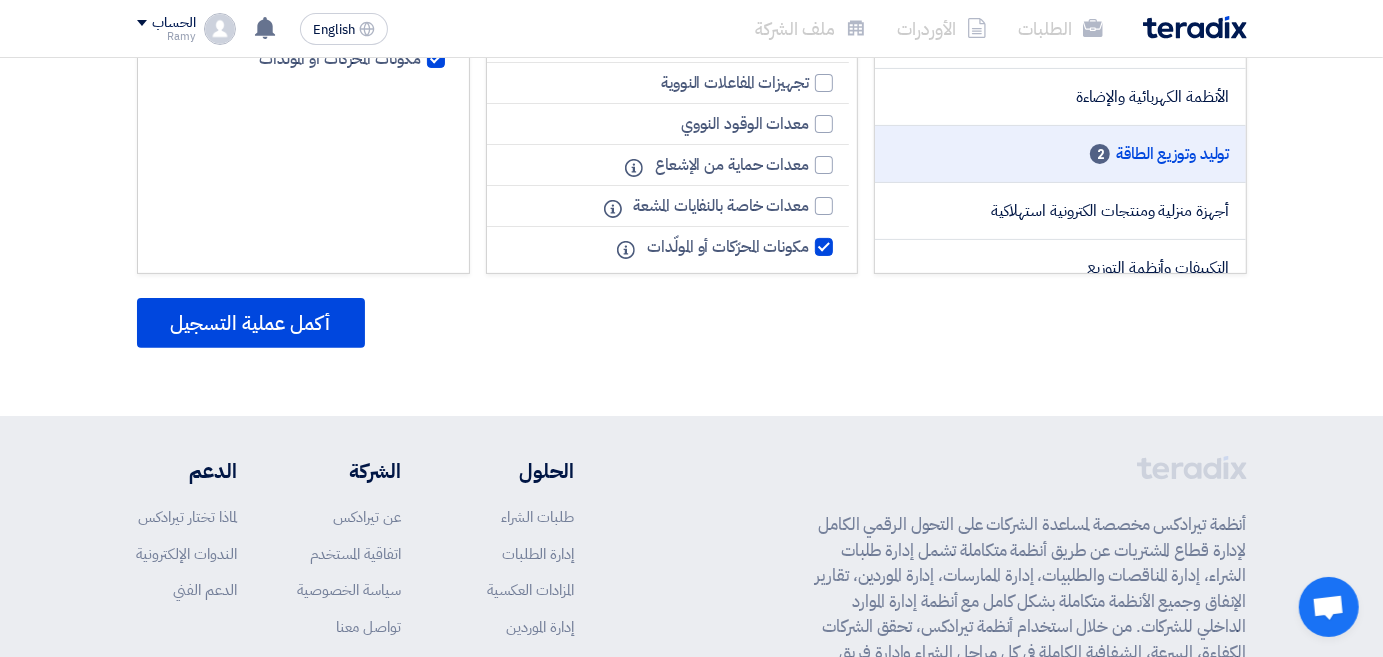 scroll, scrollTop: 300, scrollLeft: 0, axis: vertical 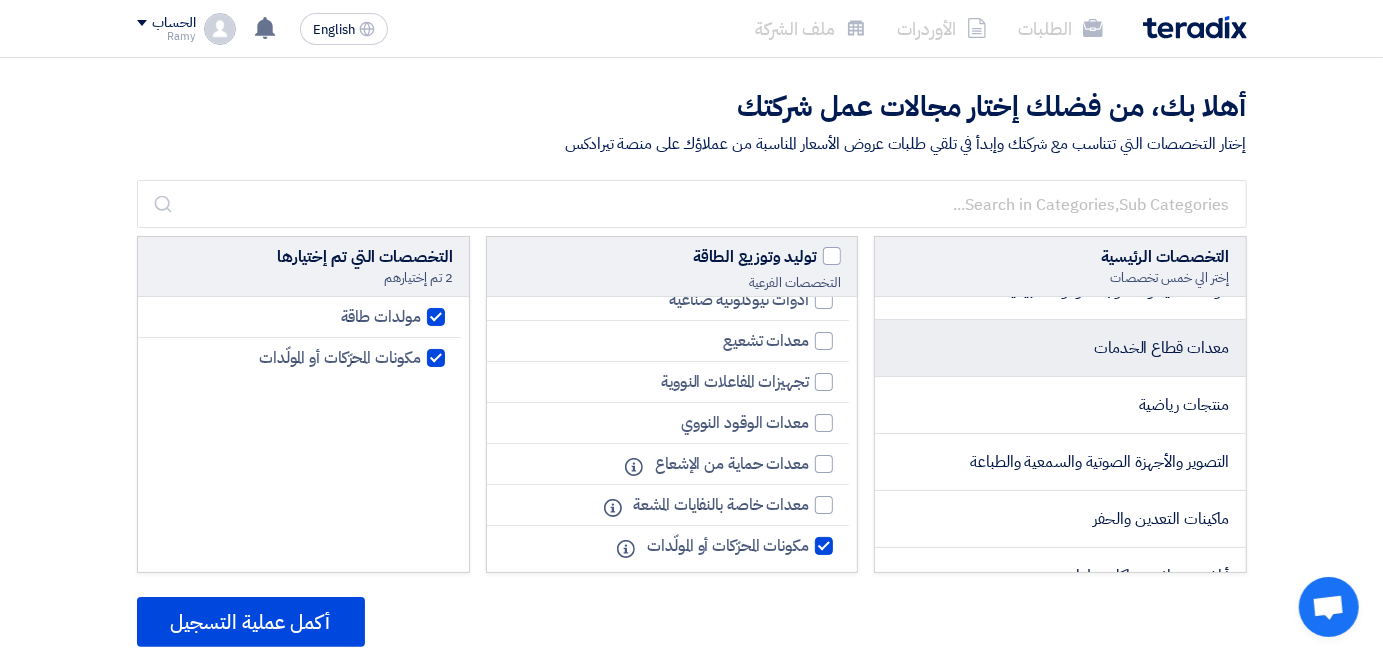 click on "معدات قطاع الخدمات" 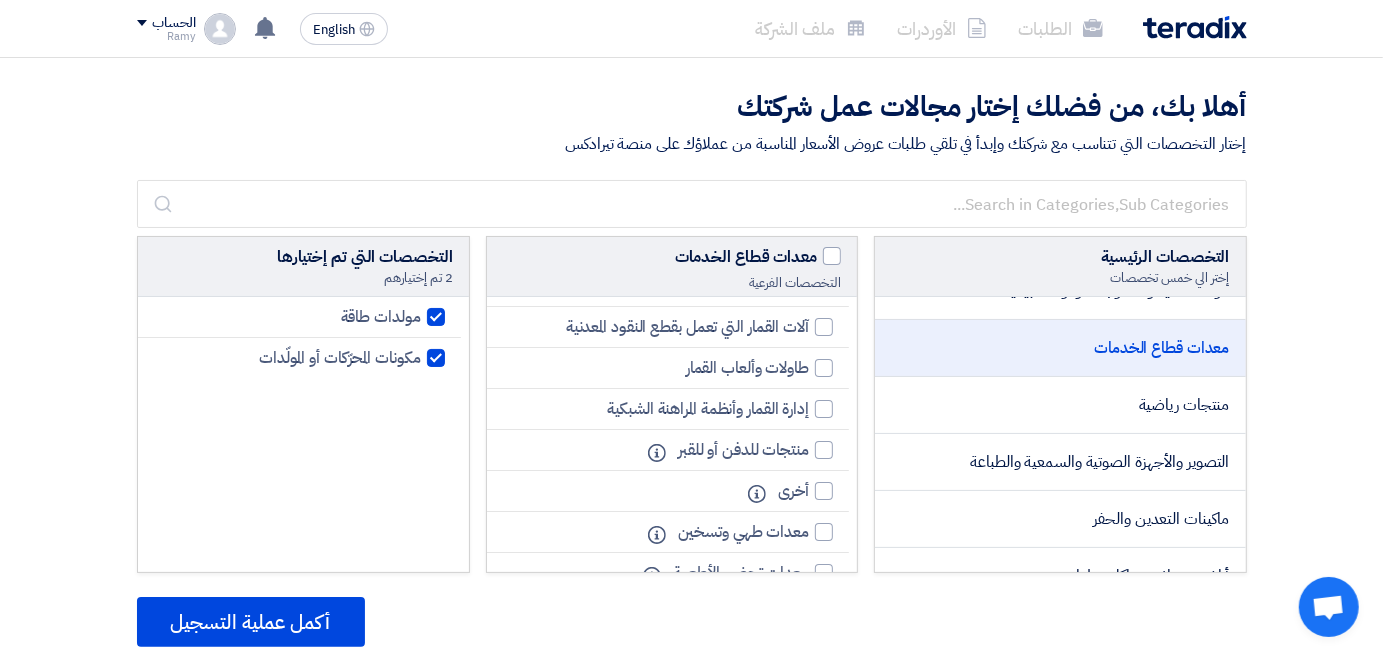 scroll, scrollTop: 431, scrollLeft: 0, axis: vertical 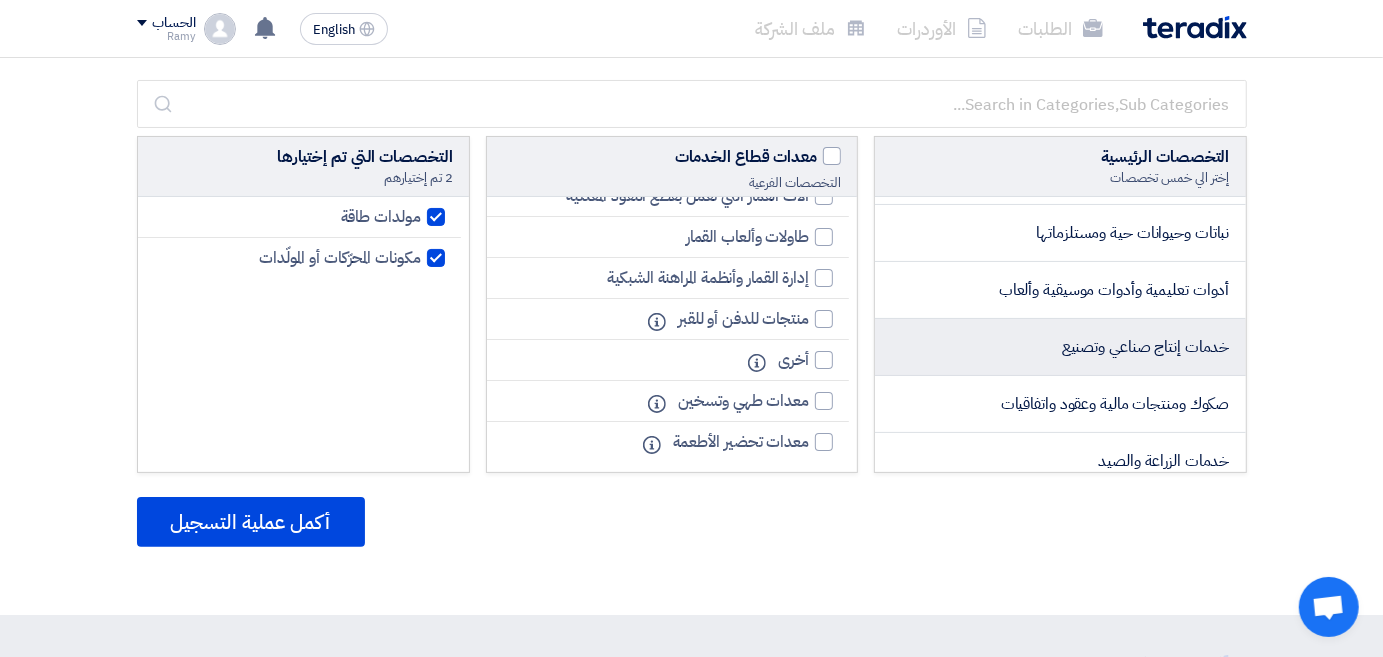 click on "خدمات إنتاج صناعي وتصنيع" 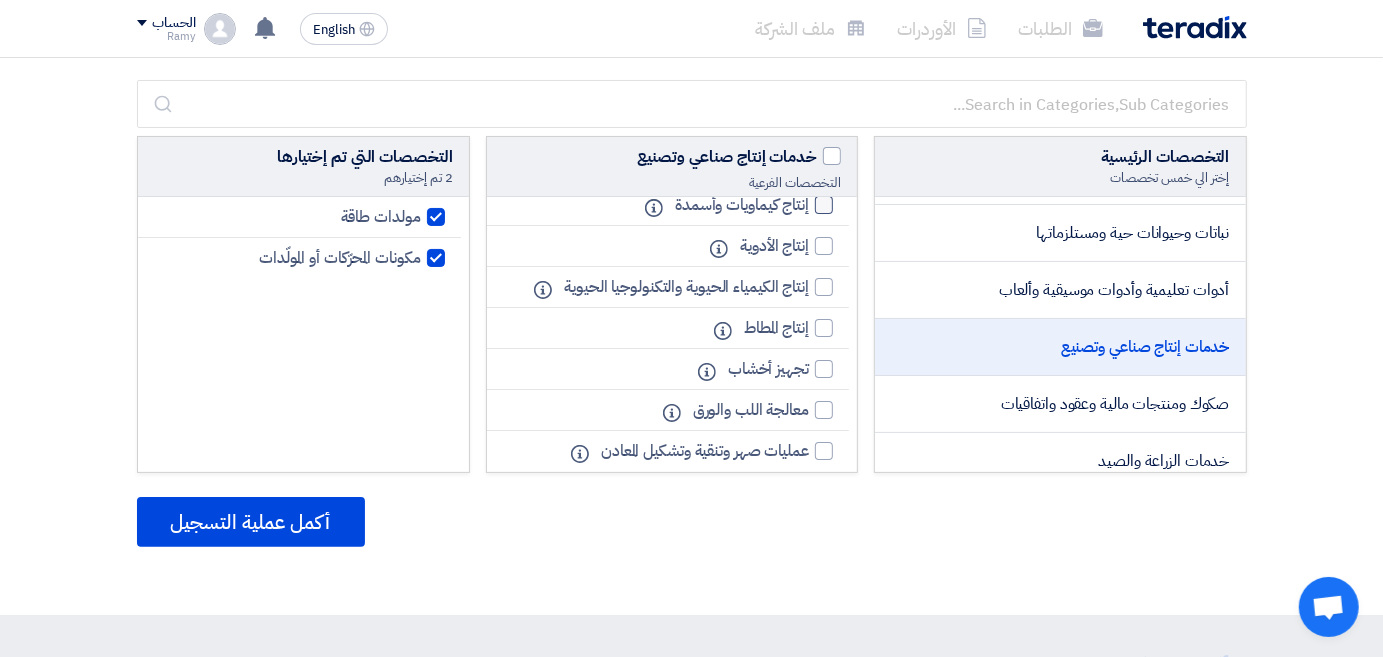 scroll, scrollTop: 1164, scrollLeft: 0, axis: vertical 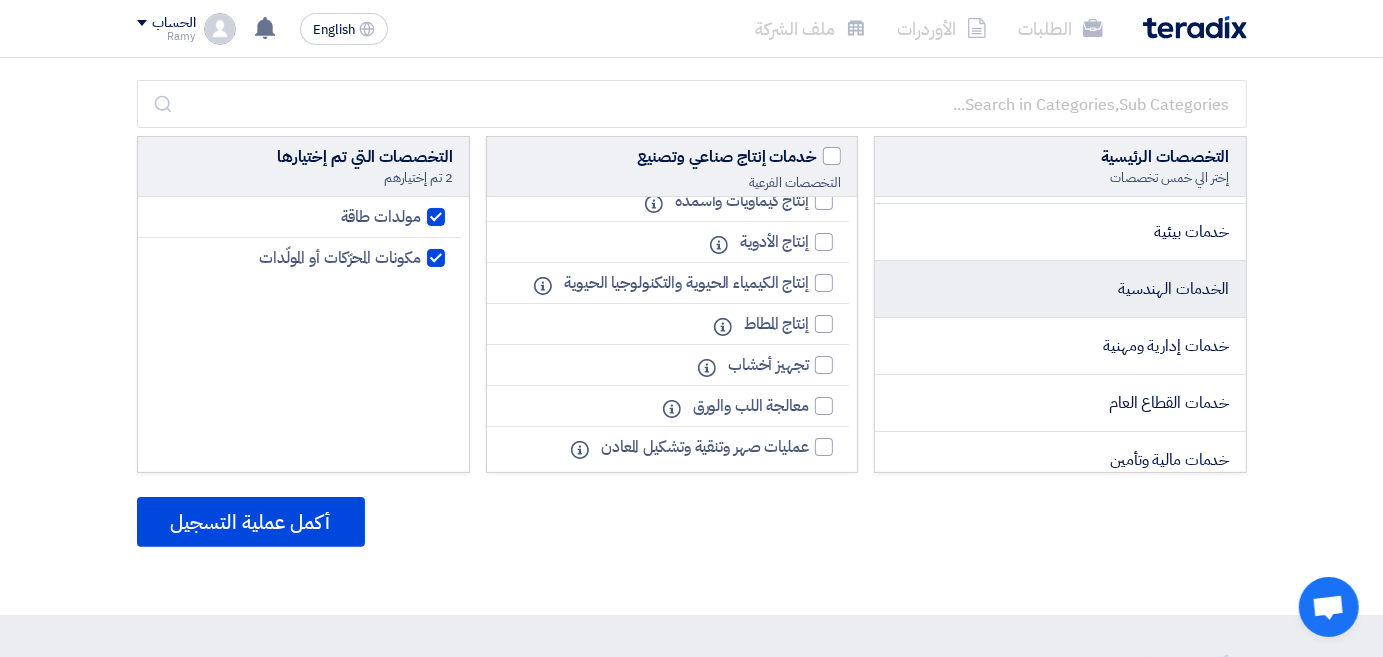 click on "الخدمات الهندسية" 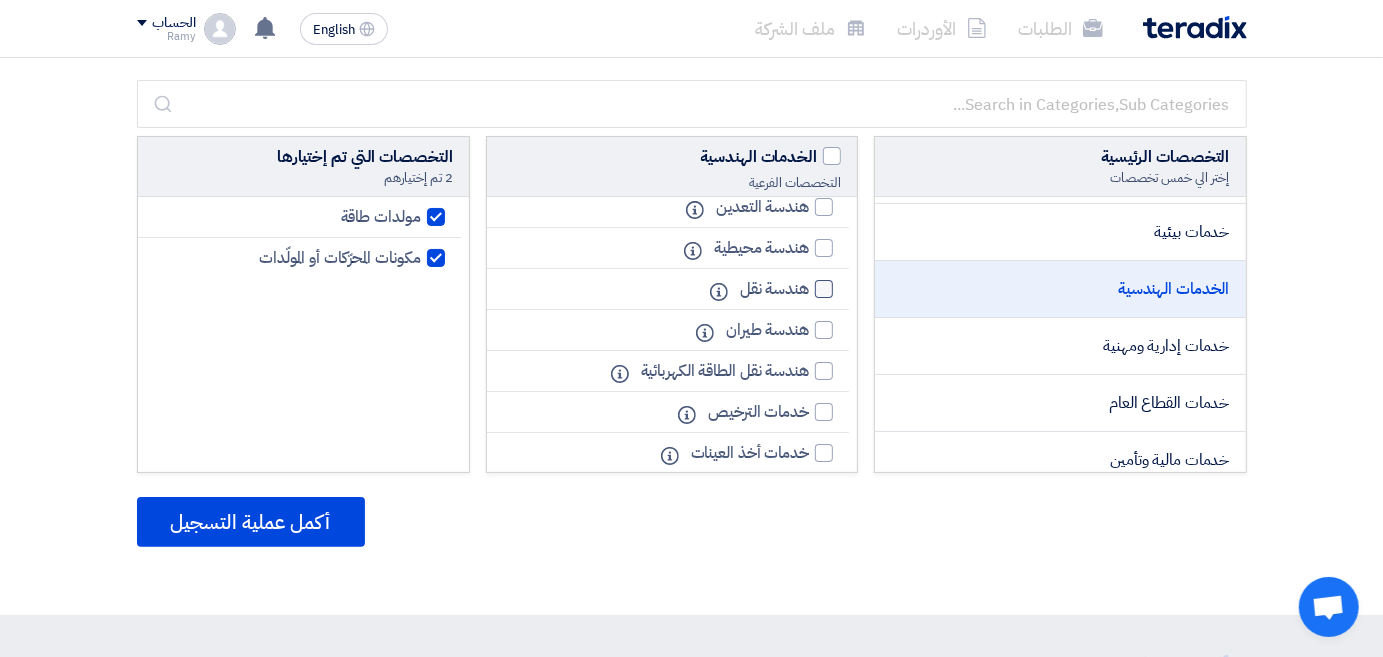 scroll, scrollTop: 0, scrollLeft: 0, axis: both 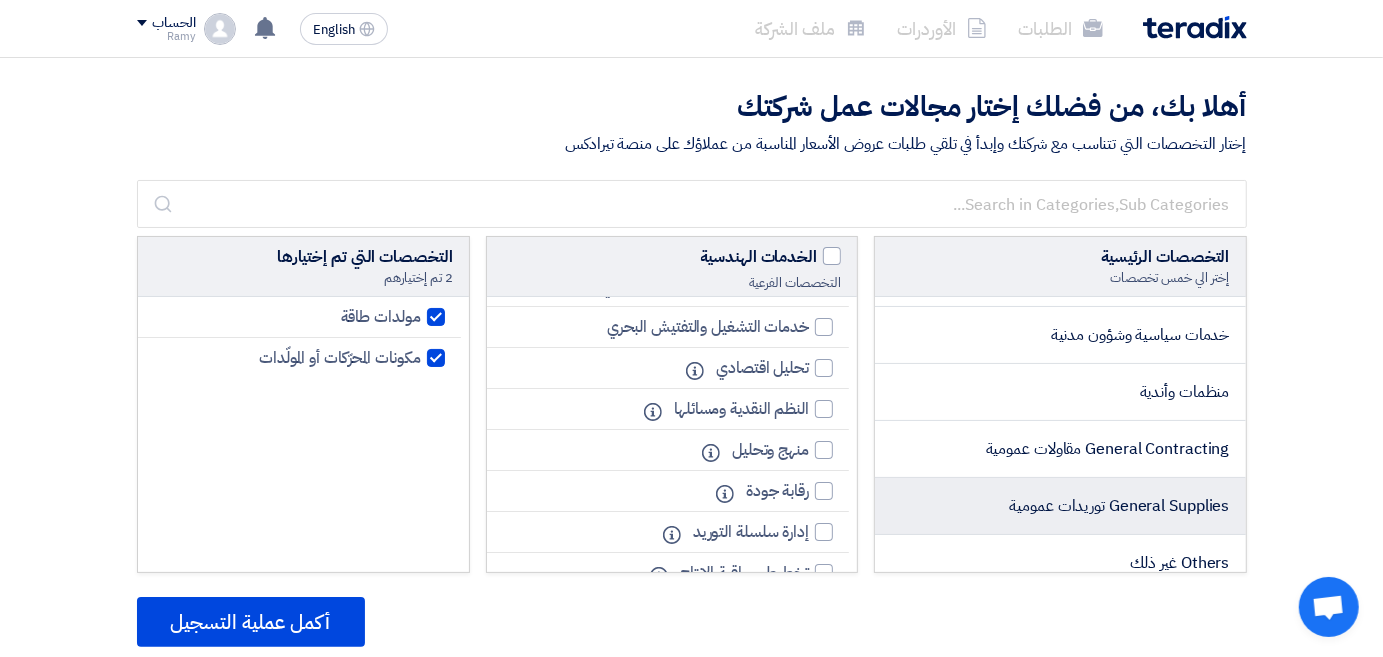 click on "General Supplies توريدات عمومية" 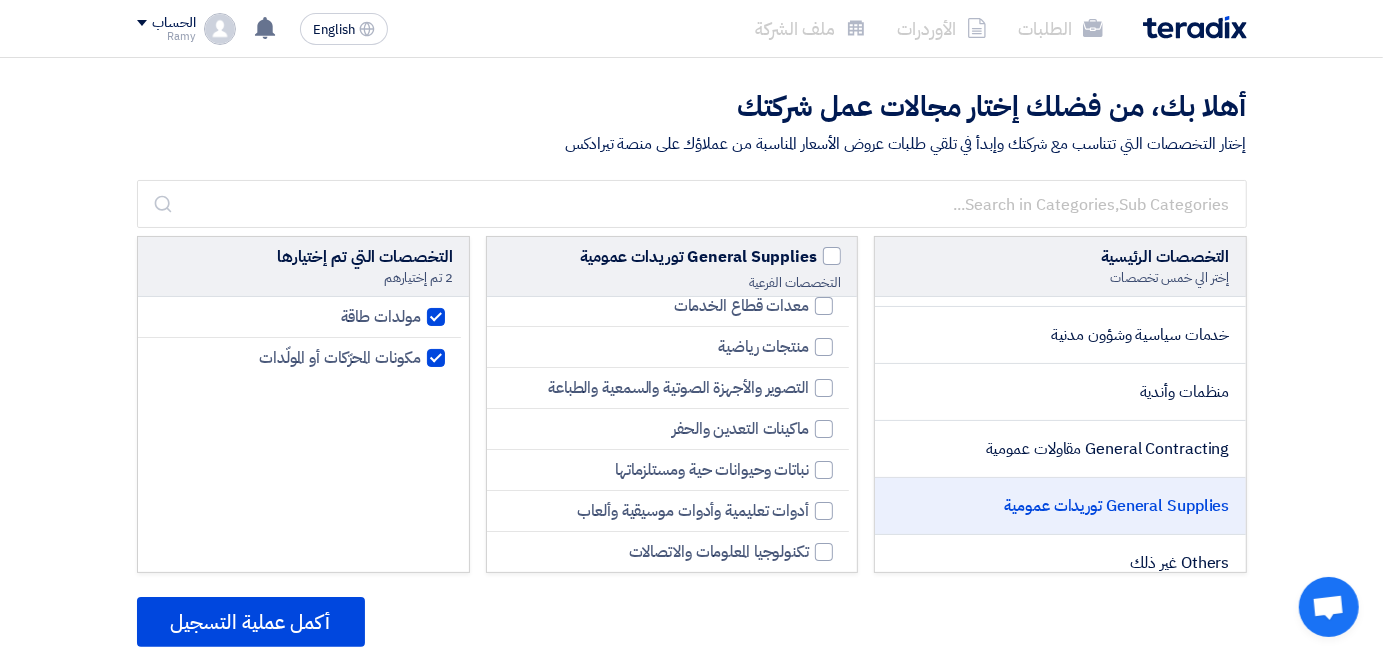 scroll, scrollTop: 1205, scrollLeft: 0, axis: vertical 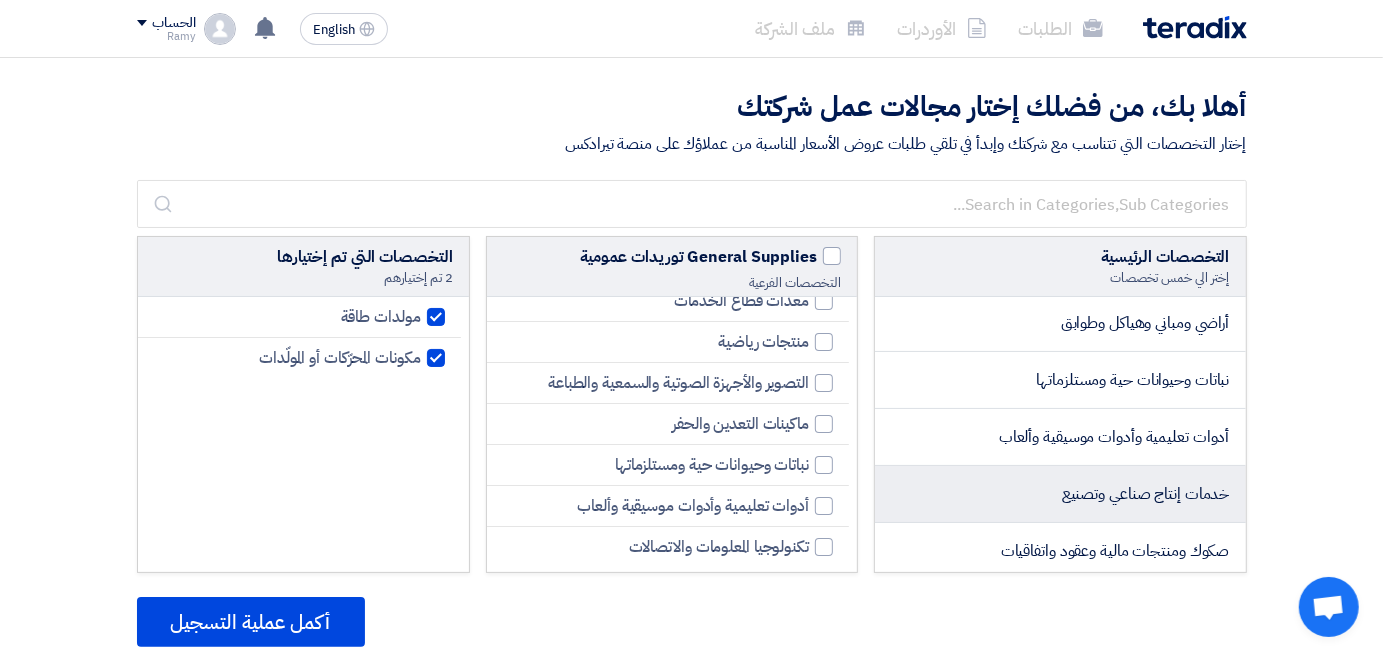 click on "خدمات إنتاج صناعي وتصنيع" 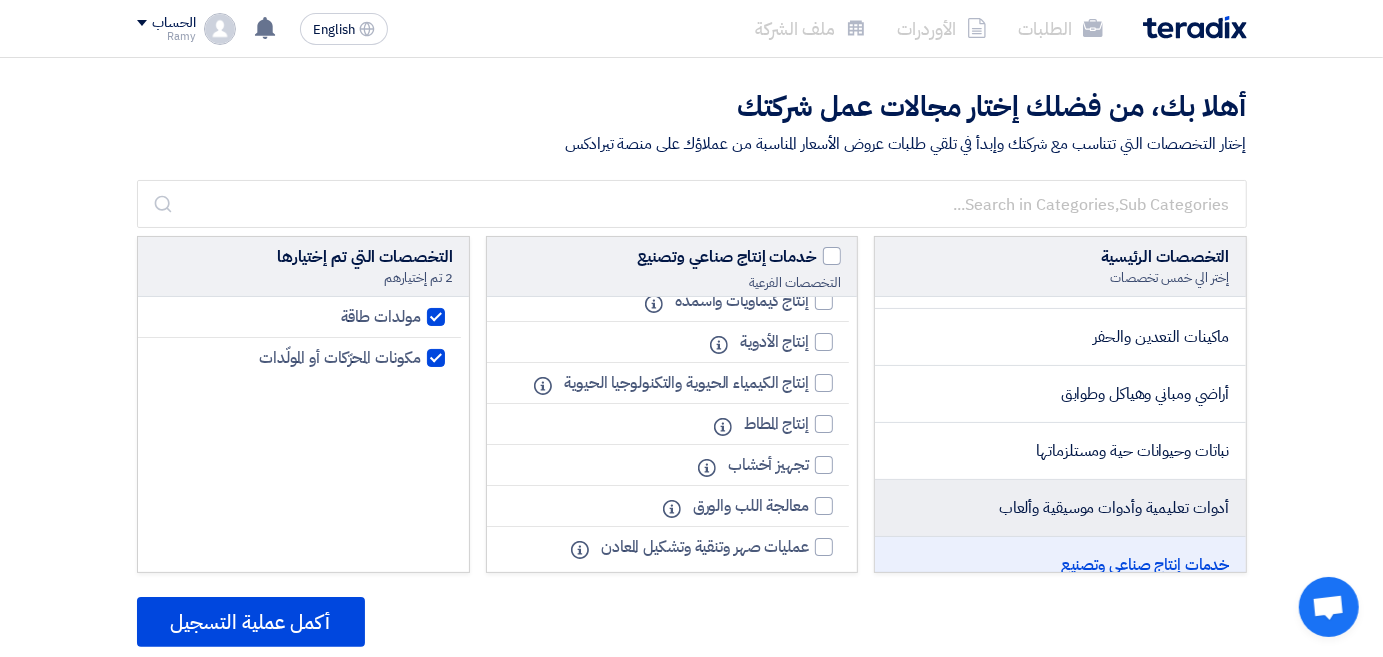 scroll, scrollTop: 2353, scrollLeft: 0, axis: vertical 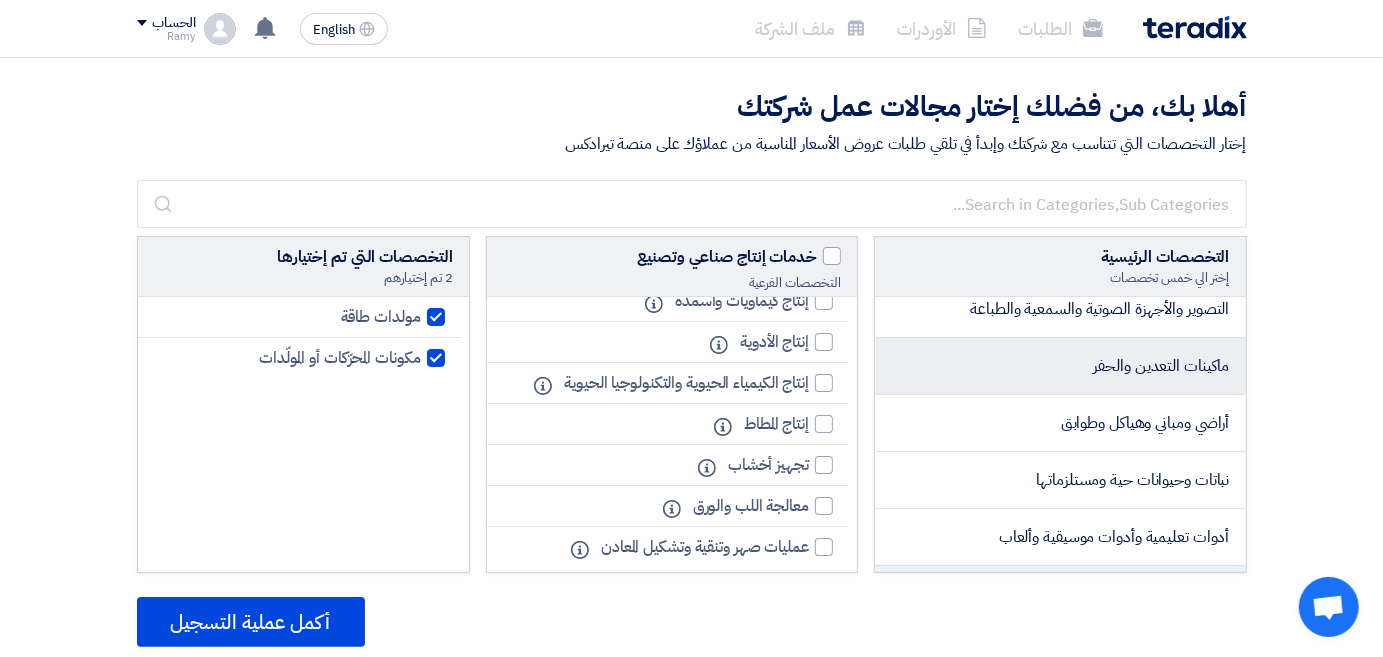 click on "ماكينات التعدين والحفر" 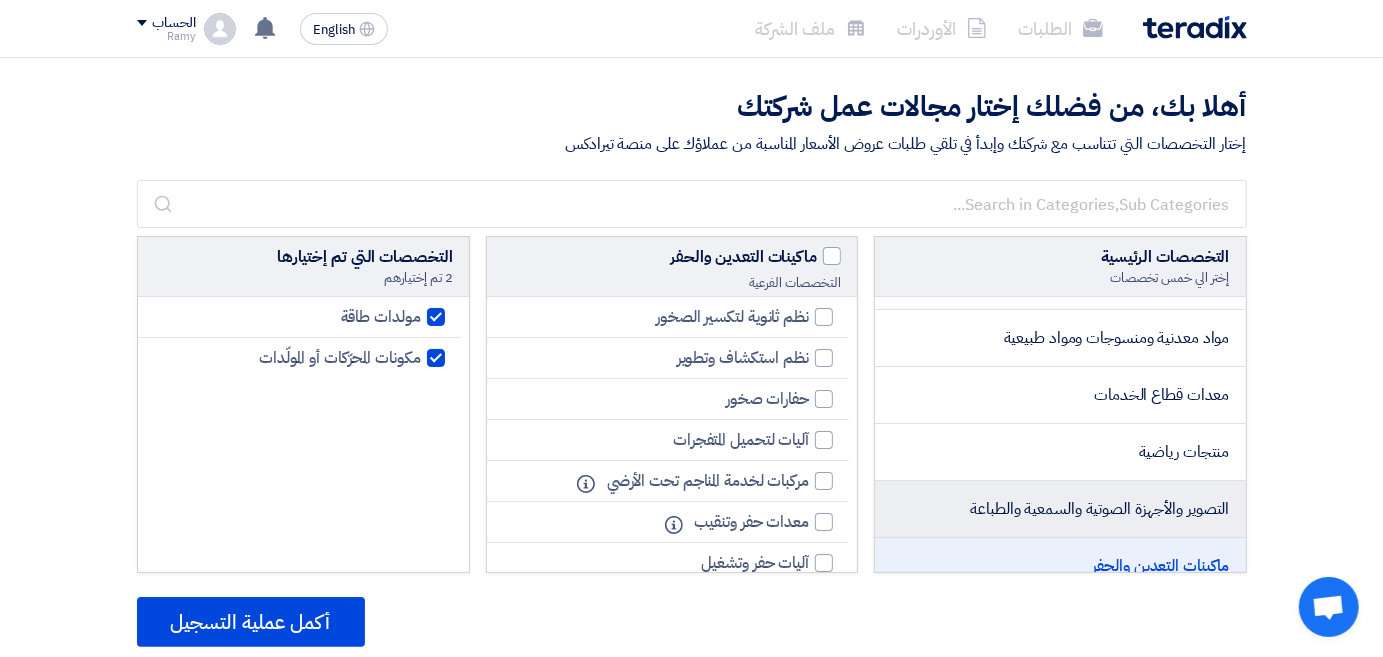 scroll, scrollTop: 2053, scrollLeft: 0, axis: vertical 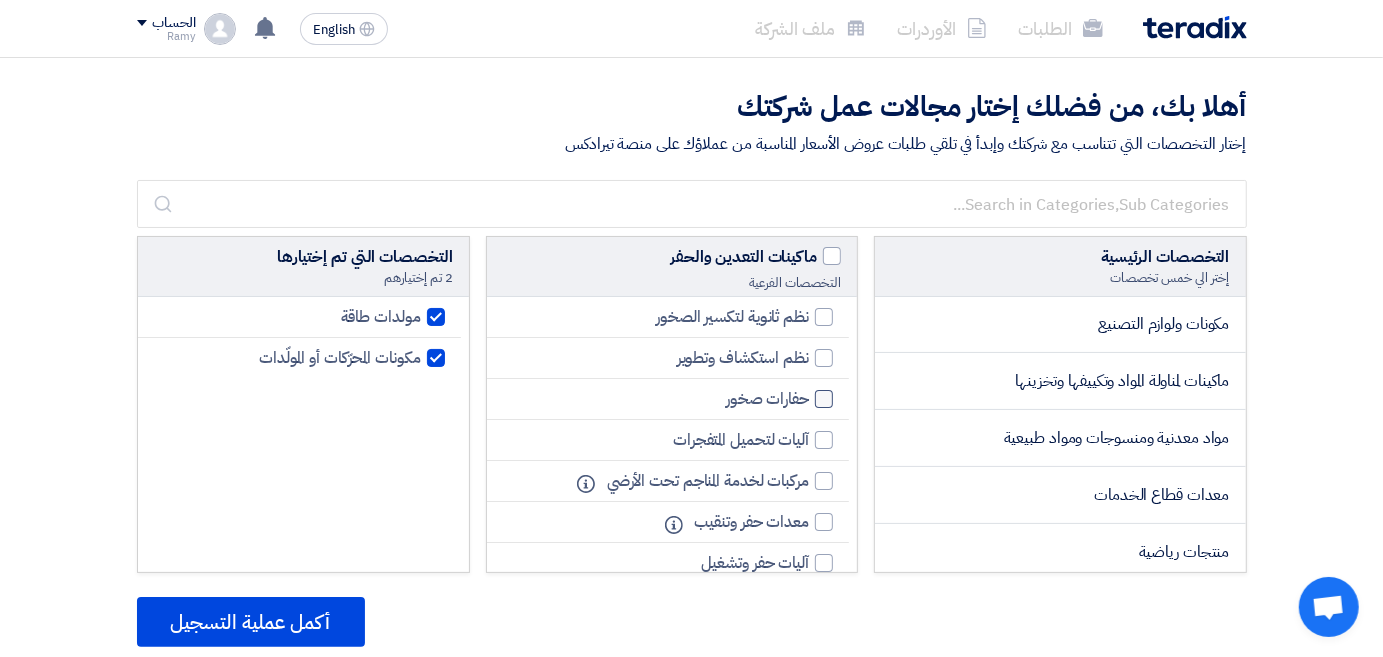 click 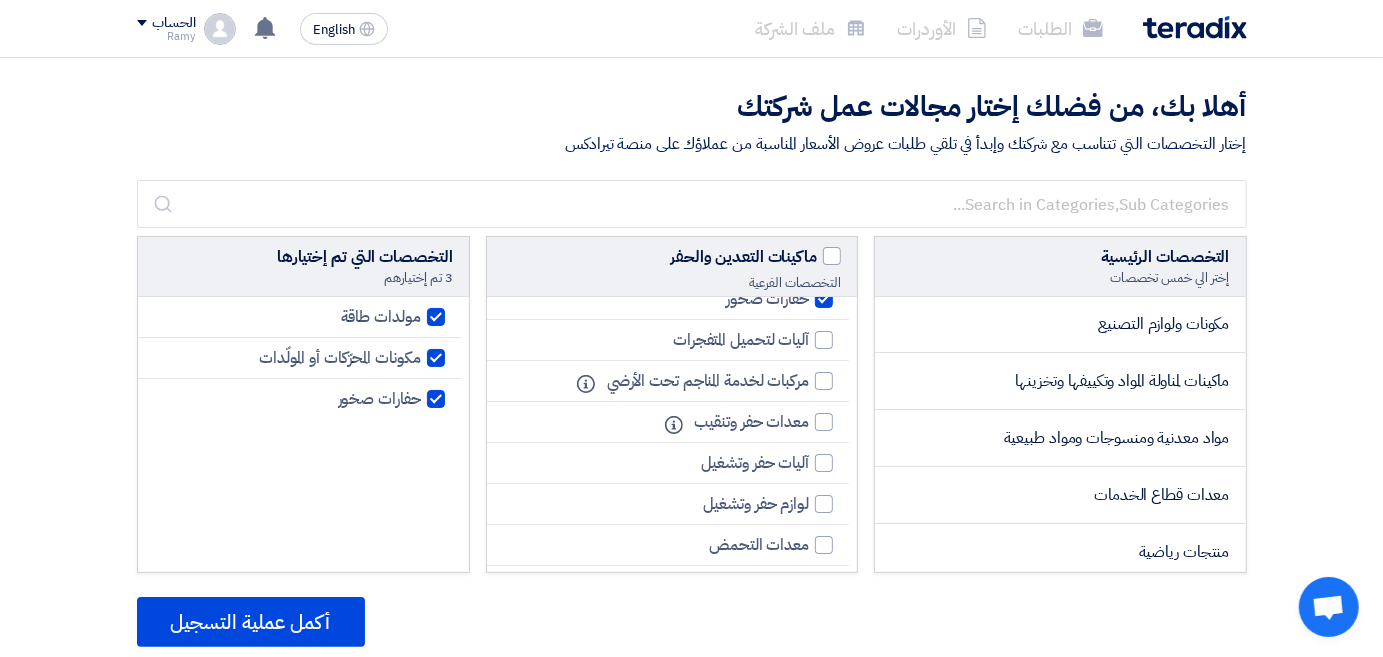 scroll, scrollTop: 200, scrollLeft: 0, axis: vertical 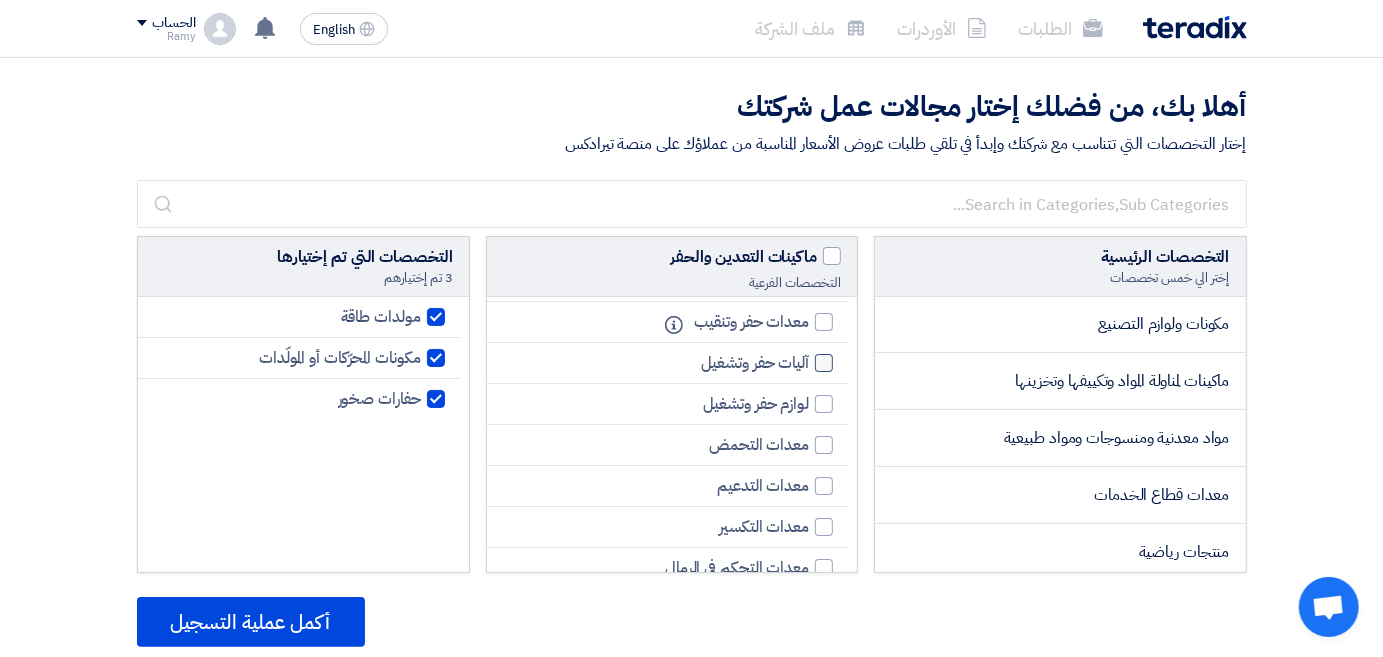 click on "آليات حفر وتشغيل" 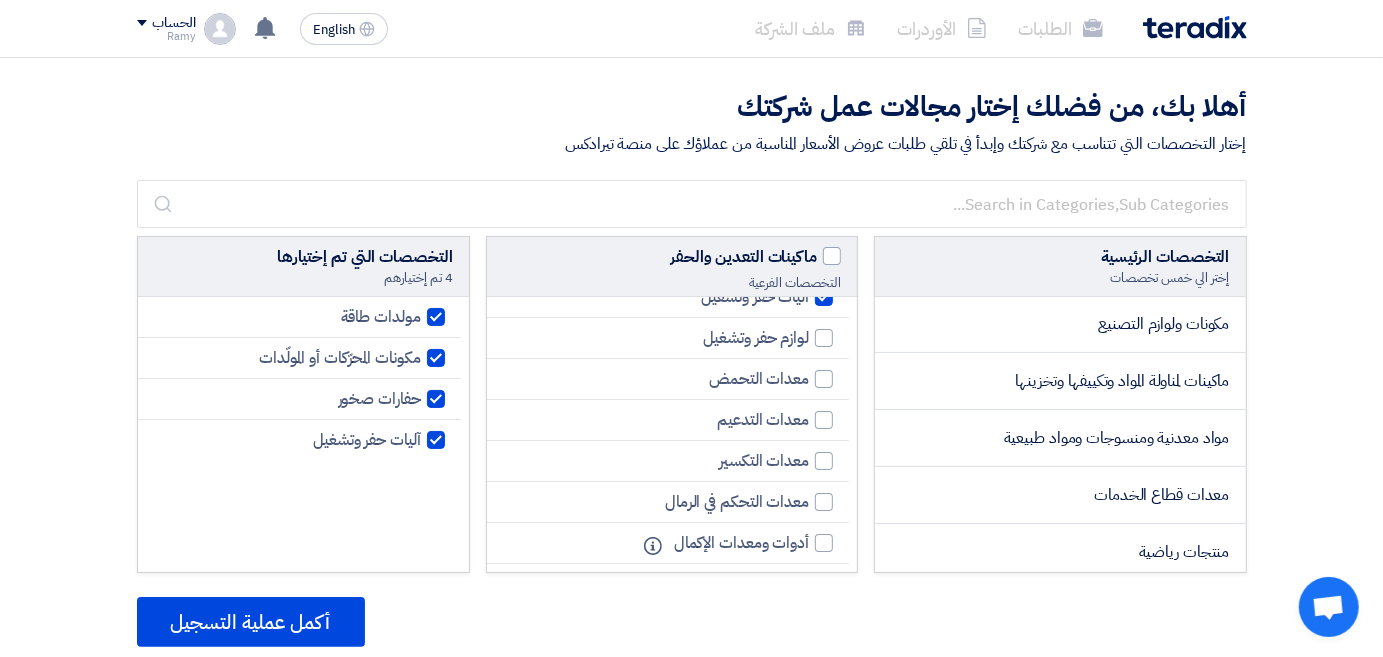 scroll, scrollTop: 300, scrollLeft: 0, axis: vertical 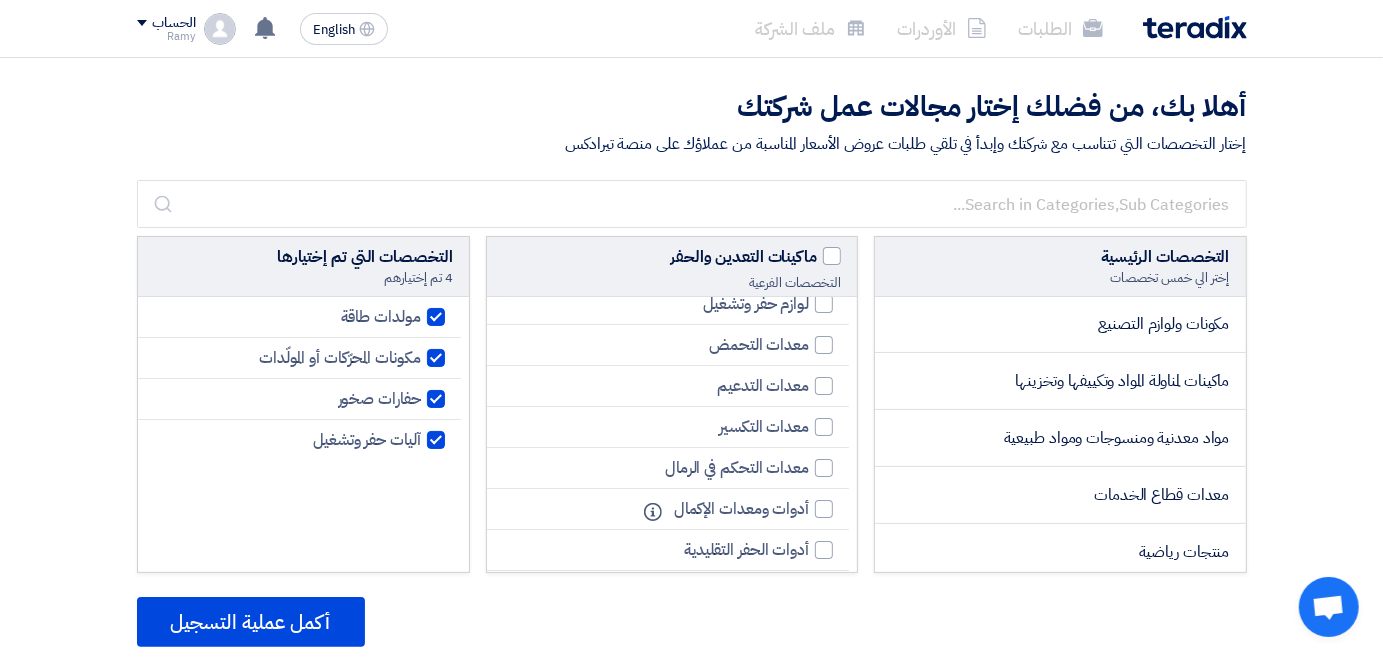 click on "معدات التكسير" 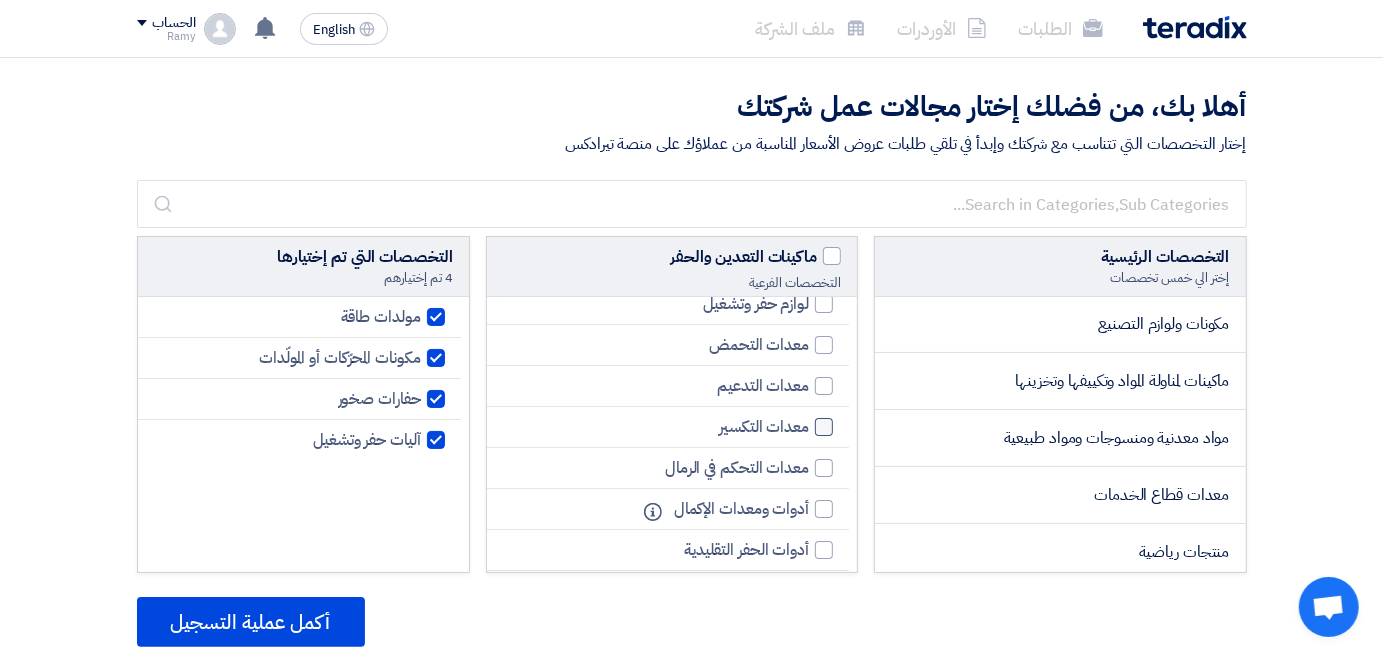 click 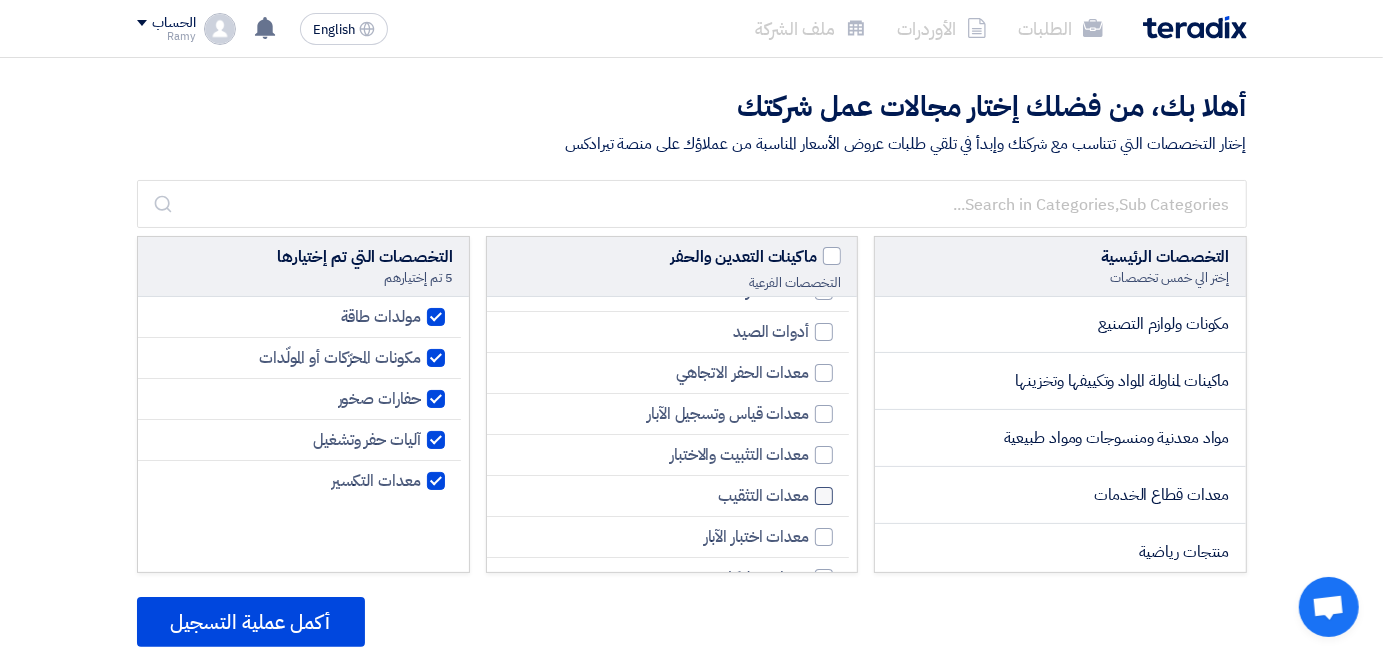 scroll, scrollTop: 700, scrollLeft: 0, axis: vertical 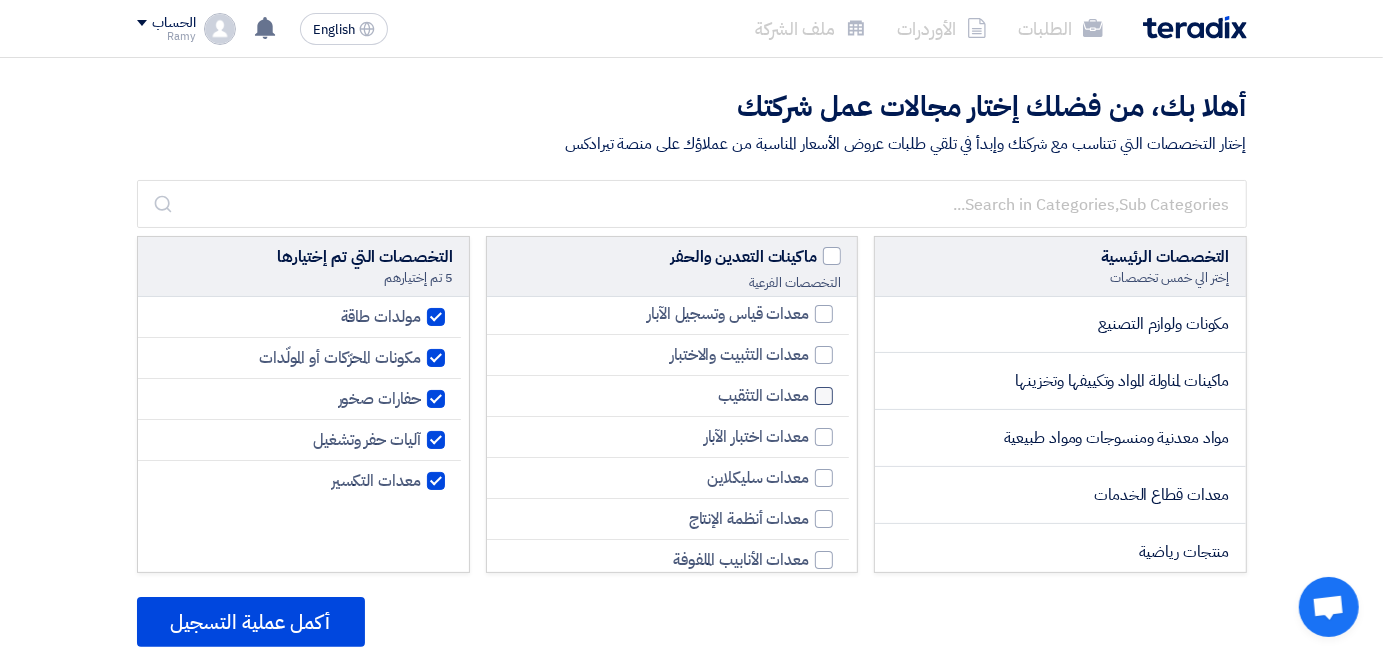click 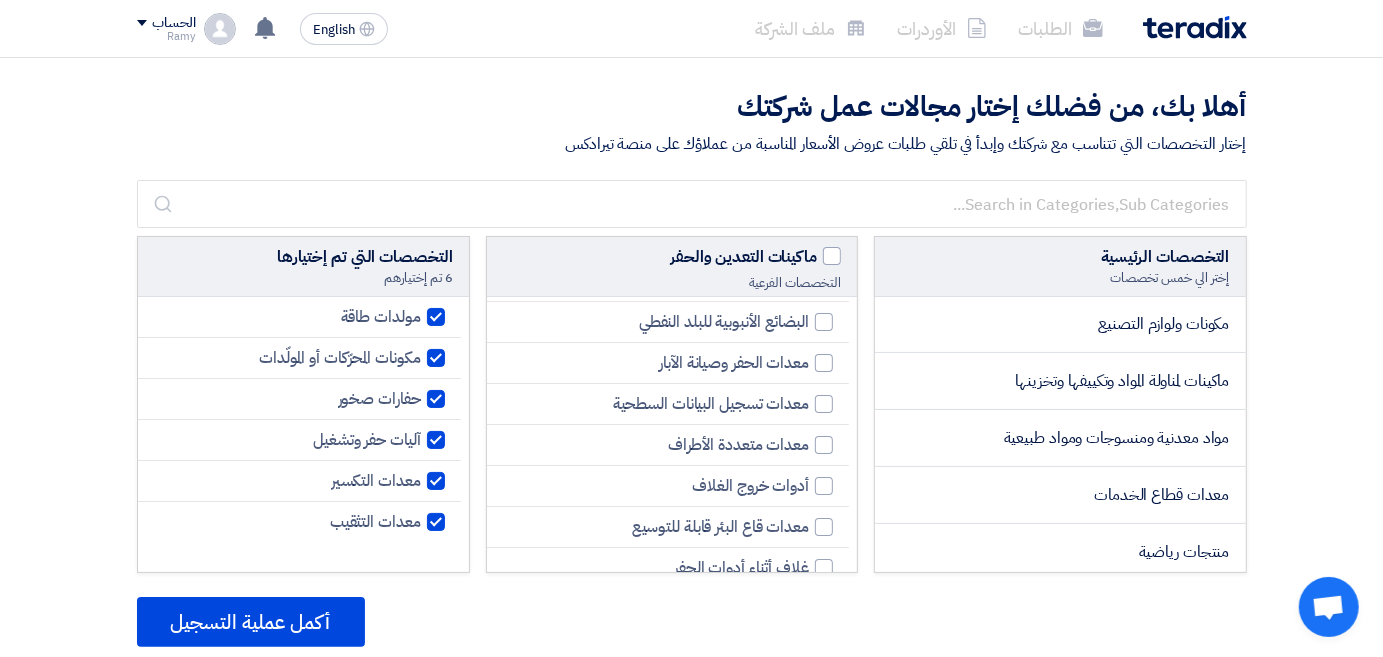 scroll, scrollTop: 1000, scrollLeft: 0, axis: vertical 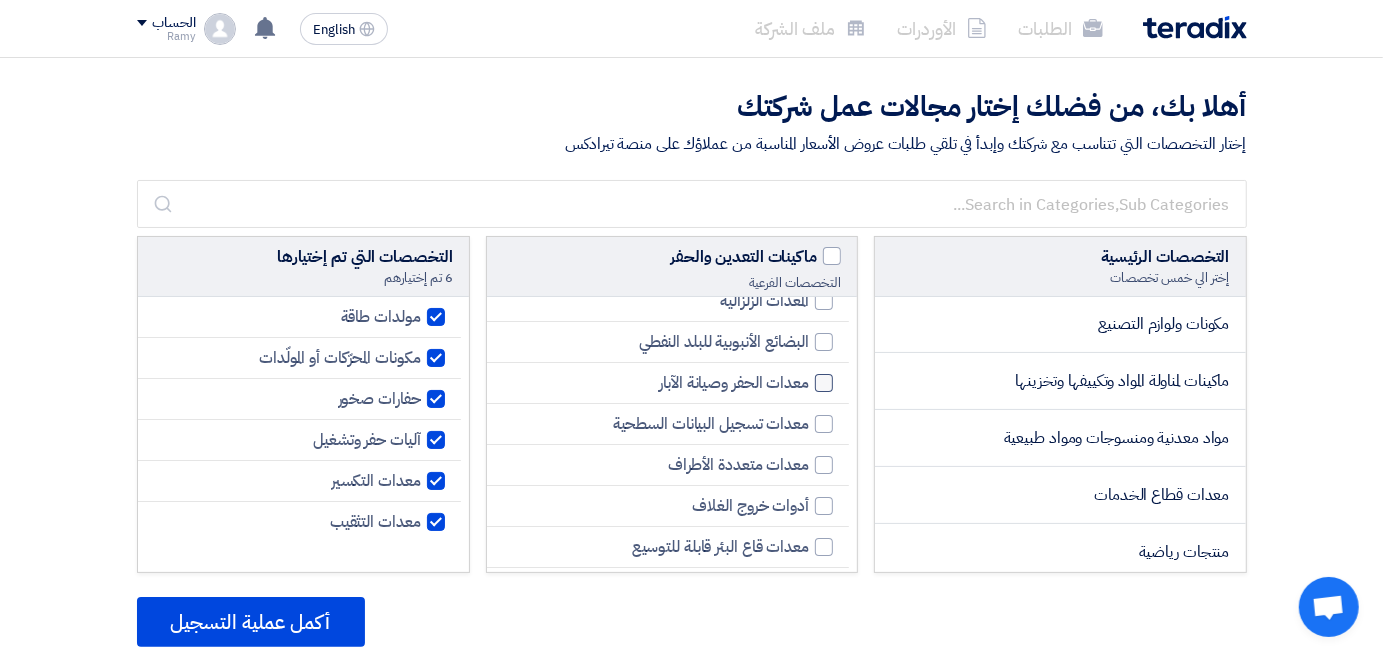 click 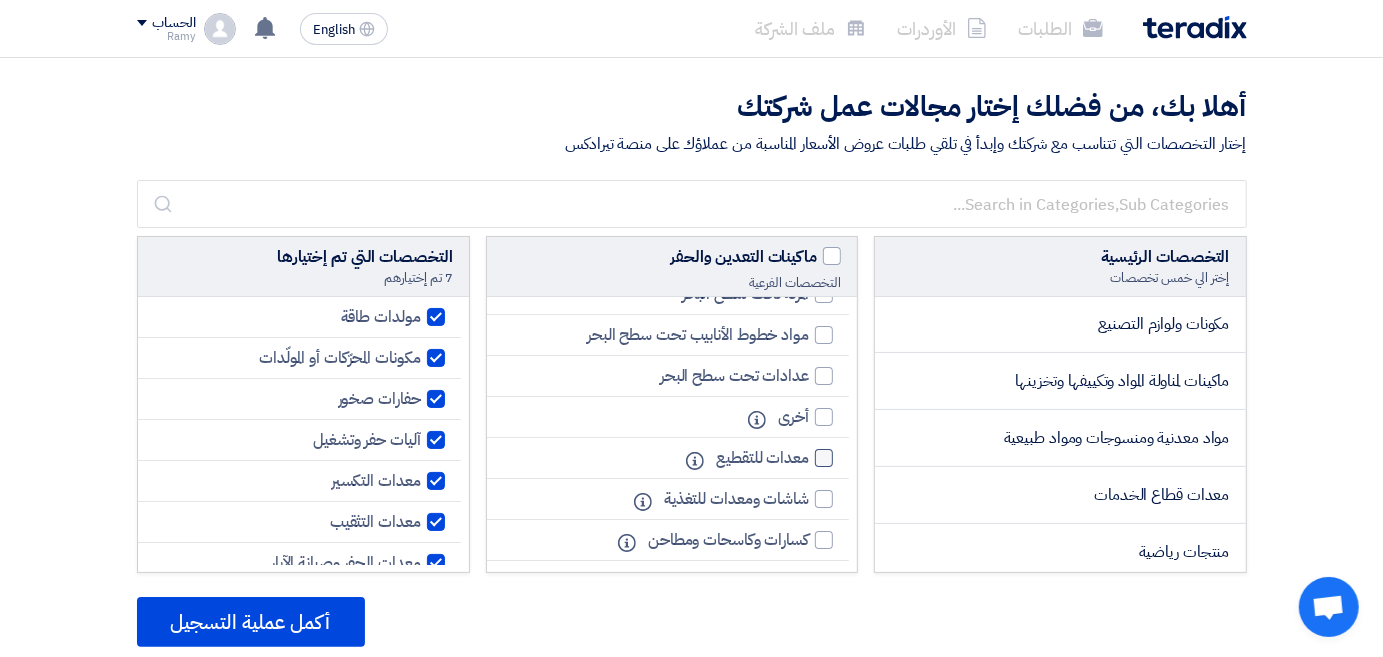 scroll, scrollTop: 2508, scrollLeft: 0, axis: vertical 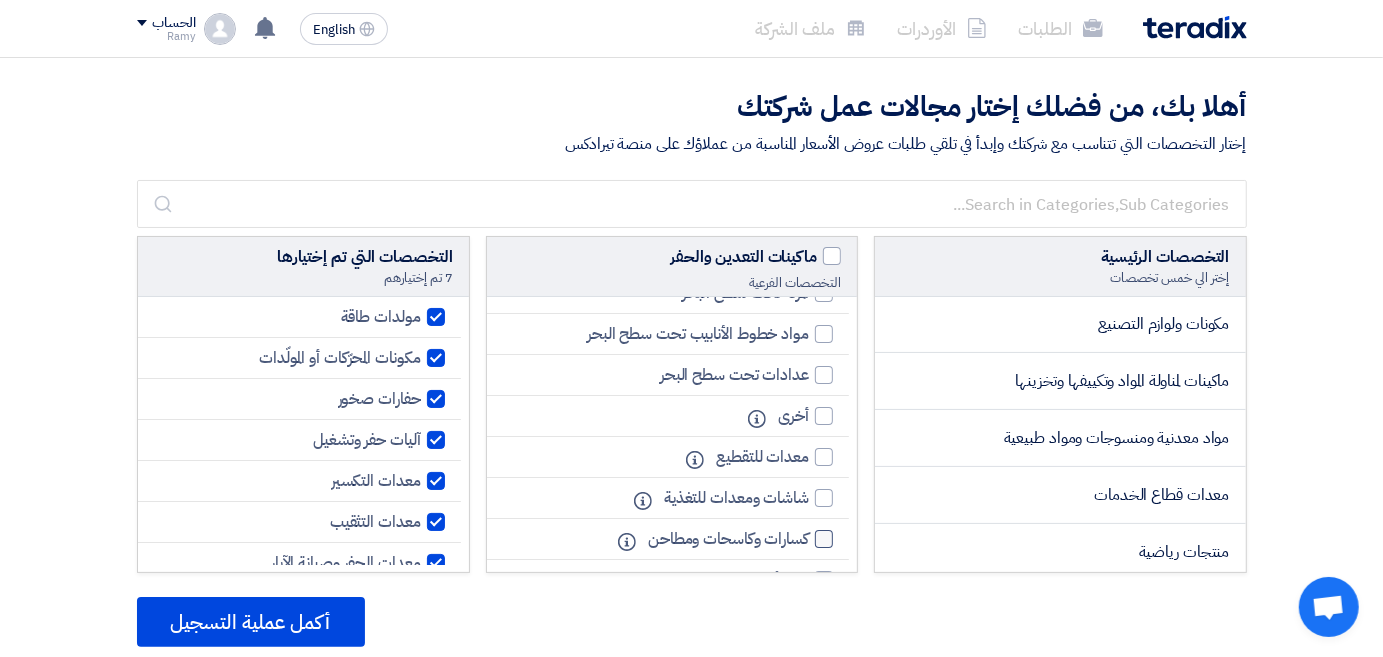 click 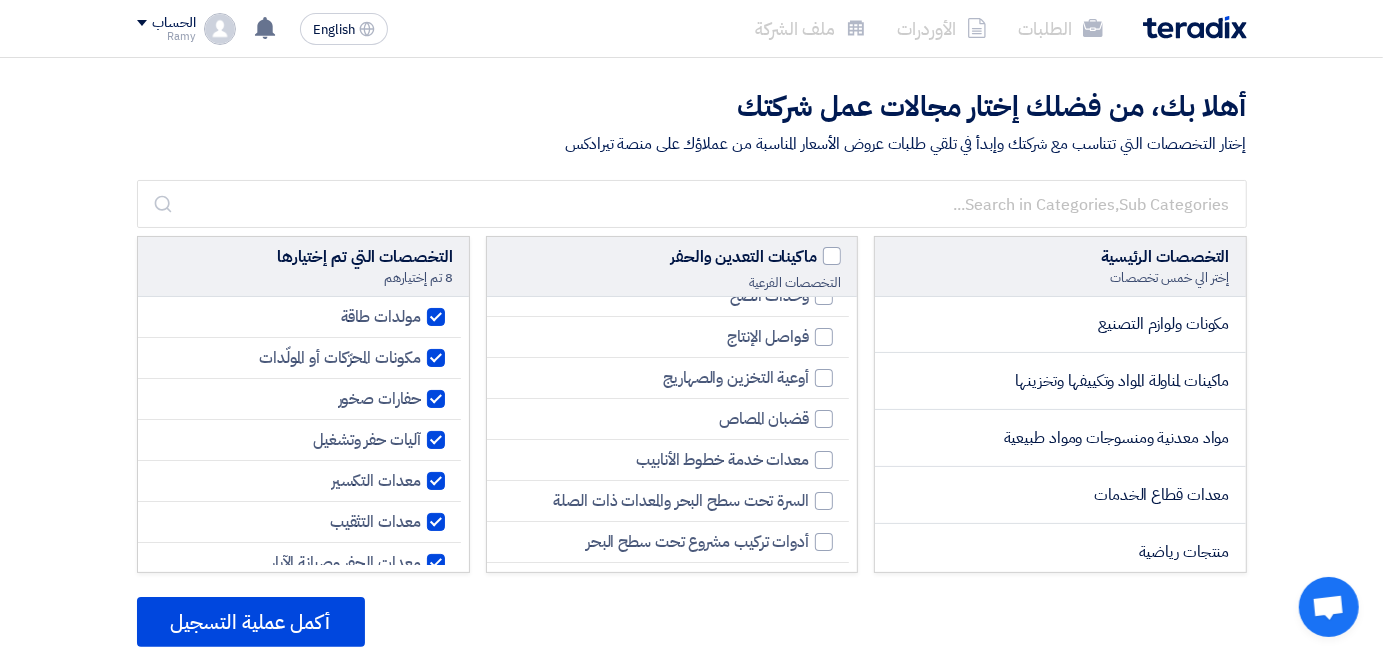 scroll, scrollTop: 2208, scrollLeft: 0, axis: vertical 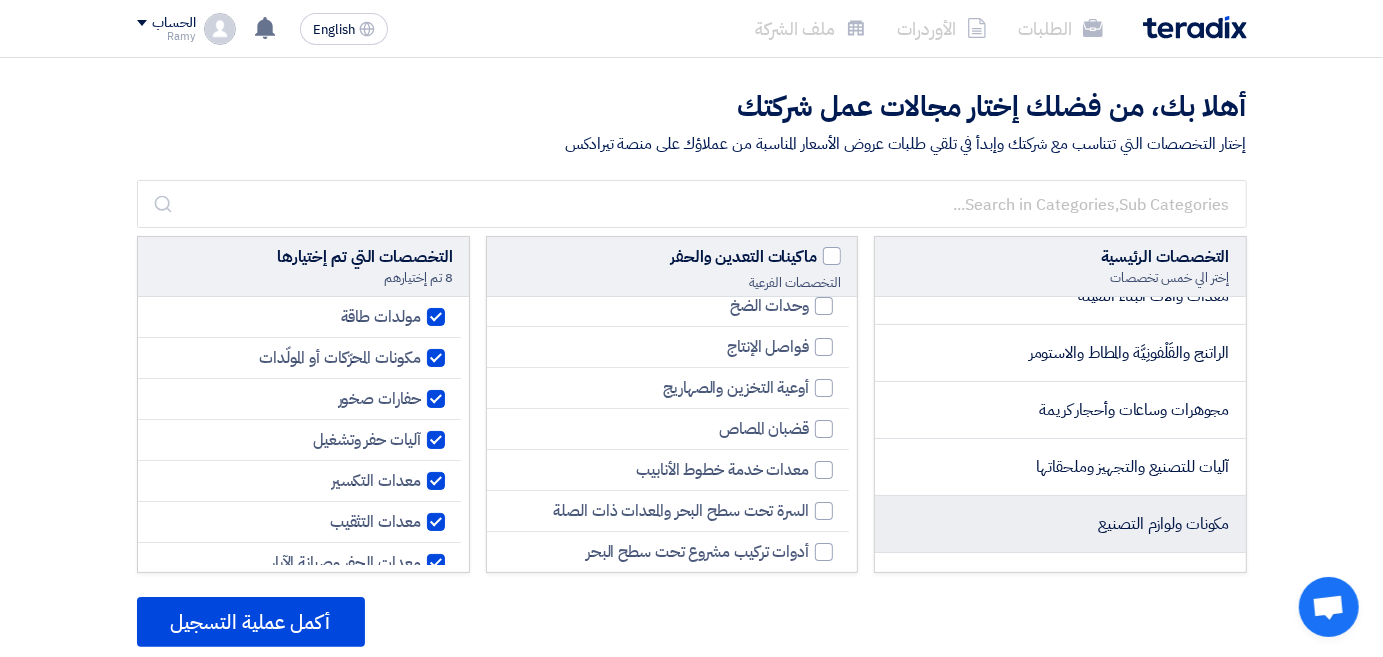 click on "مكونات ولوازم التصنيع" 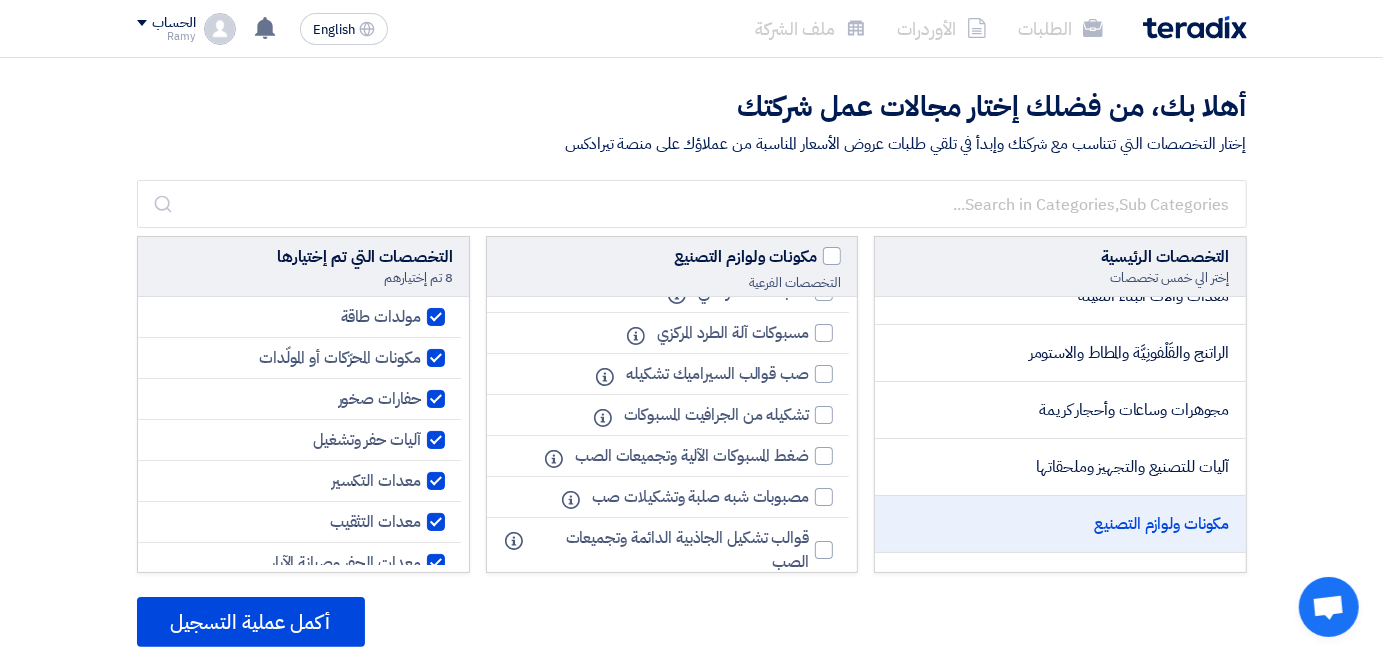 scroll, scrollTop: 8735, scrollLeft: 0, axis: vertical 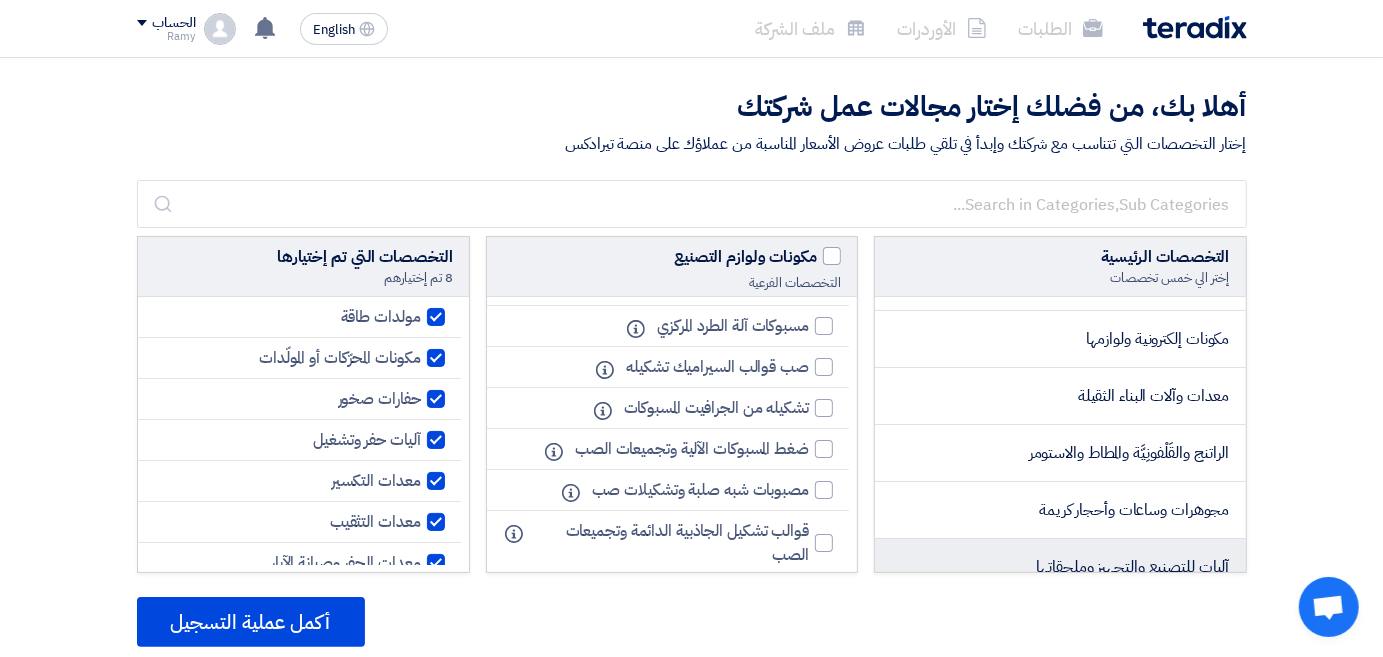 click on "آليات للتصنيع والتجهيز وملحقاتها" 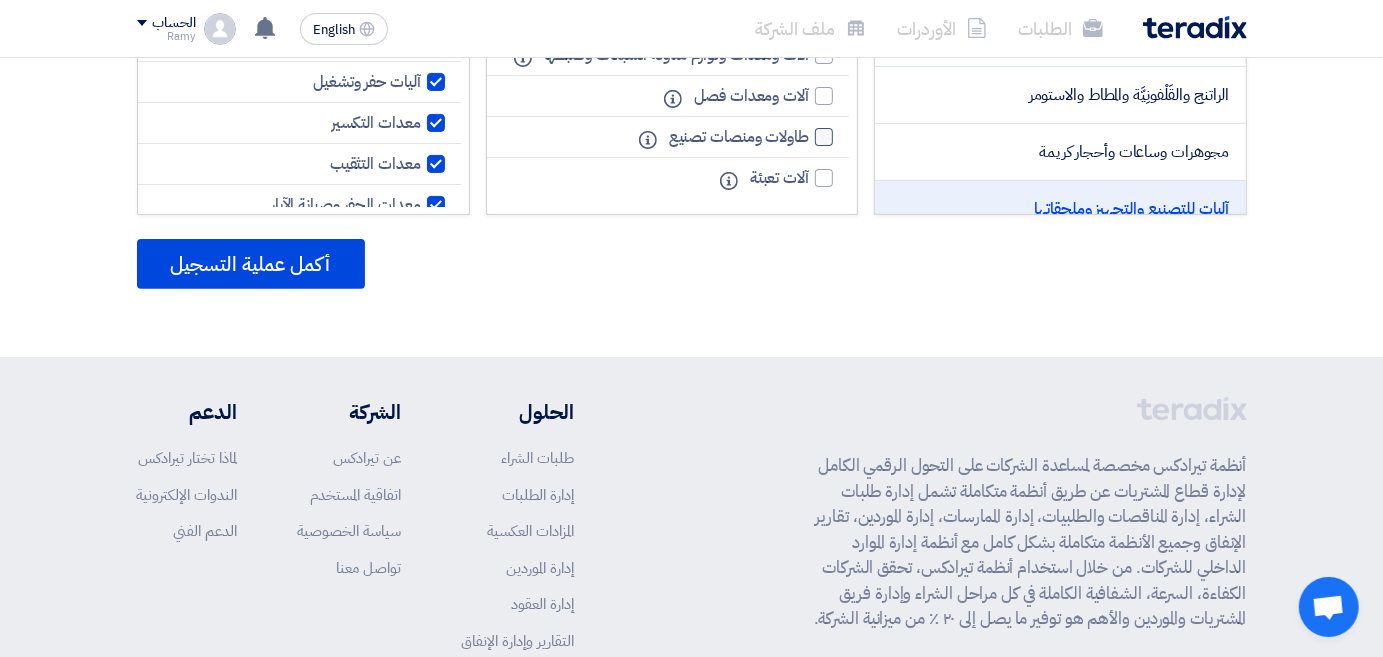 scroll, scrollTop: 0, scrollLeft: 0, axis: both 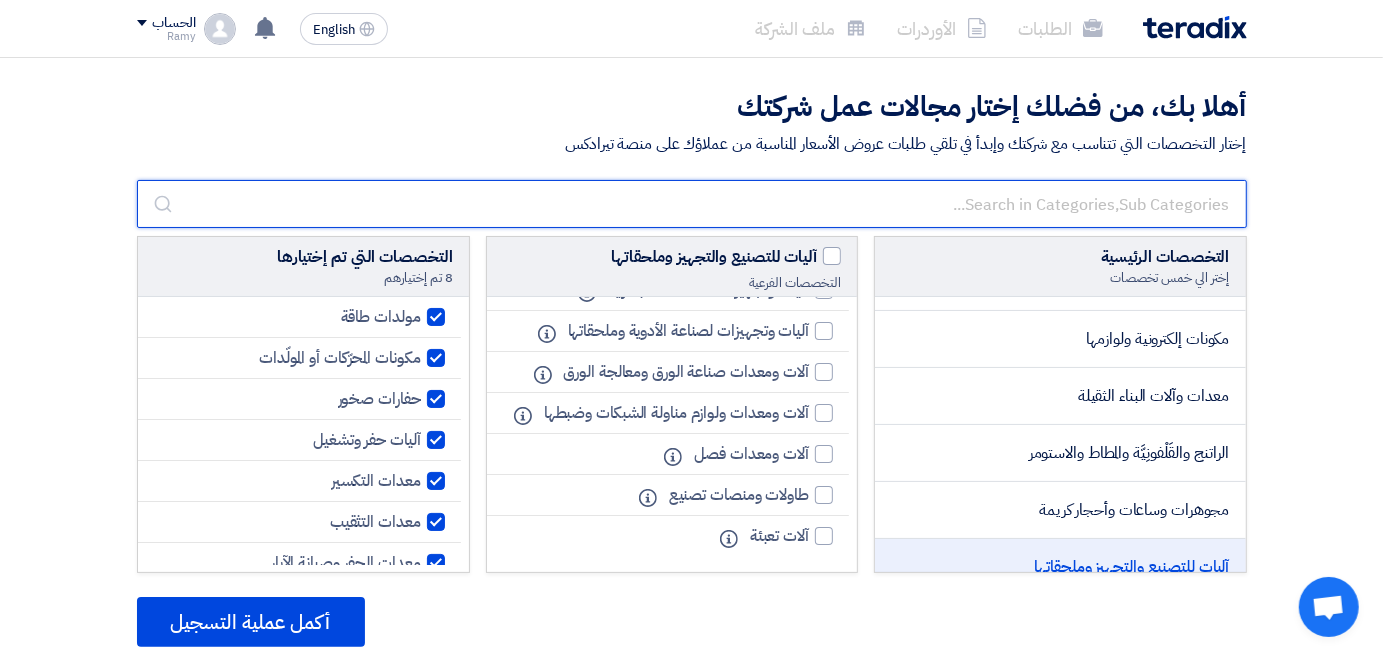 click 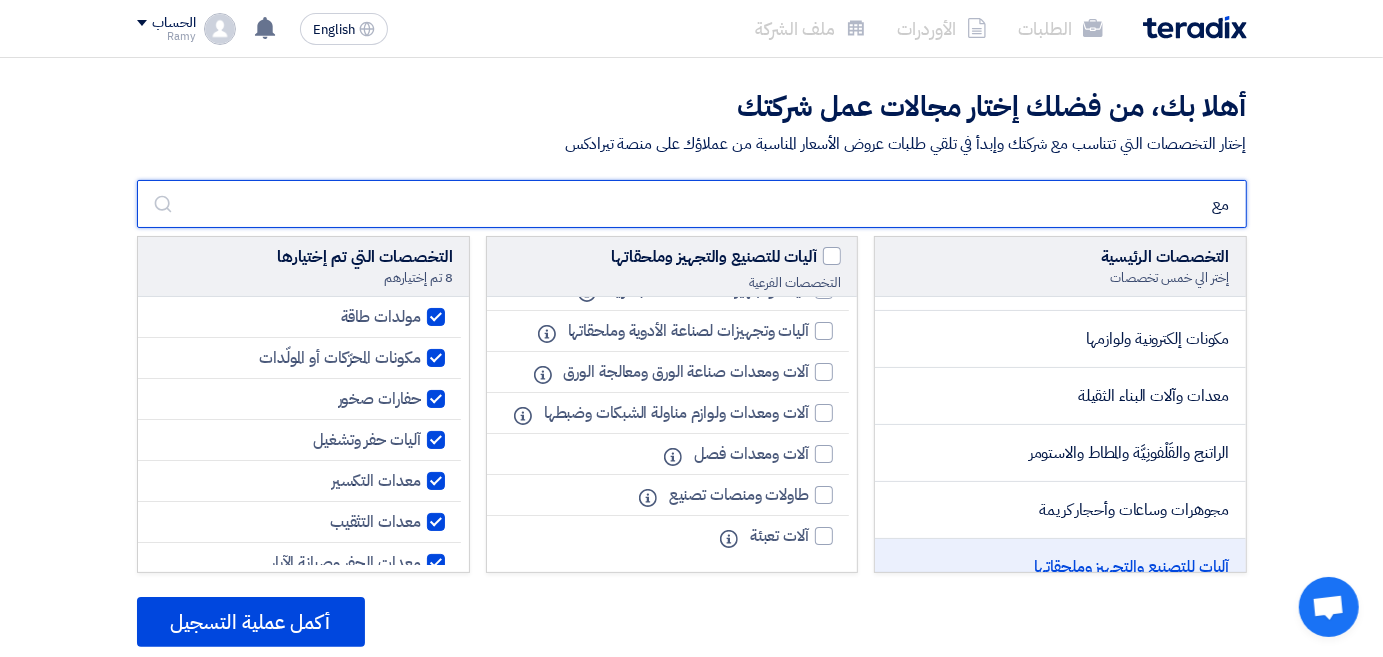 type on "م" 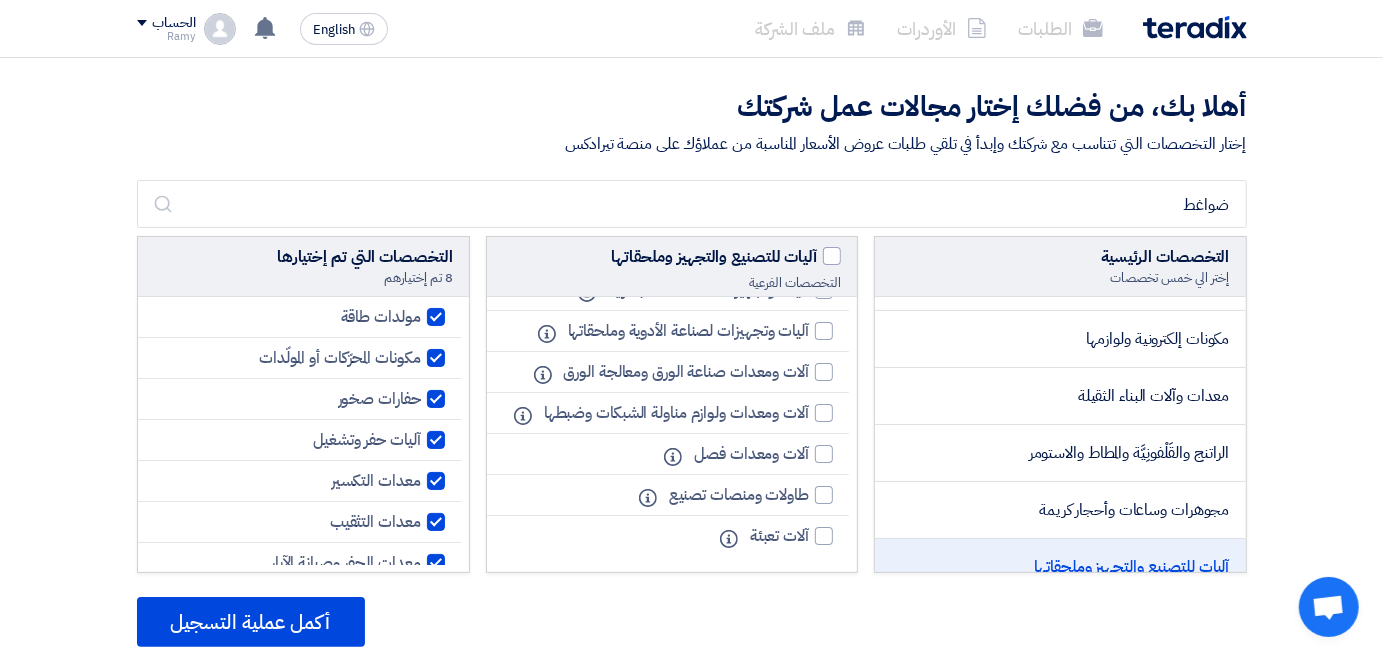 click 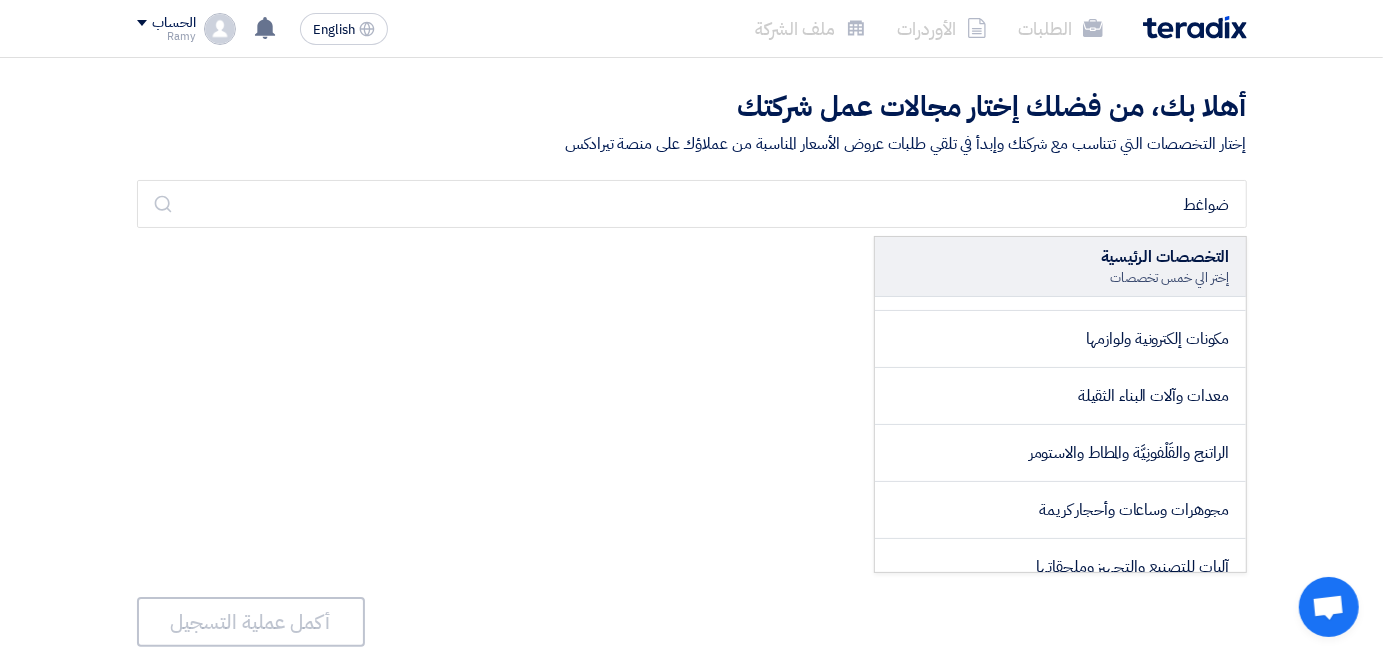 click 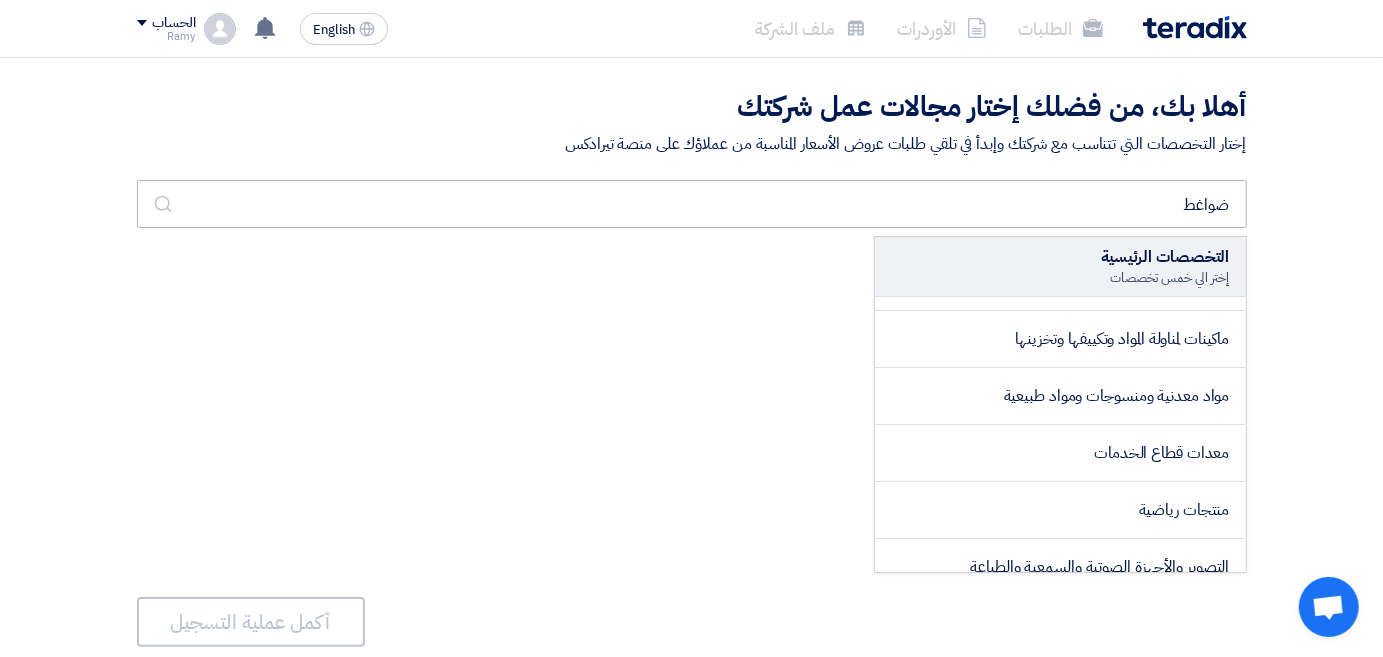 scroll, scrollTop: 0, scrollLeft: 0, axis: both 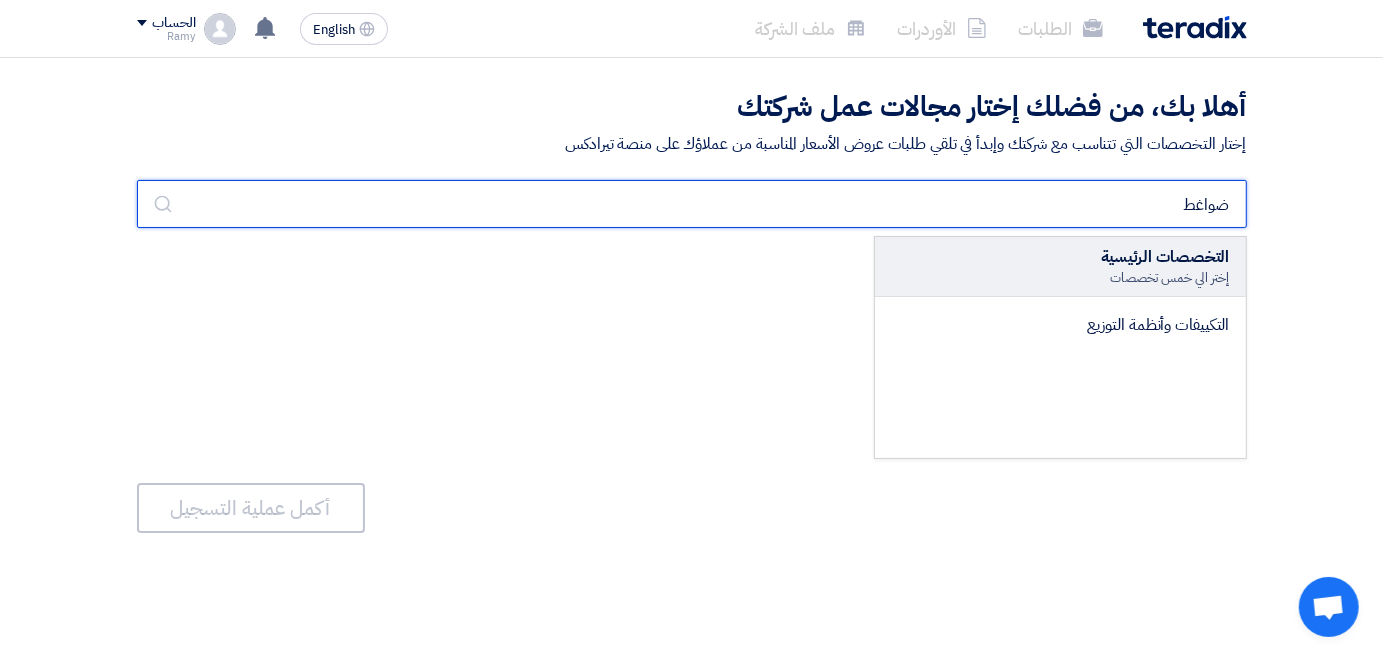 click on "ضواغط" 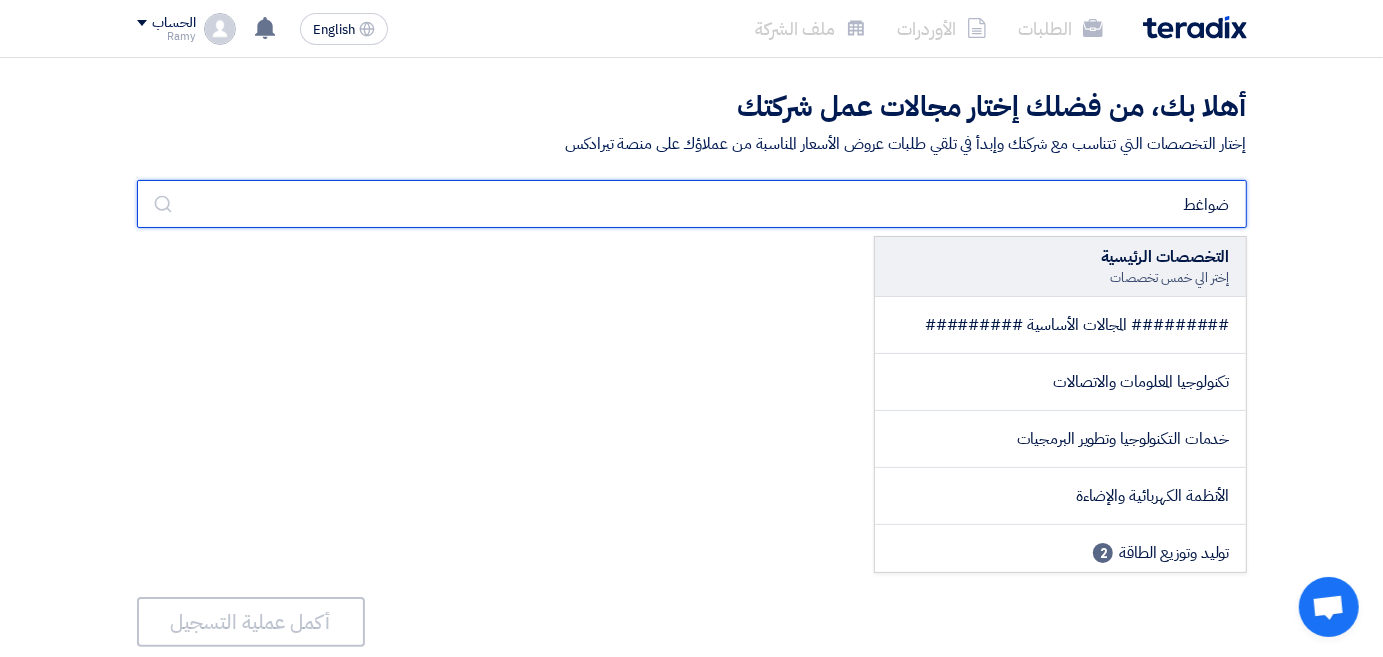 click on "ضواغط" 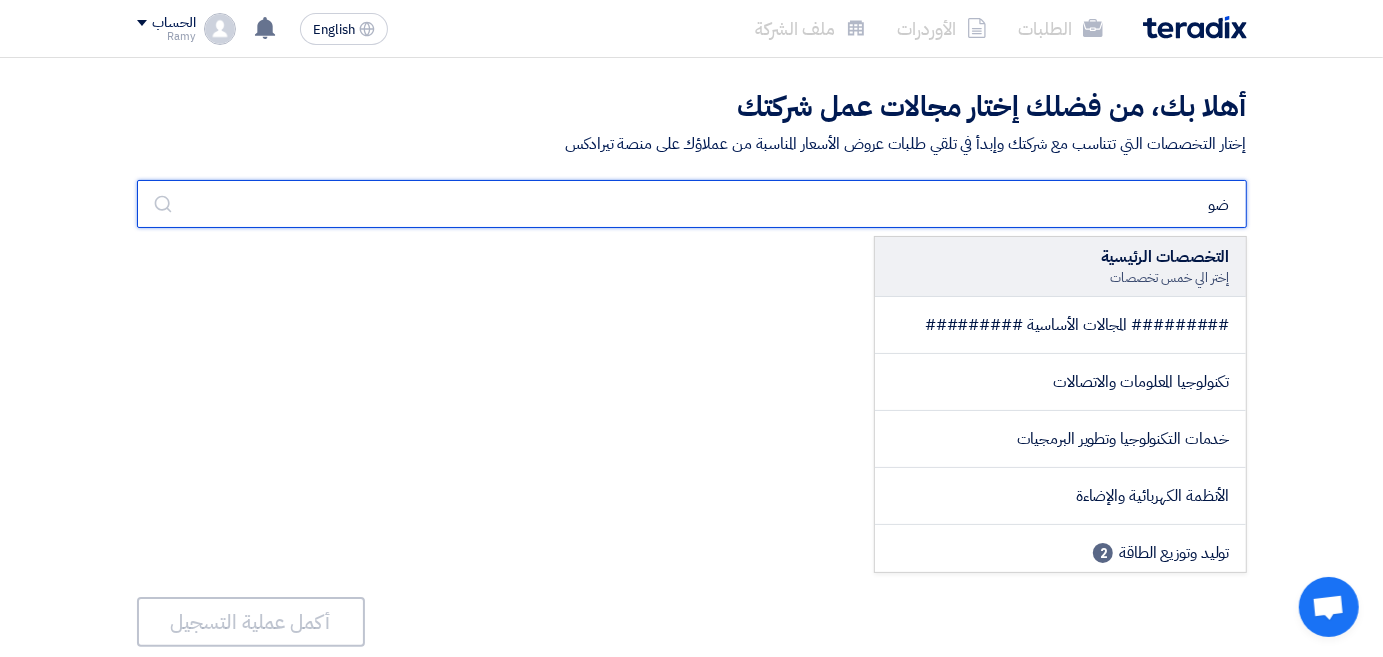 type on "ض" 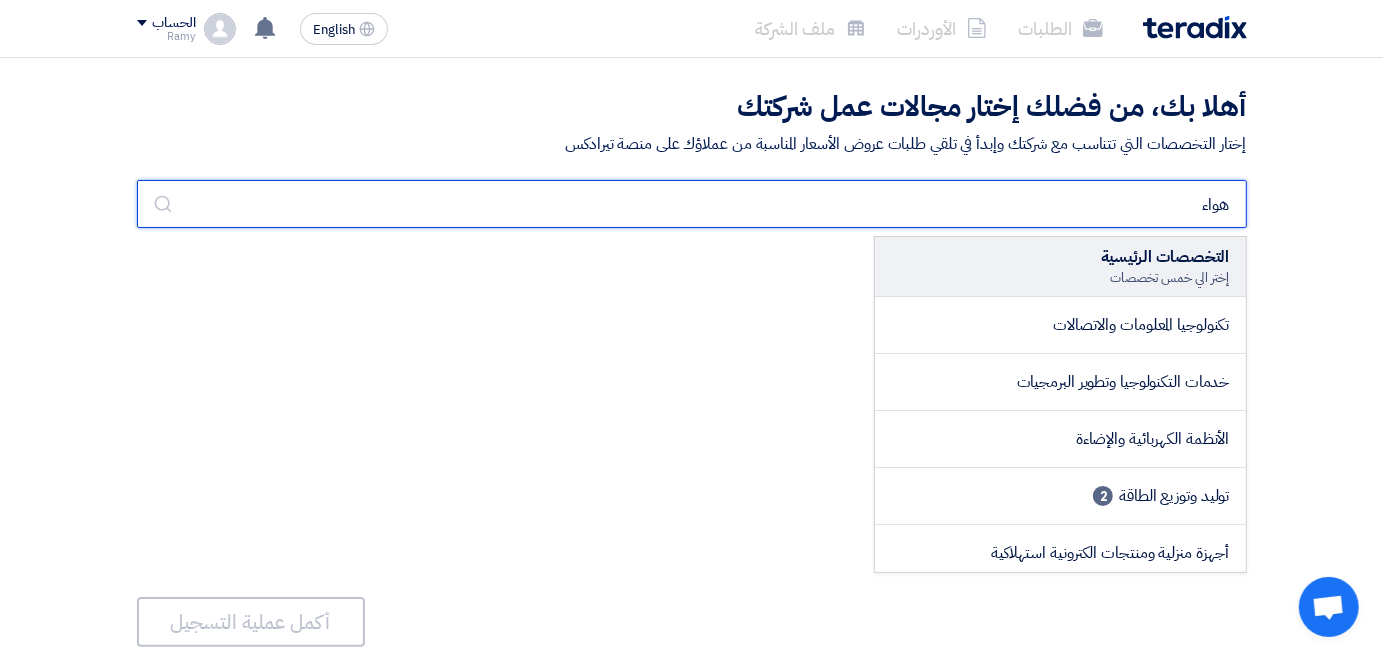 type on "هواء" 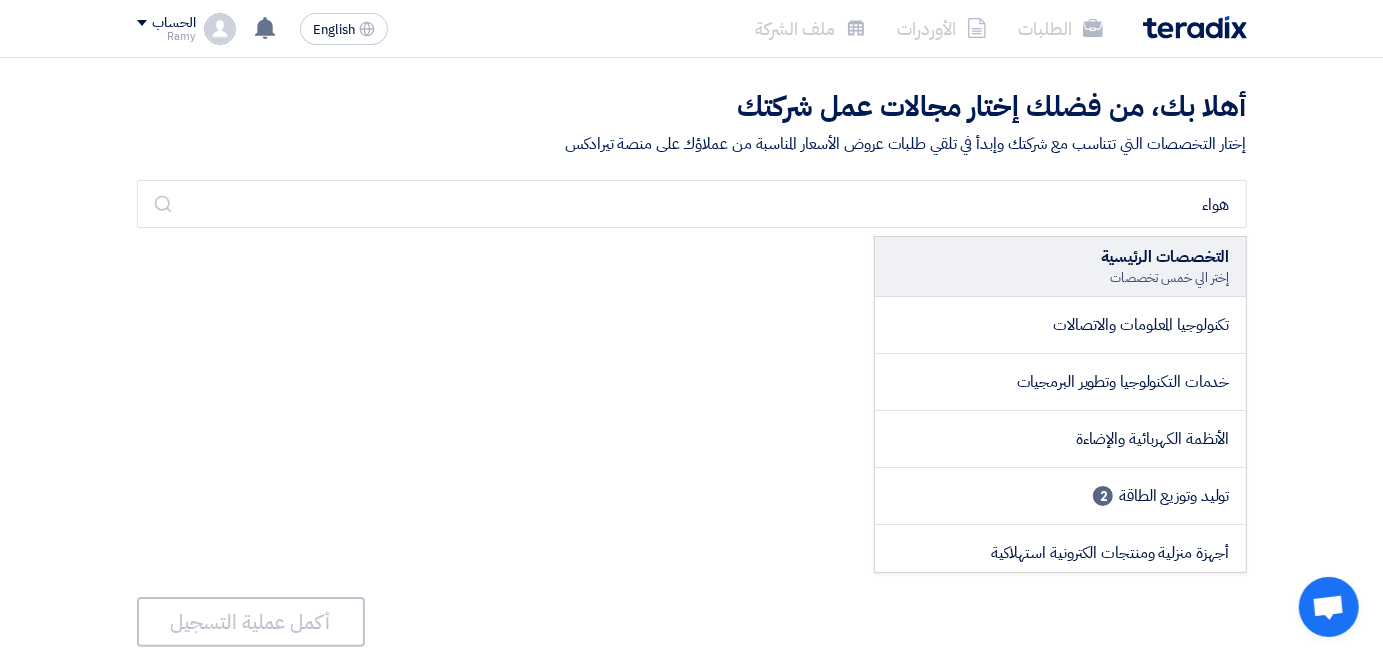 click 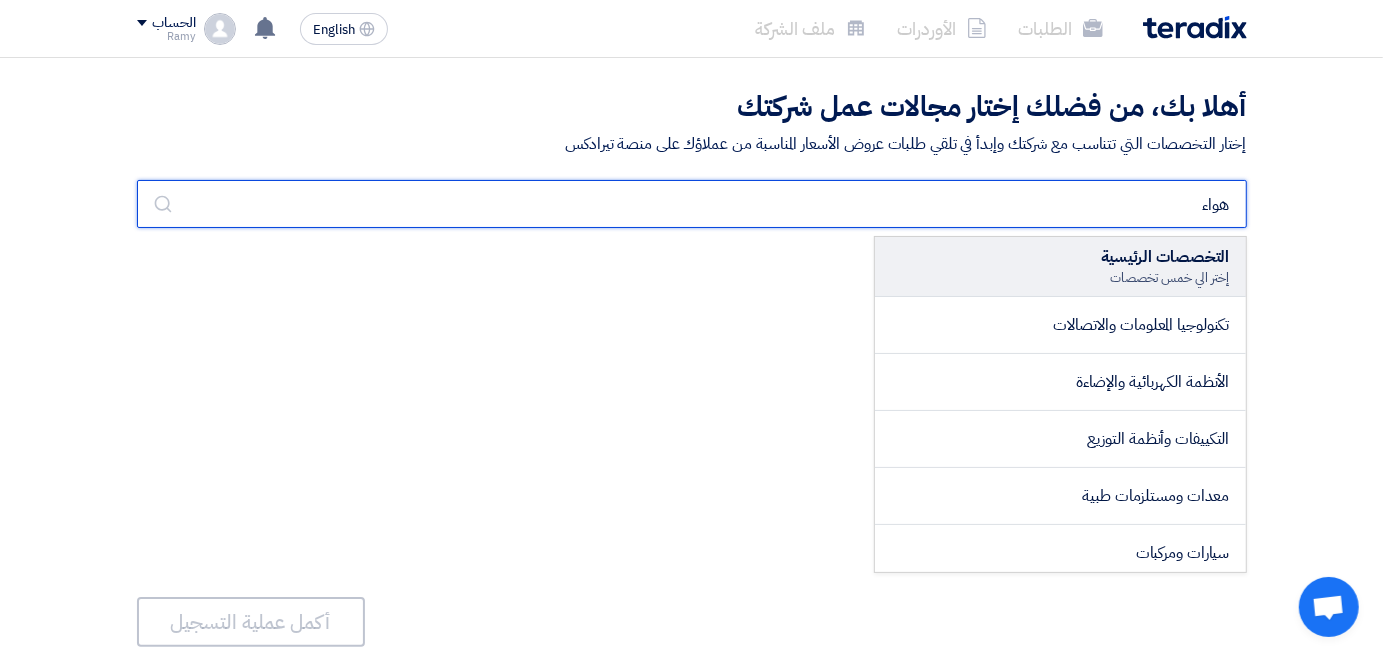 click on "هواء" 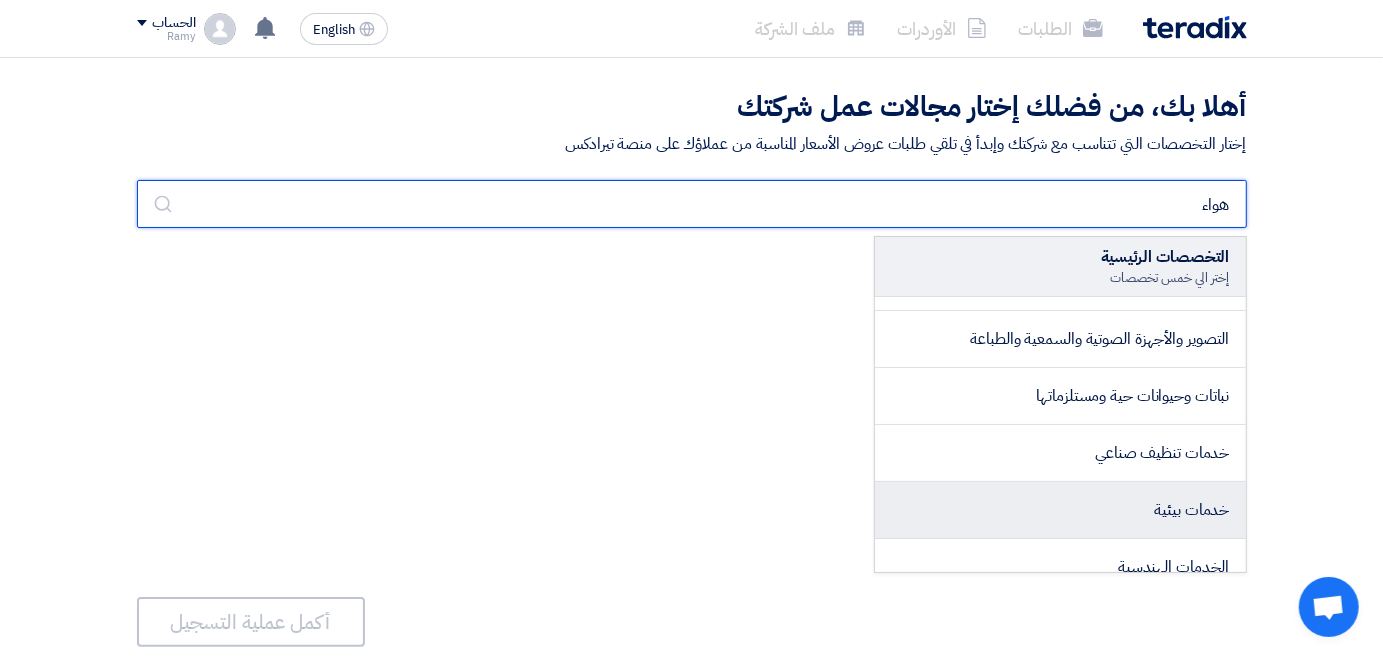 scroll, scrollTop: 857, scrollLeft: 0, axis: vertical 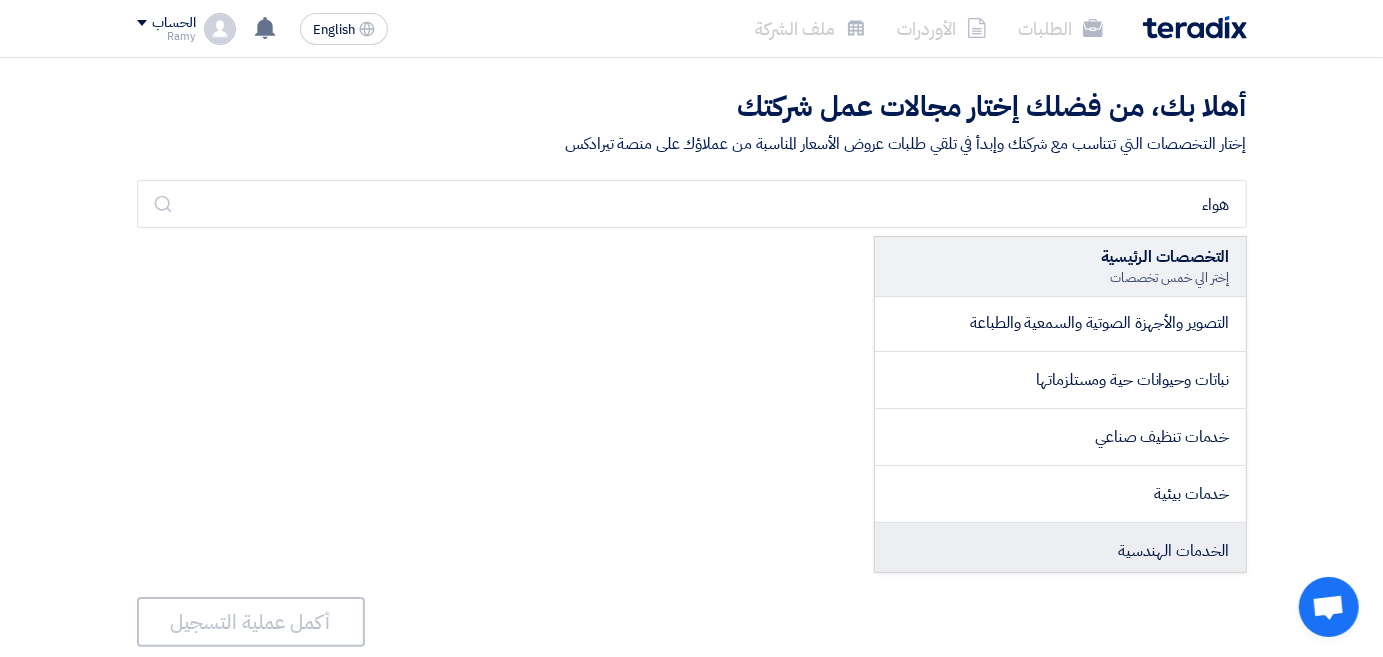 click on "الخدمات الهندسية" 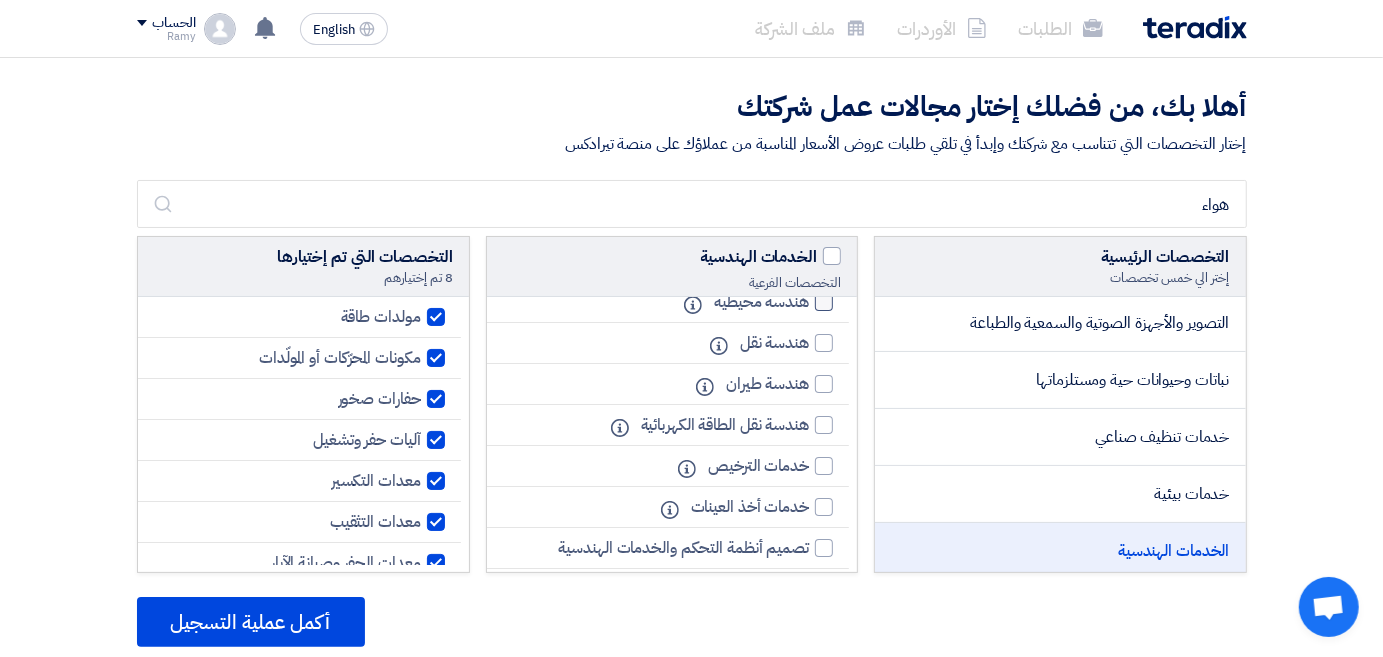scroll, scrollTop: 0, scrollLeft: 0, axis: both 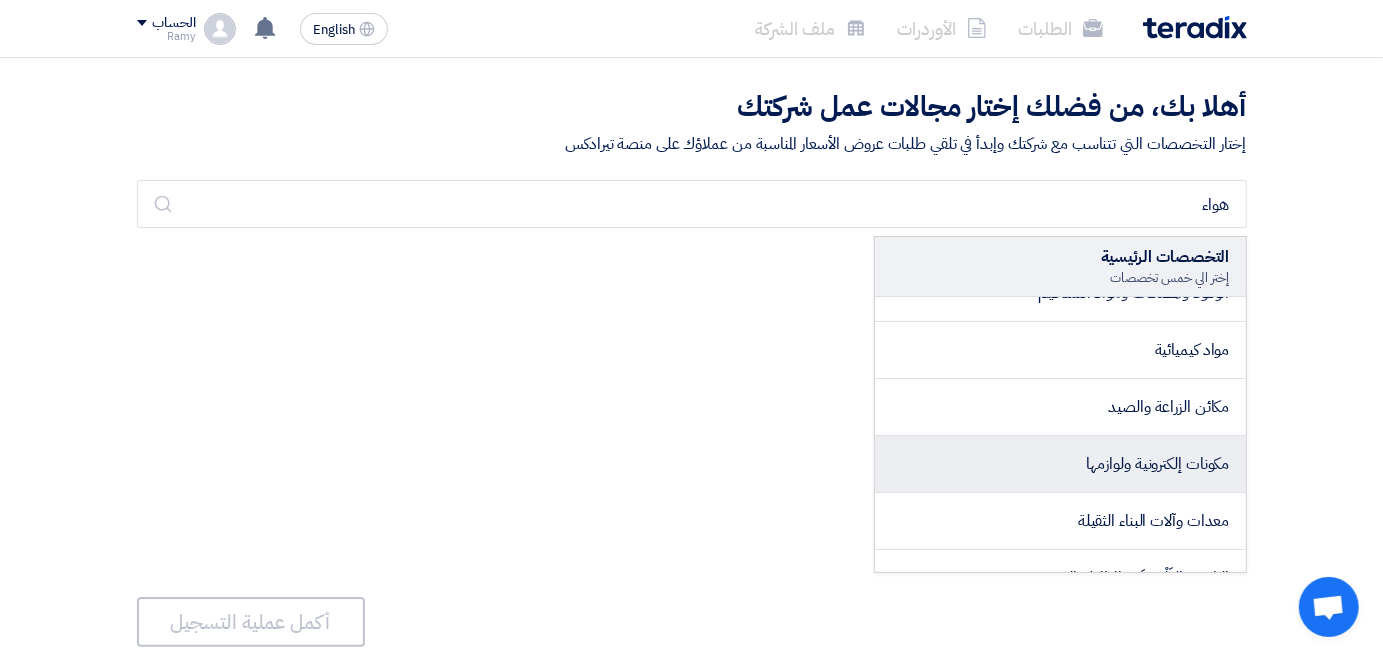 click on "مكونات إلكترونية ولوازمها" 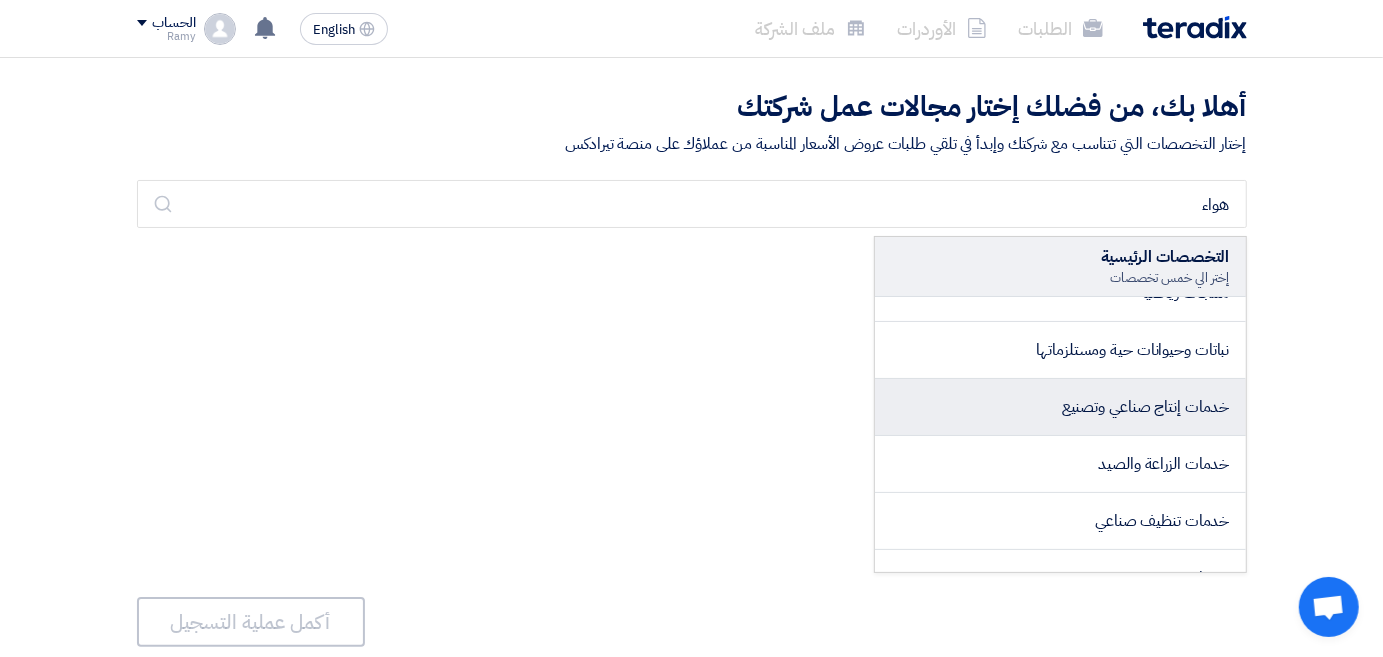 click on "خدمات إنتاج صناعي وتصنيع" 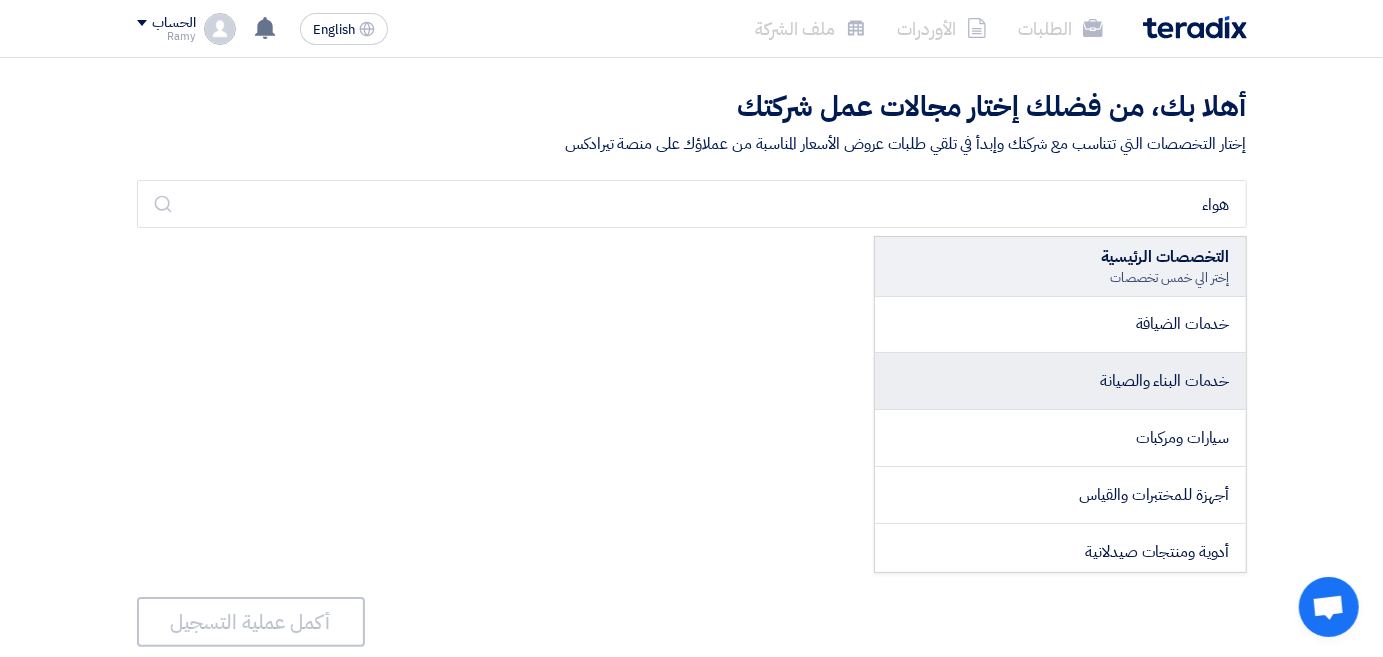 scroll, scrollTop: 257, scrollLeft: 0, axis: vertical 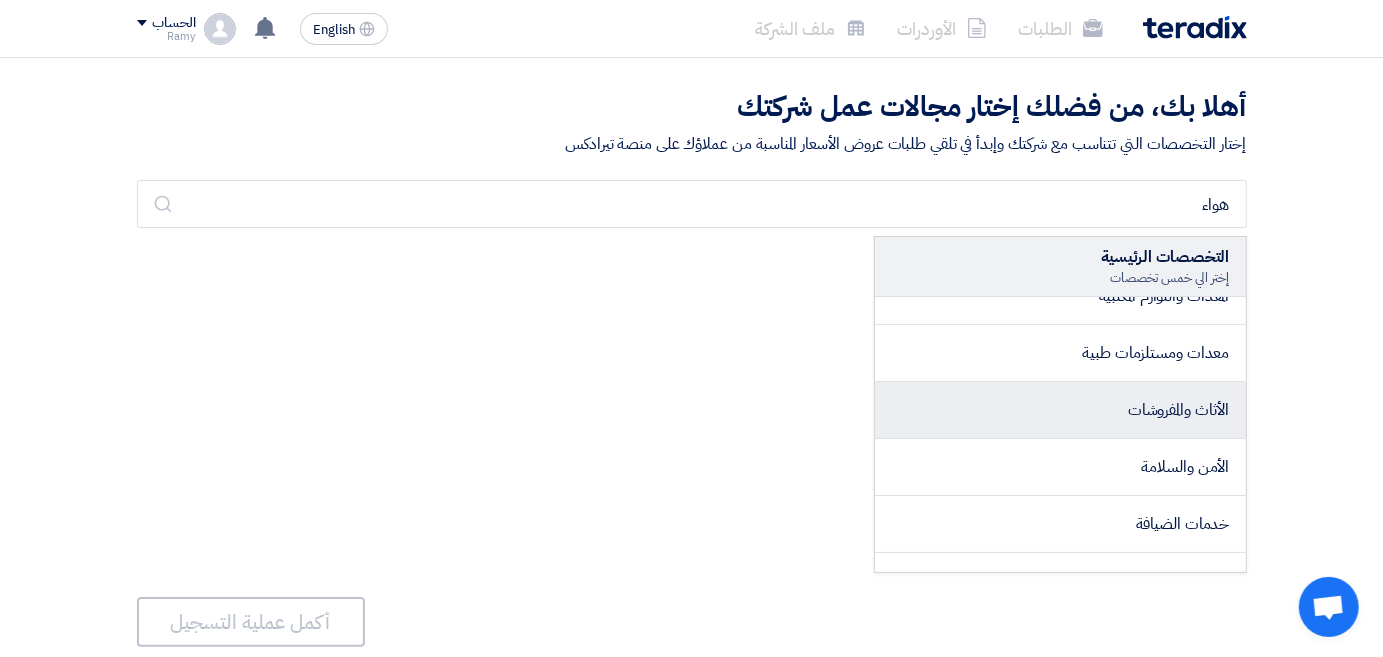 click on "الأثاث والمفروشات" 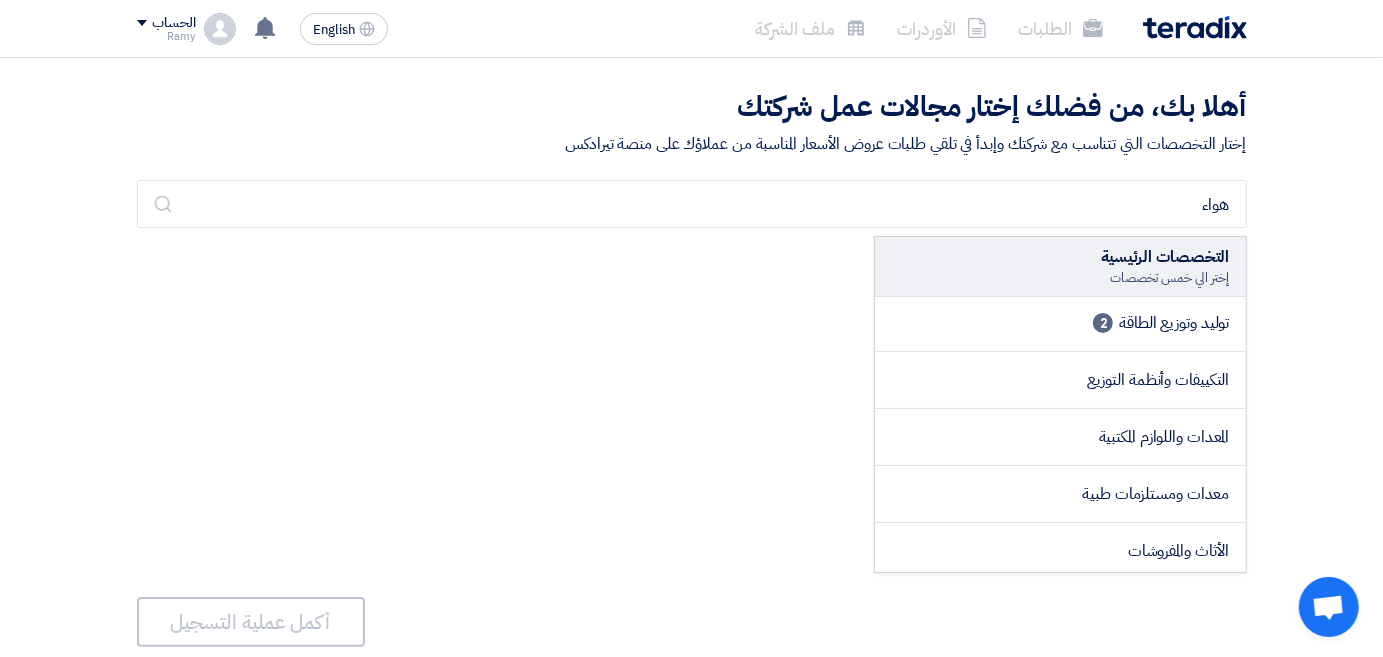 scroll, scrollTop: 57, scrollLeft: 0, axis: vertical 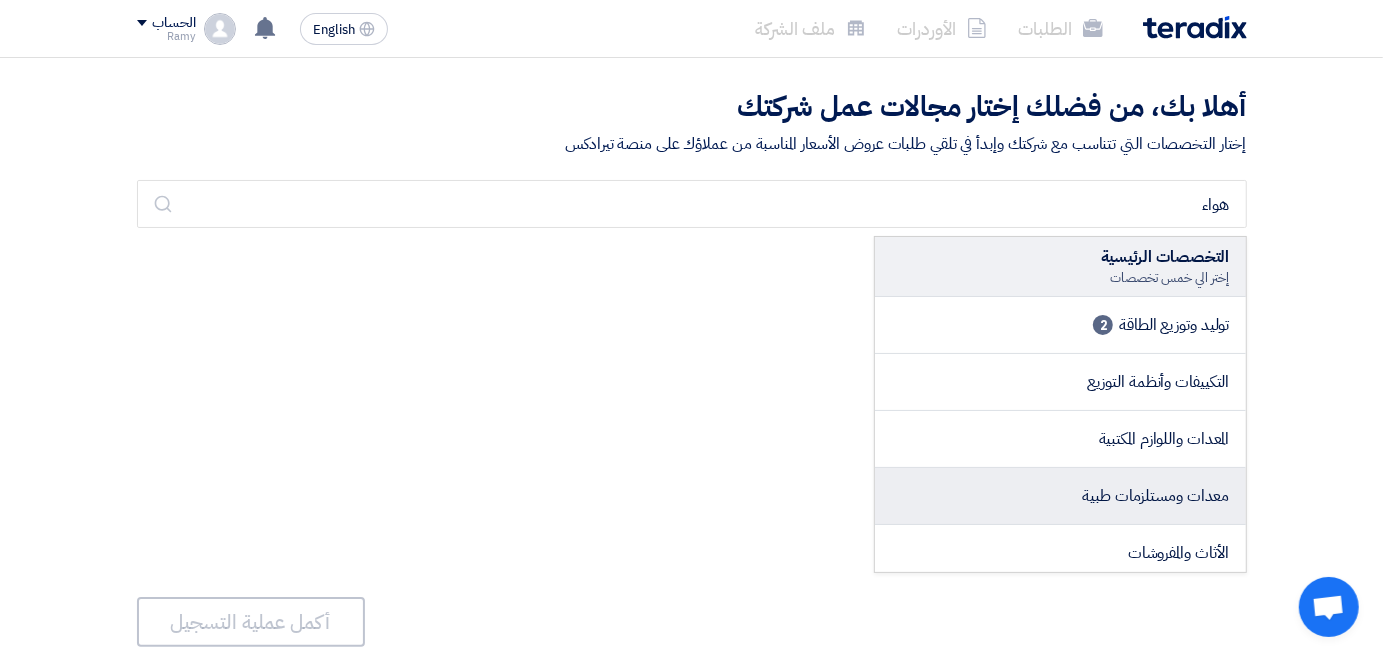 click on "معدات ومستلزمات طبية" 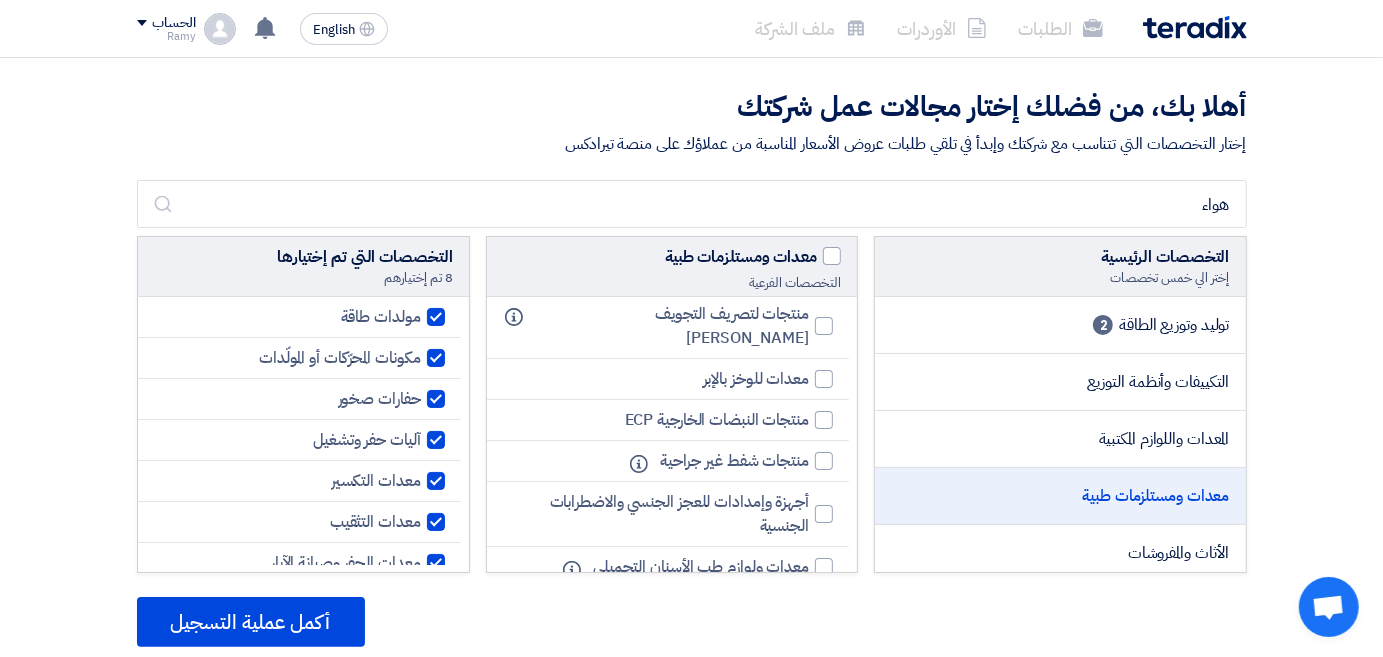 scroll, scrollTop: 600, scrollLeft: 0, axis: vertical 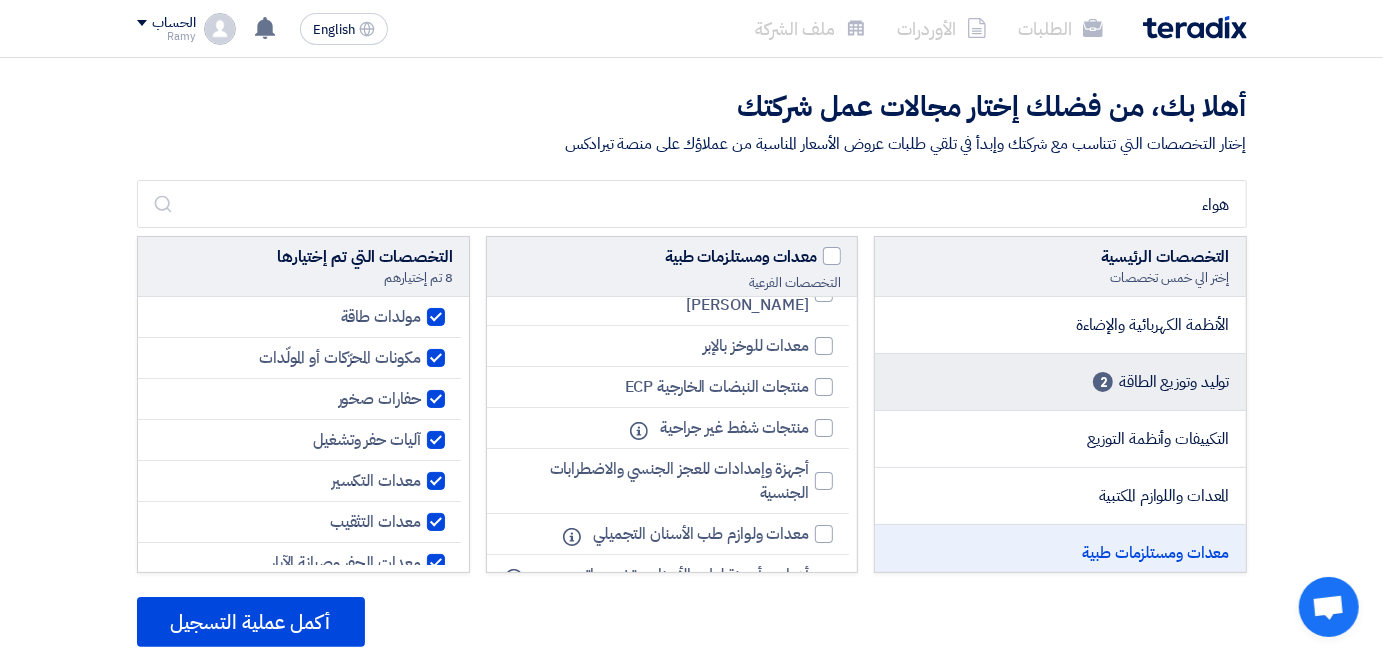 click on "توليد وتوزيع الطاقة
2" 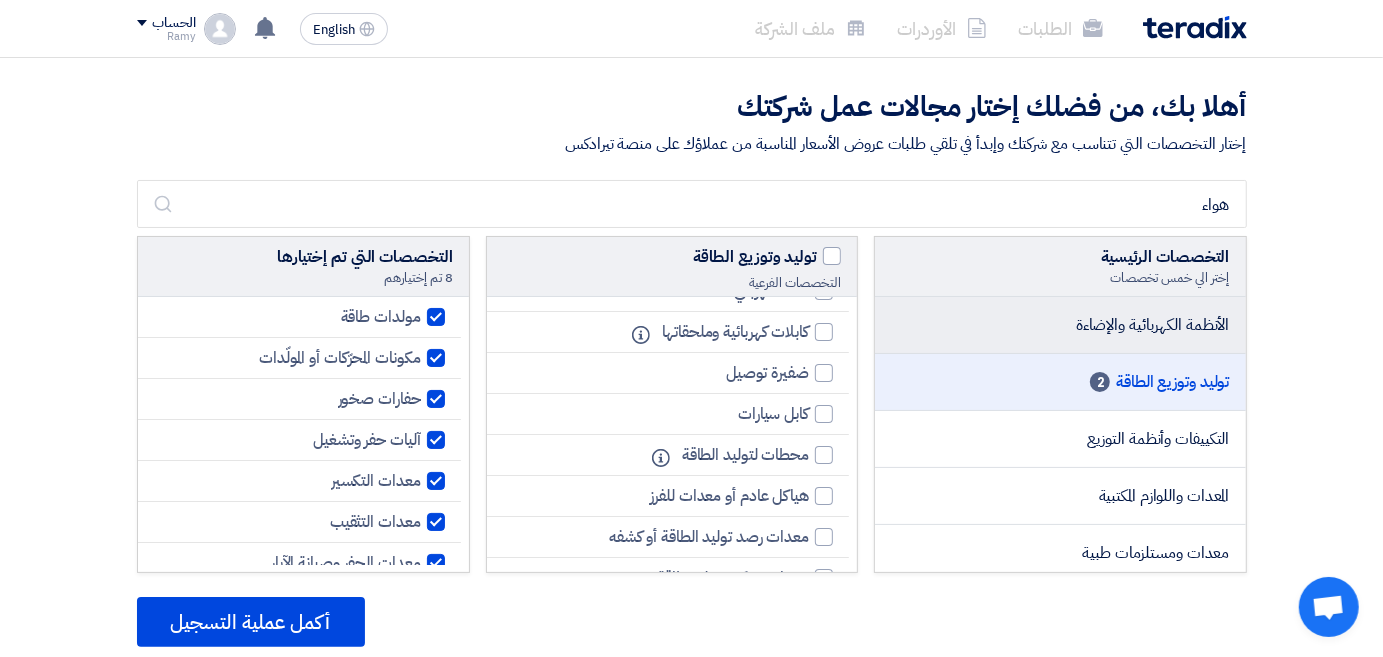 click on "الأنظمة الكهربائية والإضاءة" 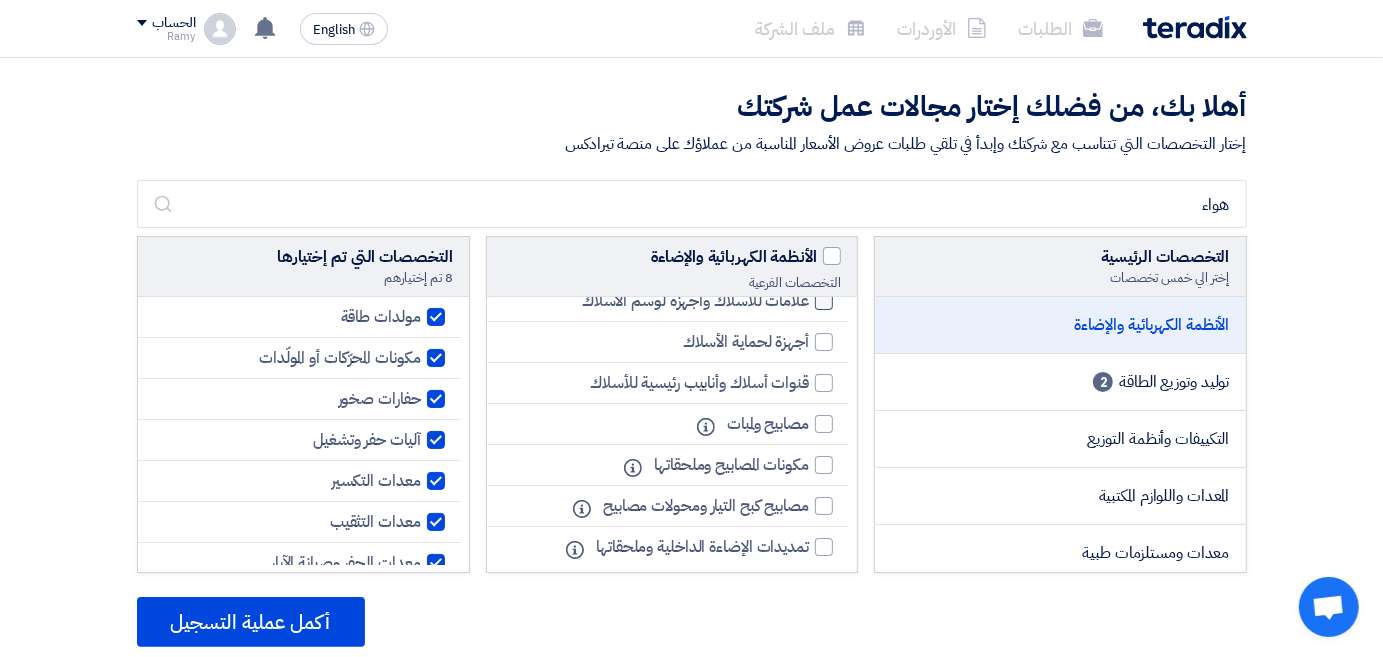scroll, scrollTop: 1025, scrollLeft: 0, axis: vertical 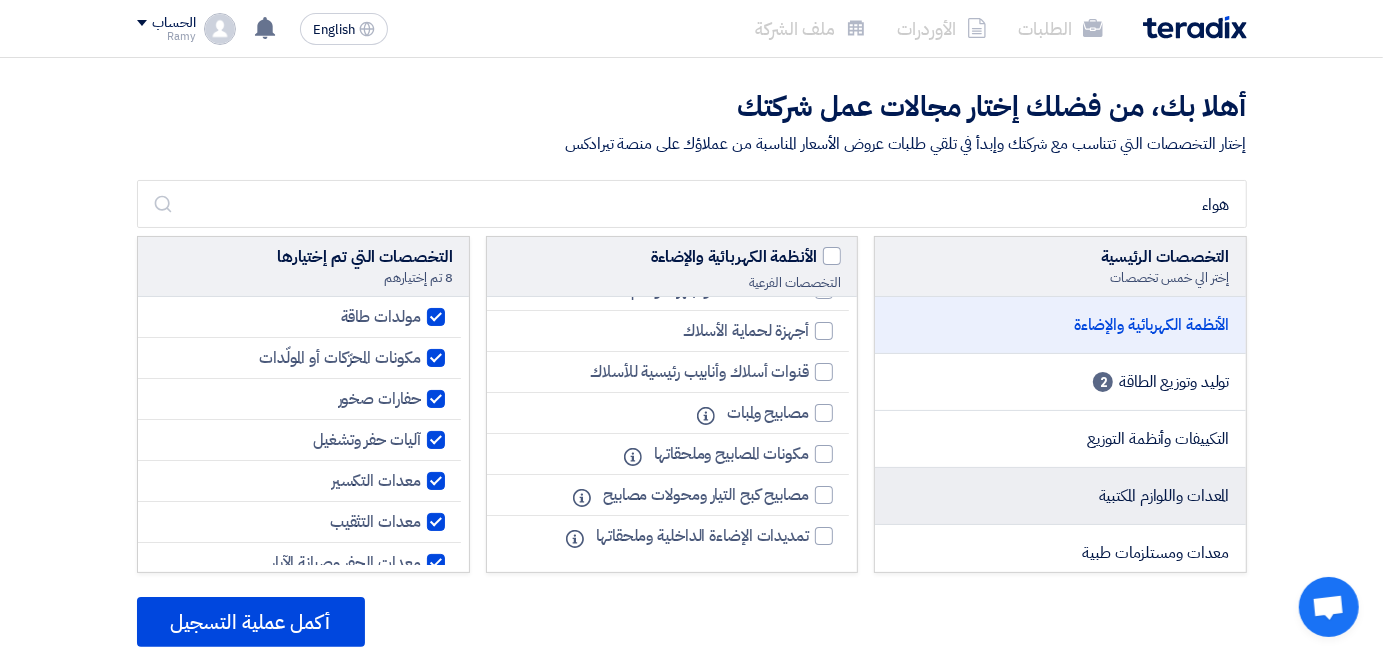 click on "المعدات واللوازم المكتبية" 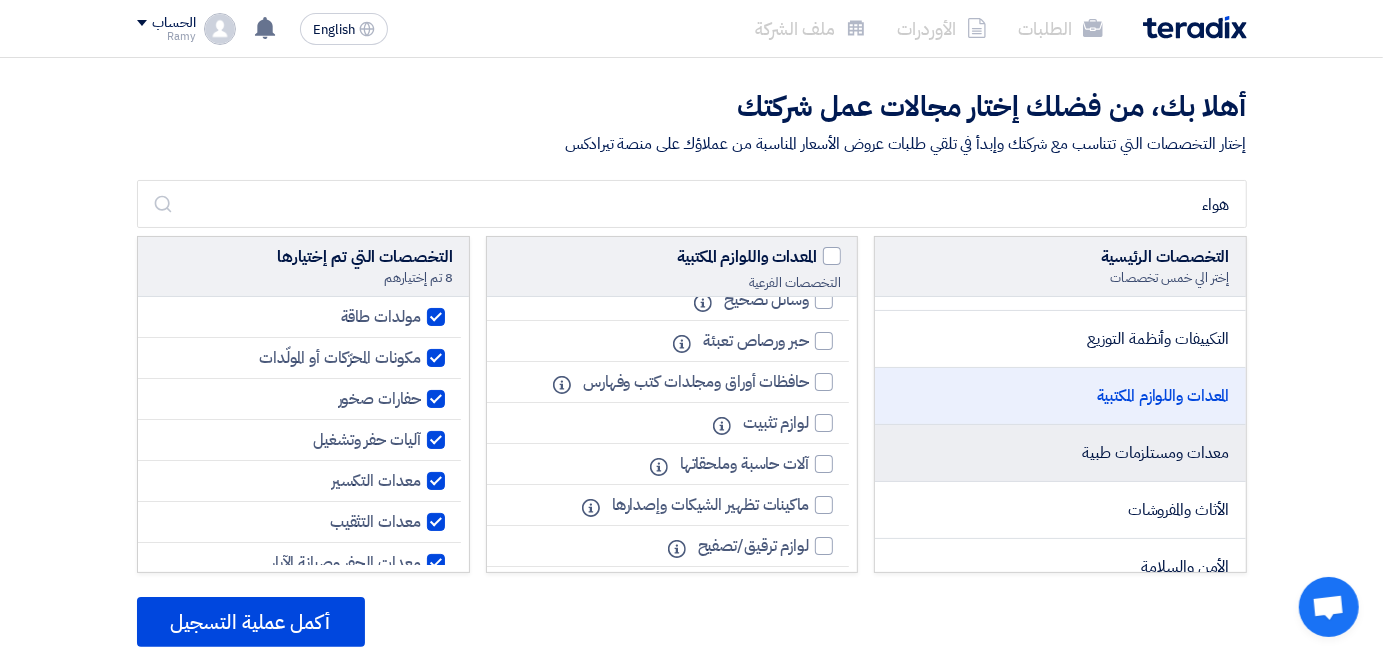 click on "معدات ومستلزمات طبية" 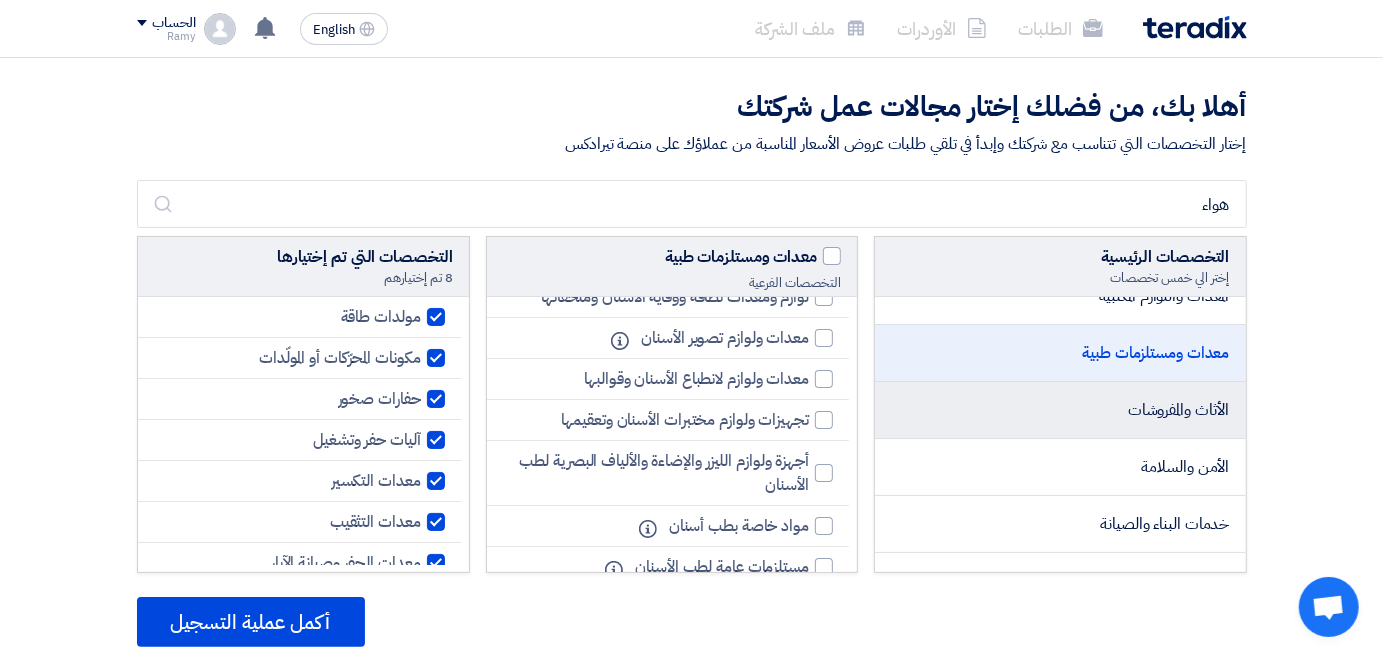 click on "الأثاث والمفروشات" 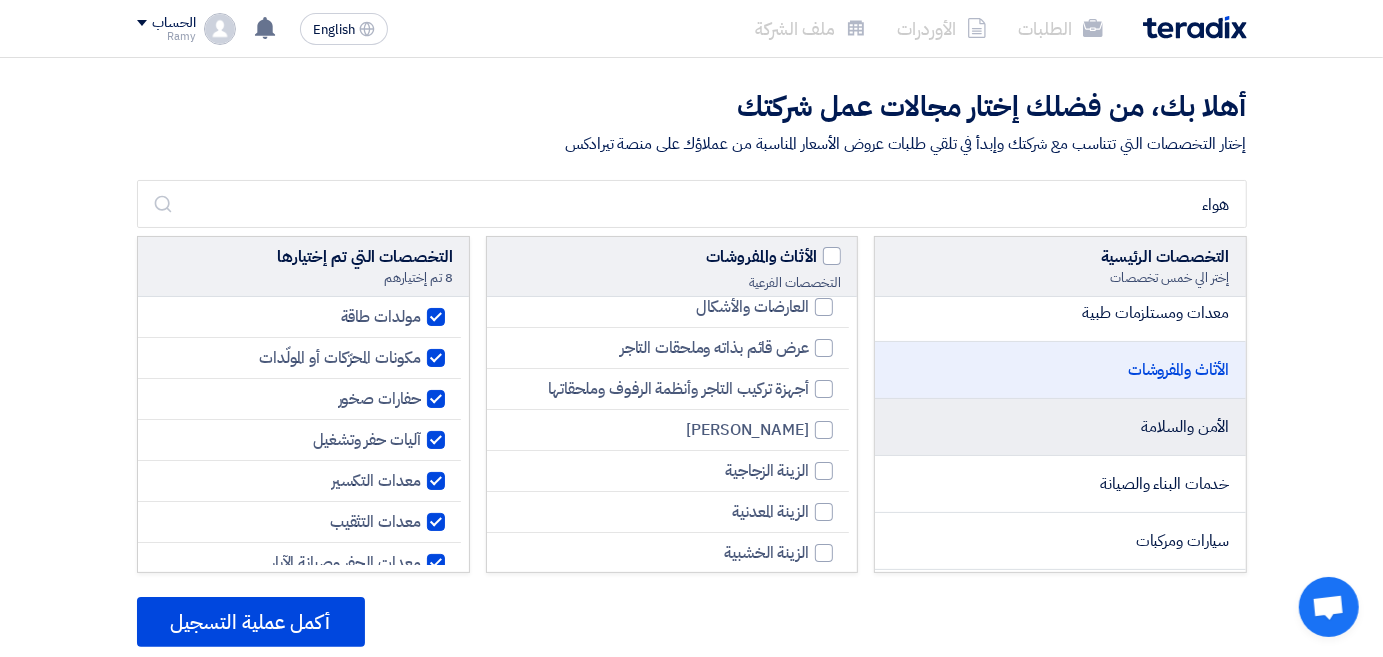 scroll, scrollTop: 300, scrollLeft: 0, axis: vertical 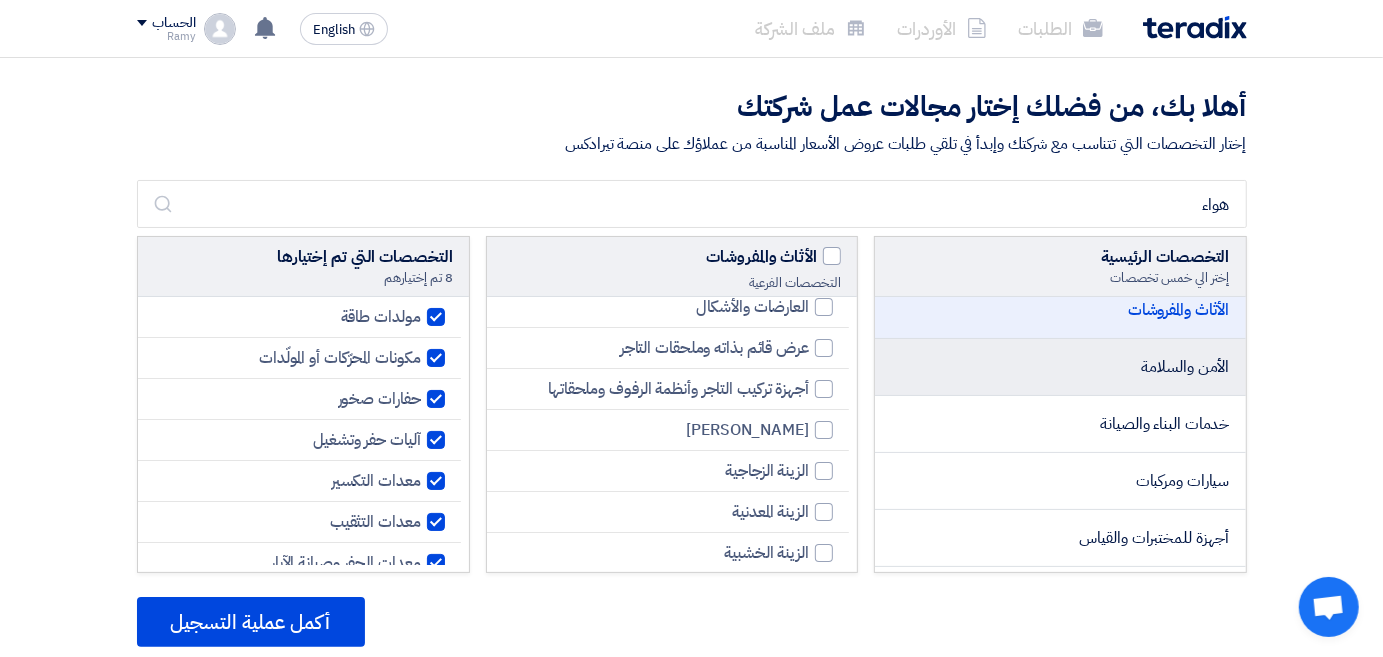 click on "الأمن والسلامة" 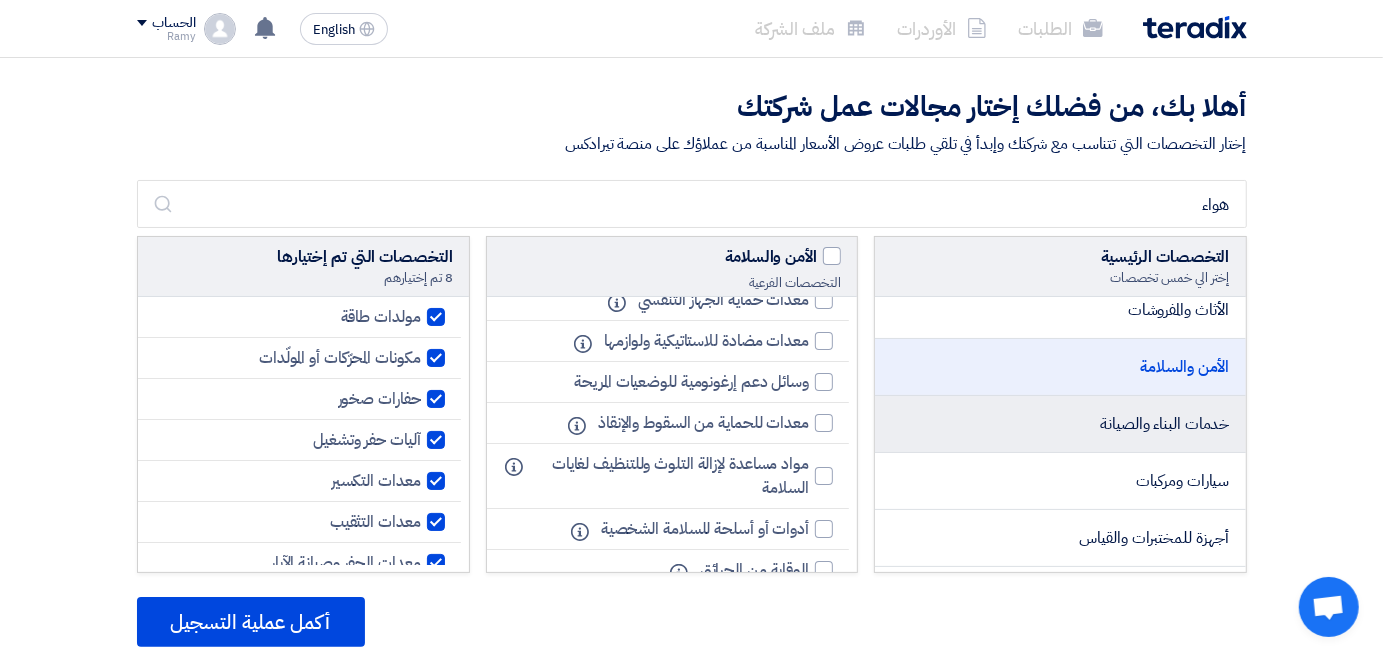 click on "خدمات البناء والصيانة" 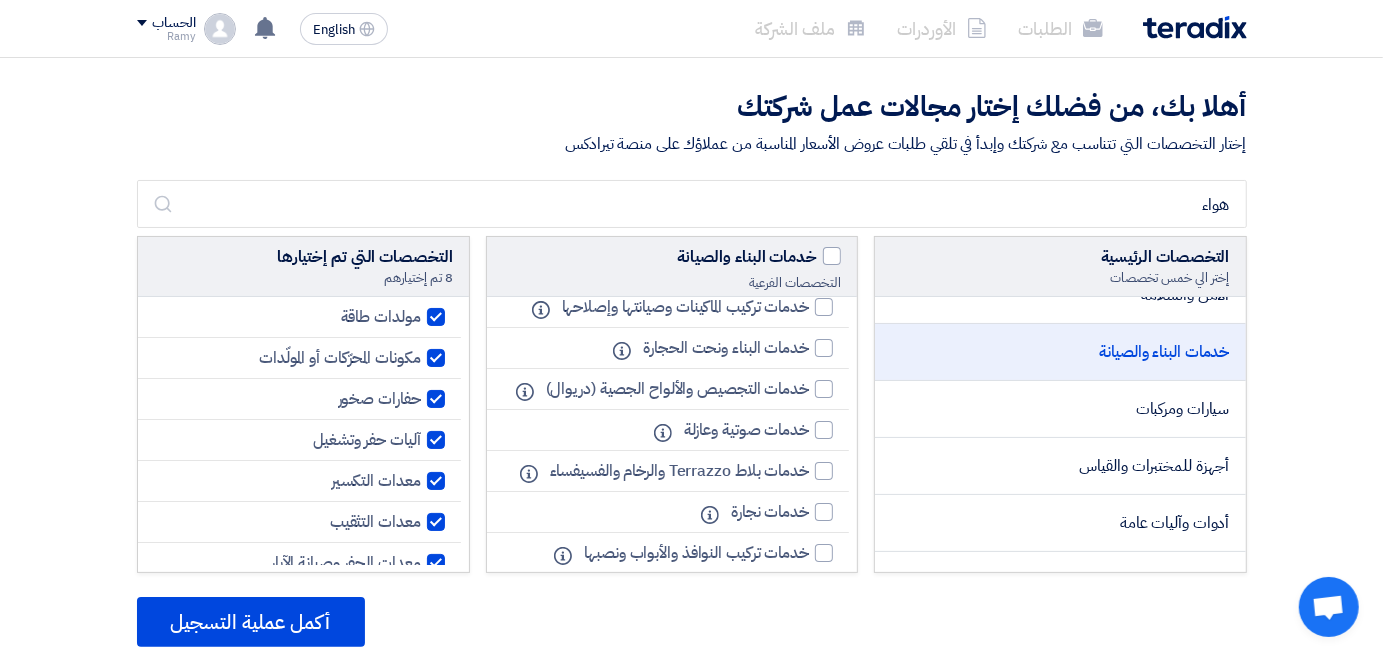 scroll, scrollTop: 400, scrollLeft: 0, axis: vertical 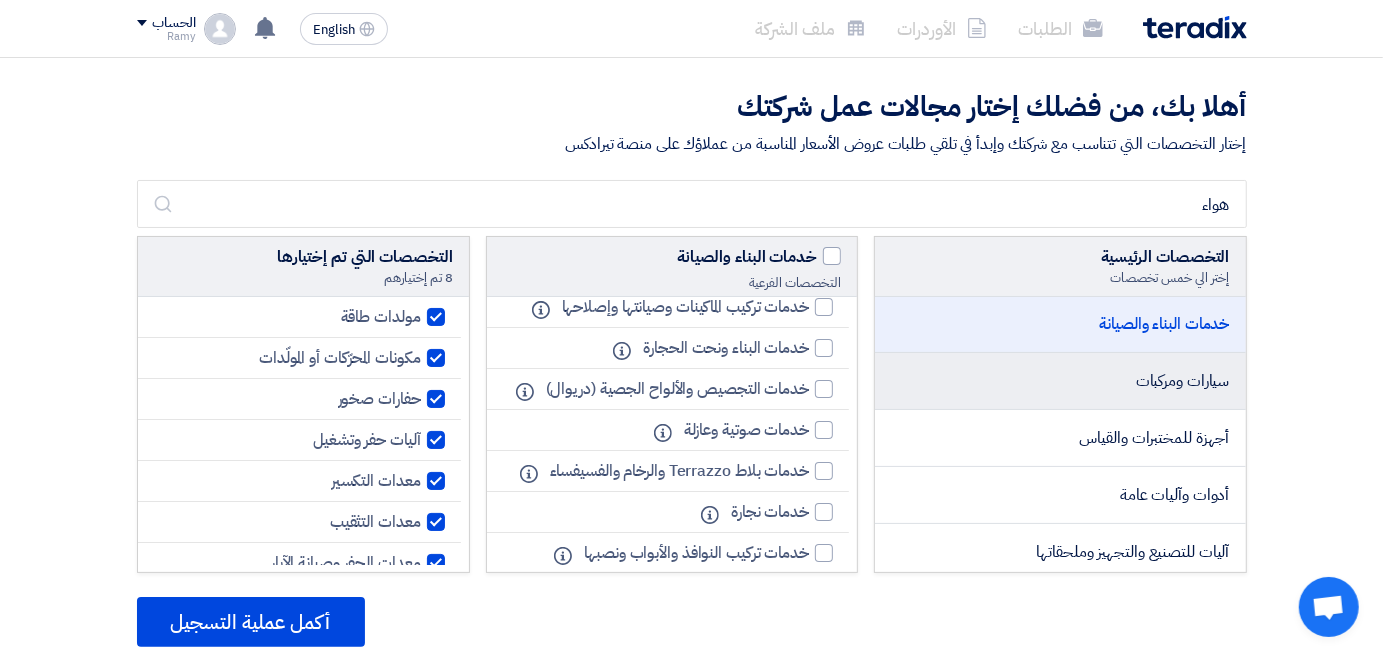 click on "سيارات ومركبات" 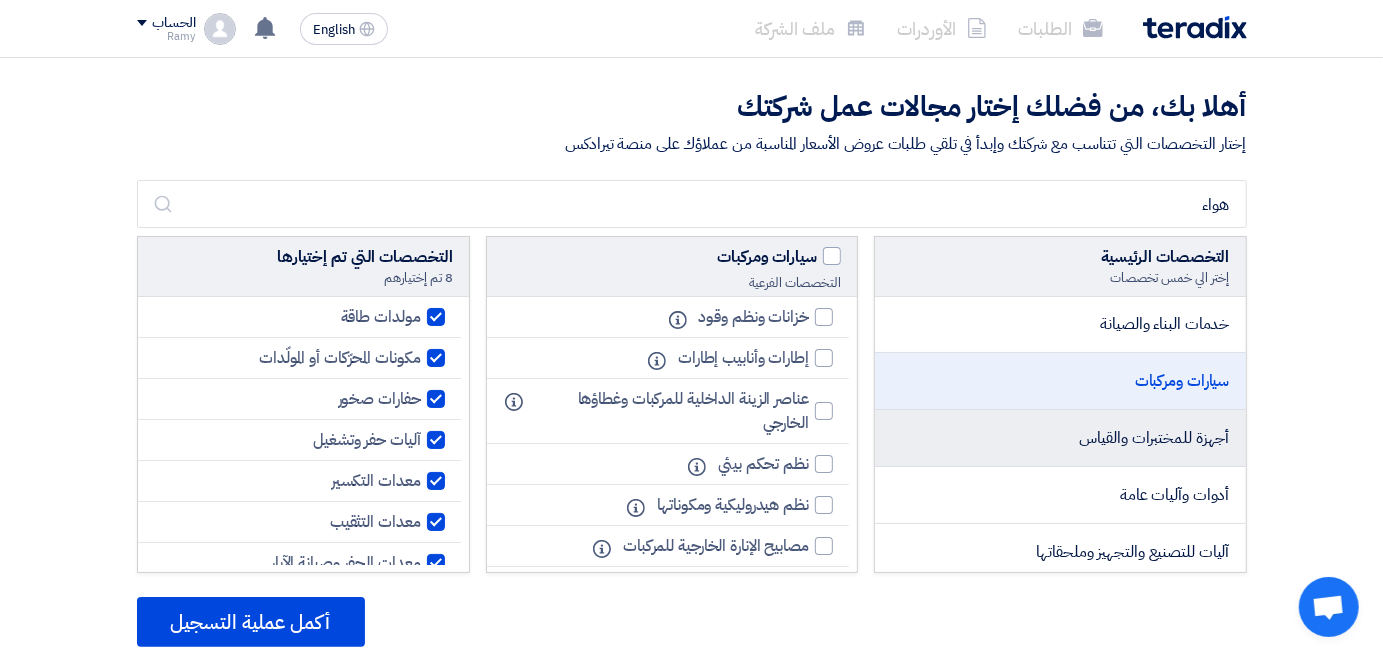 click on "أجهزة للمختبرات والقياس" 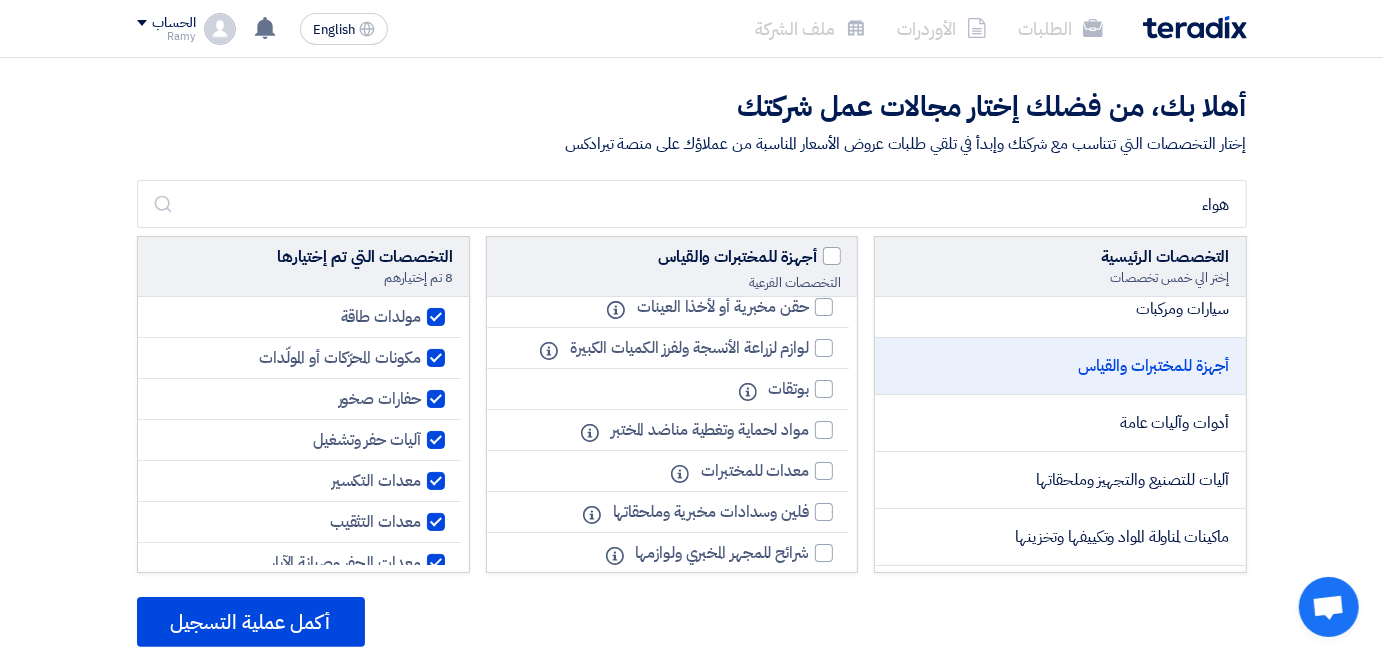 scroll, scrollTop: 500, scrollLeft: 0, axis: vertical 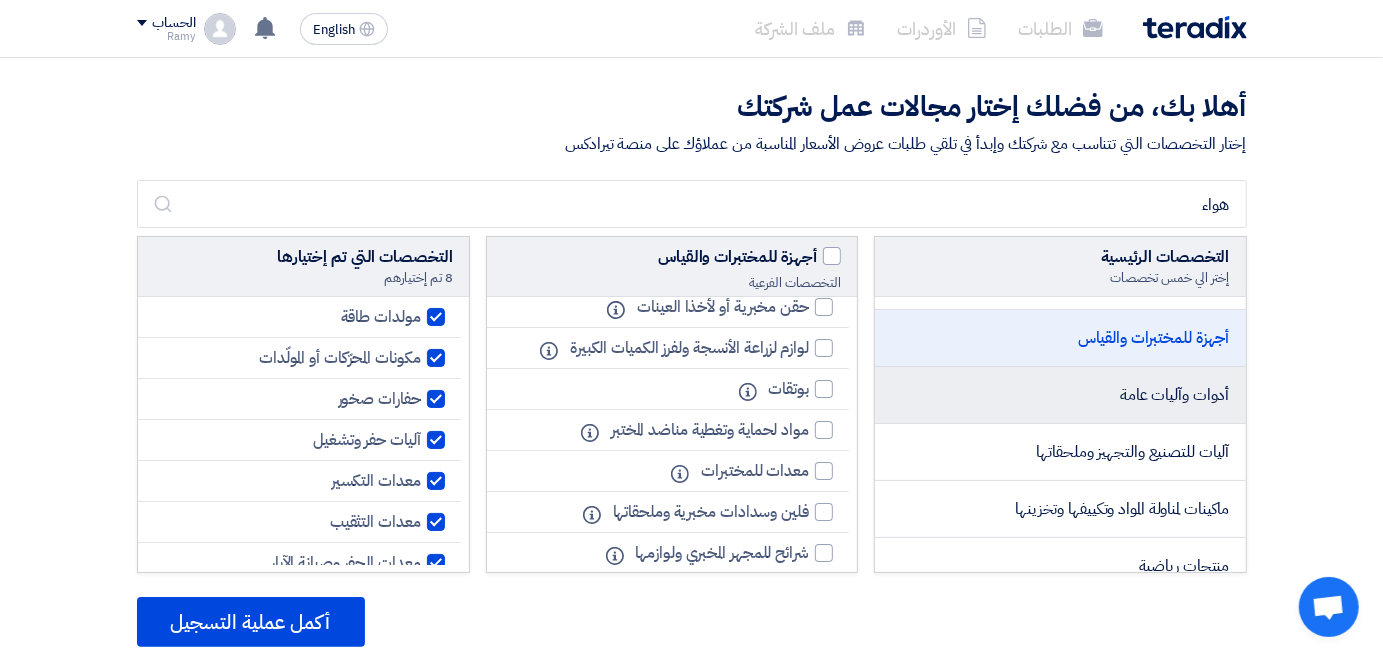 click on "أدوات وآليات عامة" 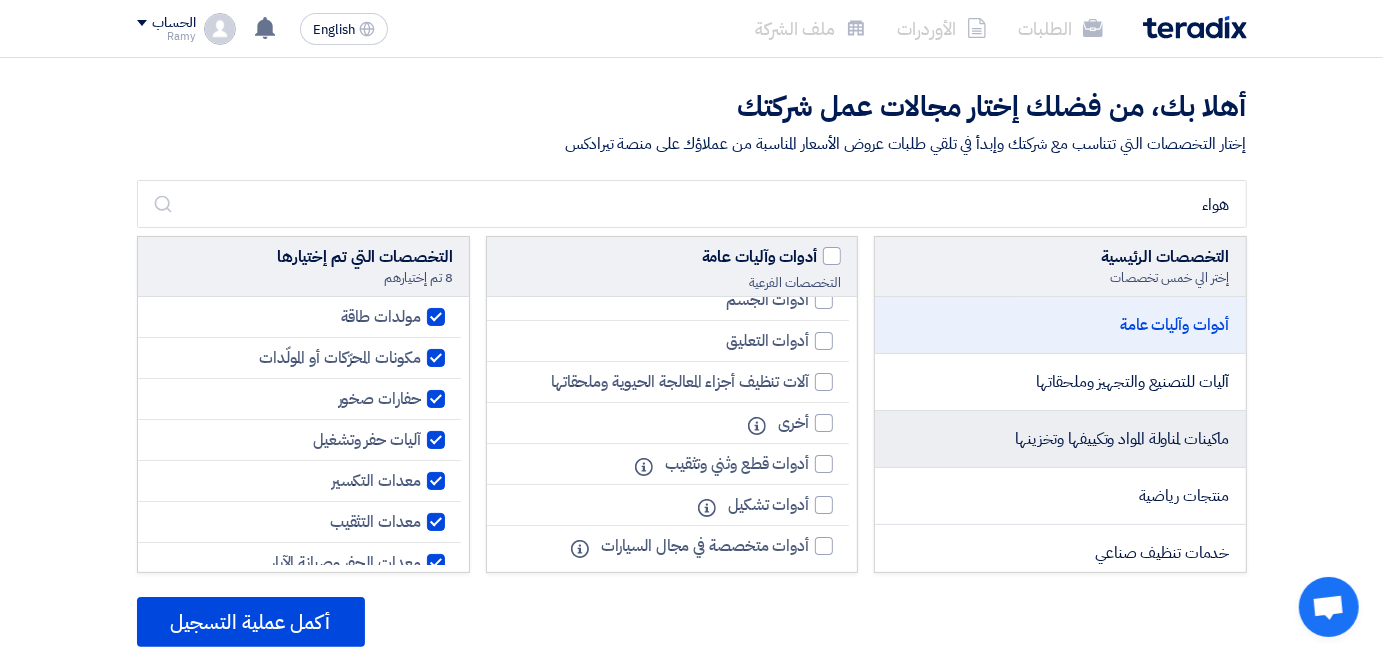 scroll, scrollTop: 600, scrollLeft: 0, axis: vertical 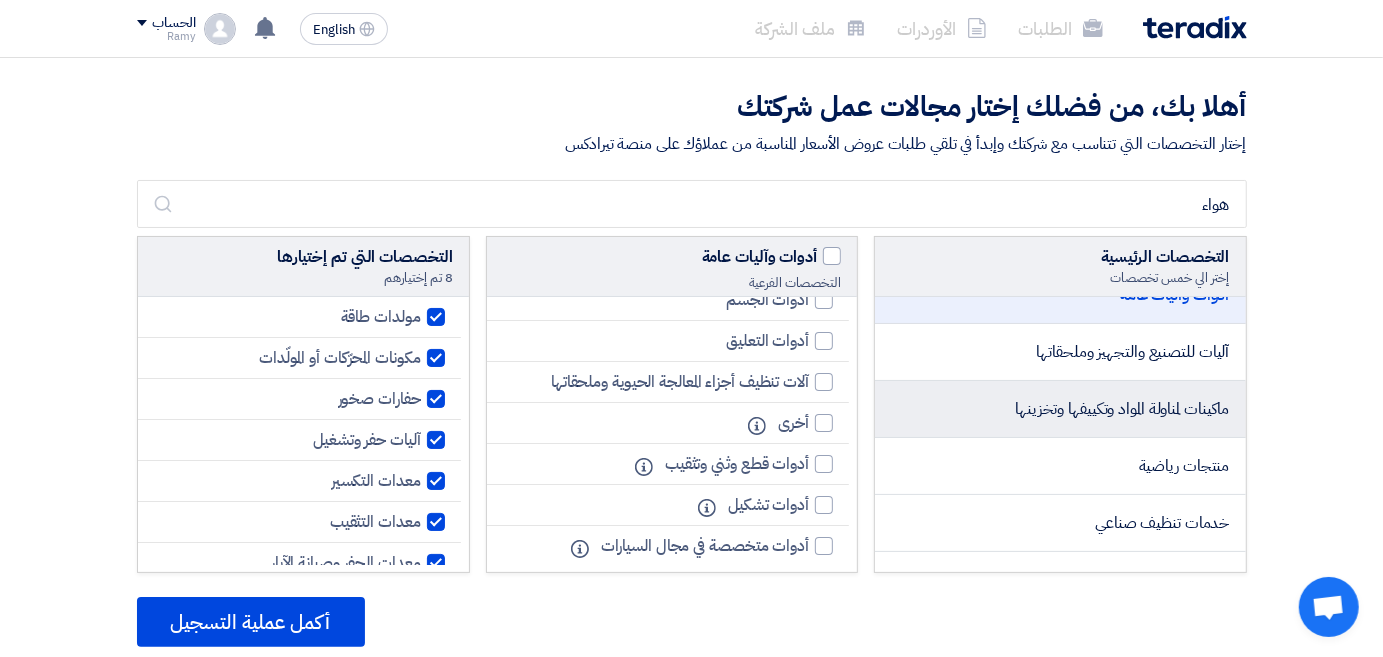 click on "ماكينات لمناولة المواد وتكييفها وتخزينها" 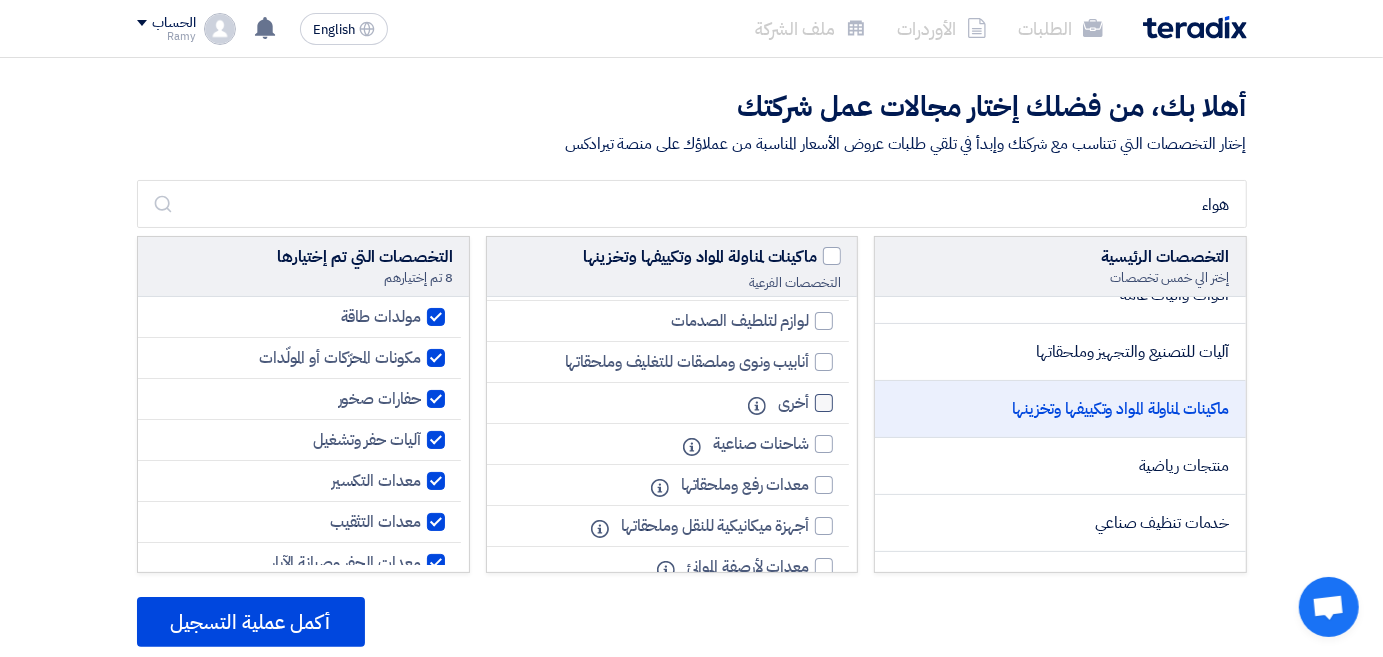 scroll, scrollTop: 1082, scrollLeft: 0, axis: vertical 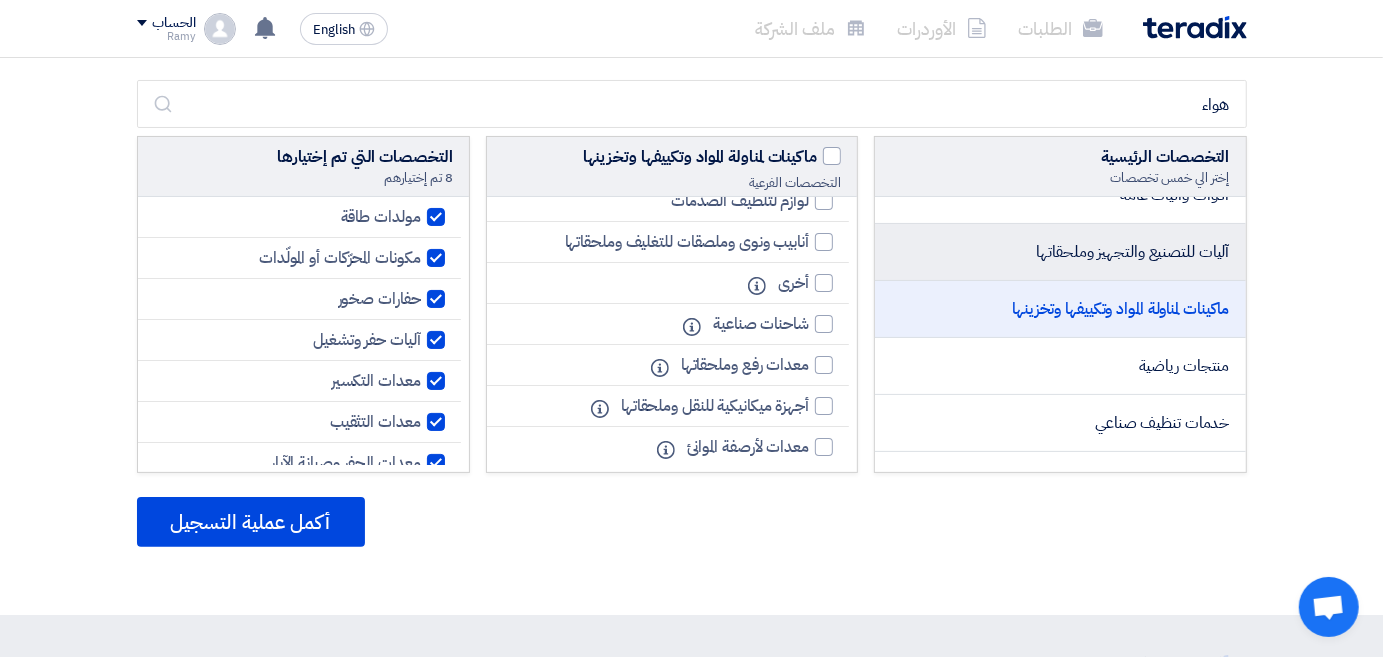 click on "آليات للتصنيع والتجهيز وملحقاتها" 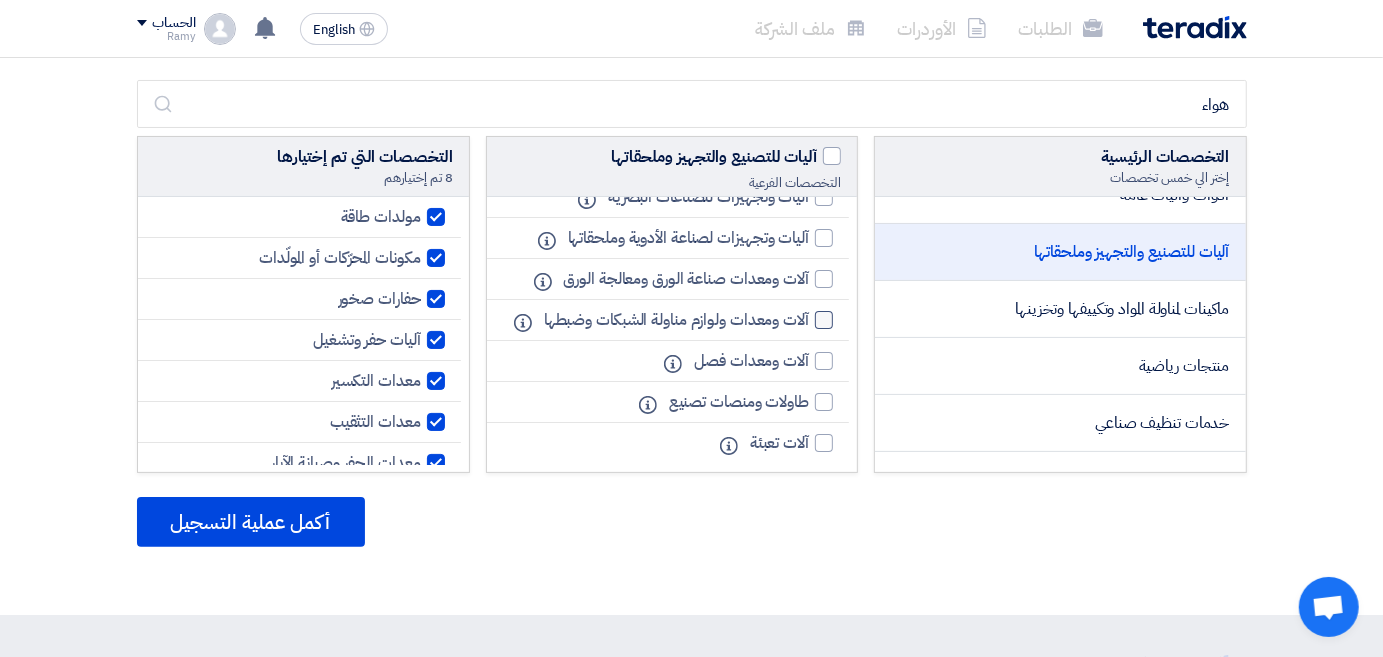 scroll, scrollTop: 3752, scrollLeft: 0, axis: vertical 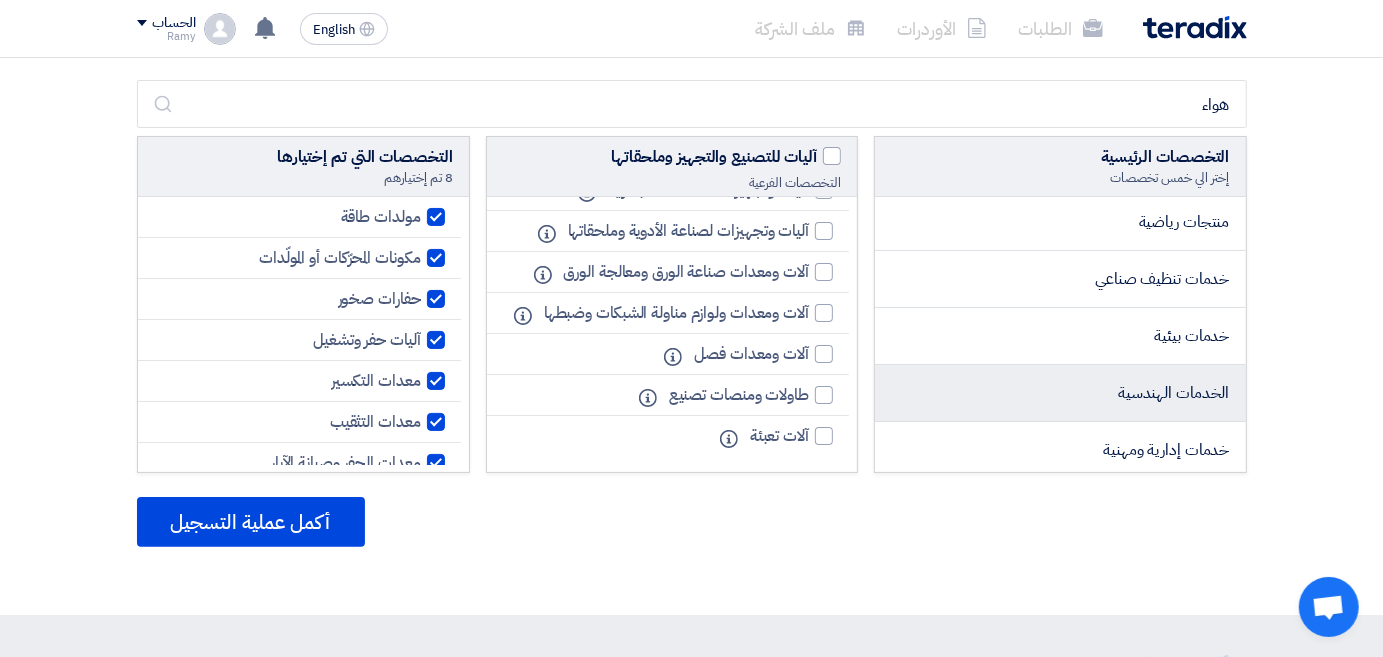 click on "الخدمات الهندسية" 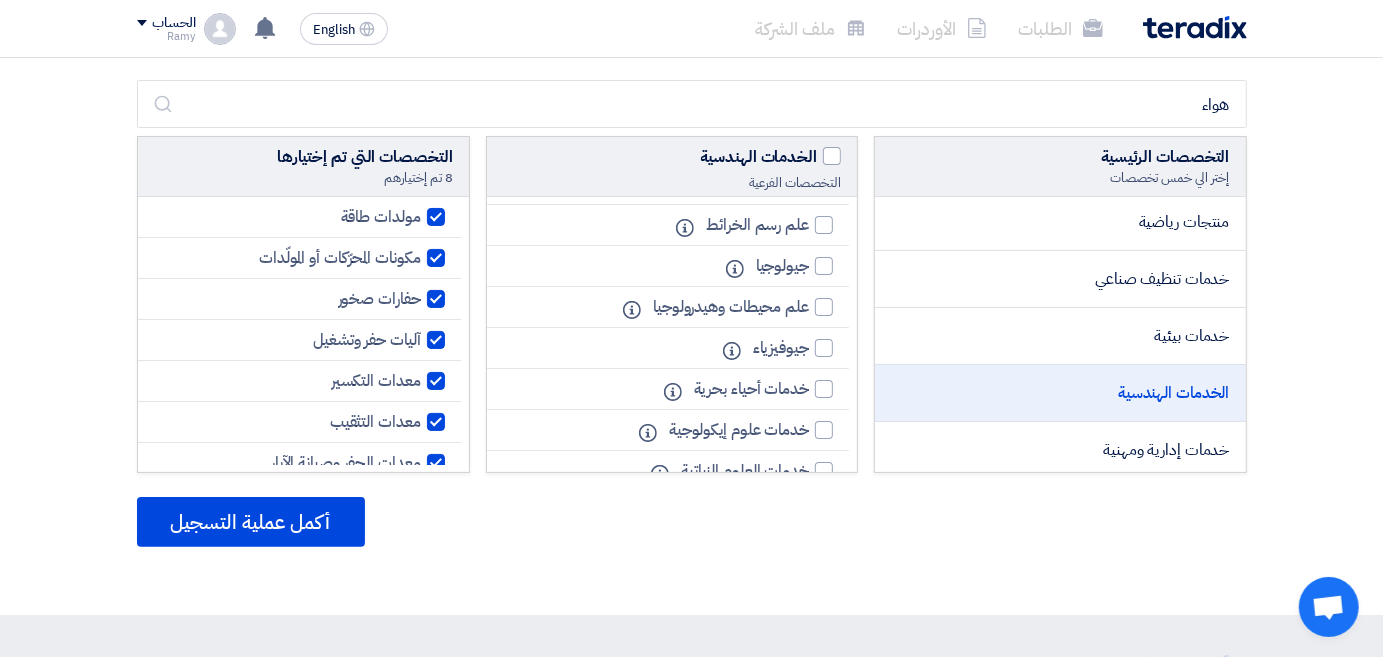 scroll, scrollTop: 1212, scrollLeft: 0, axis: vertical 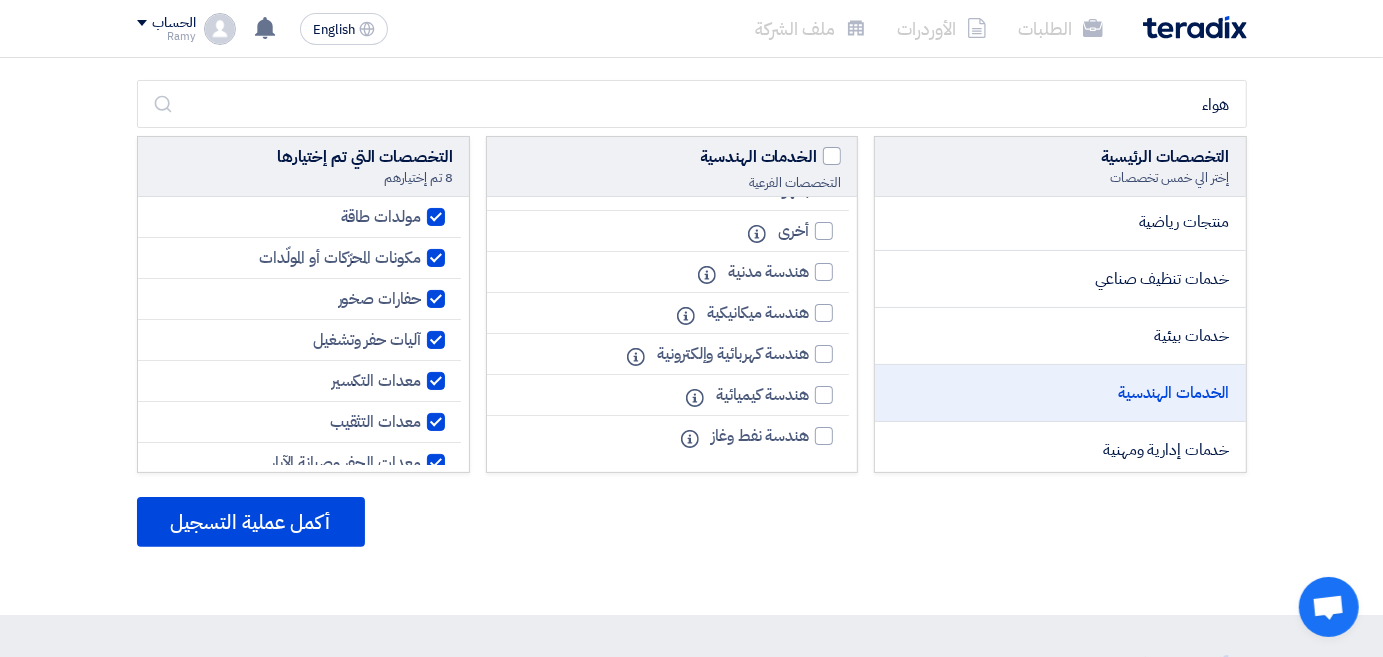 click on "هندسة ميكانيكية
Info" 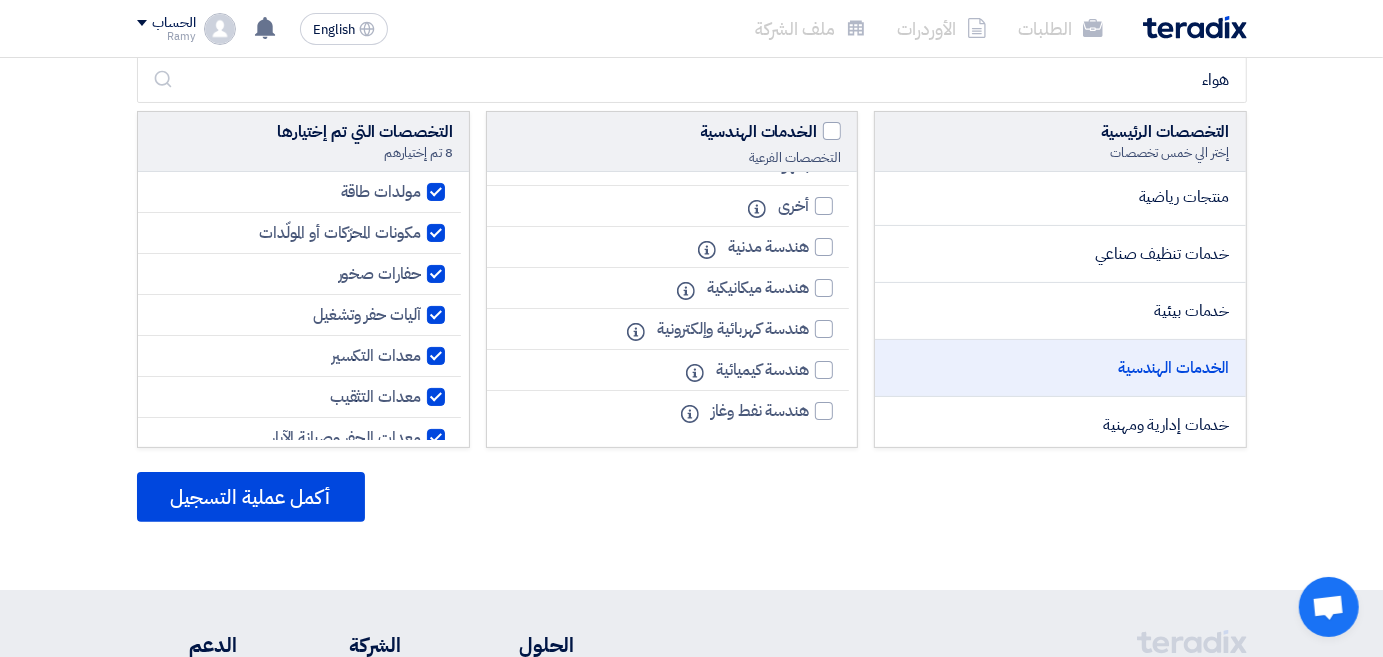 scroll, scrollTop: 0, scrollLeft: 0, axis: both 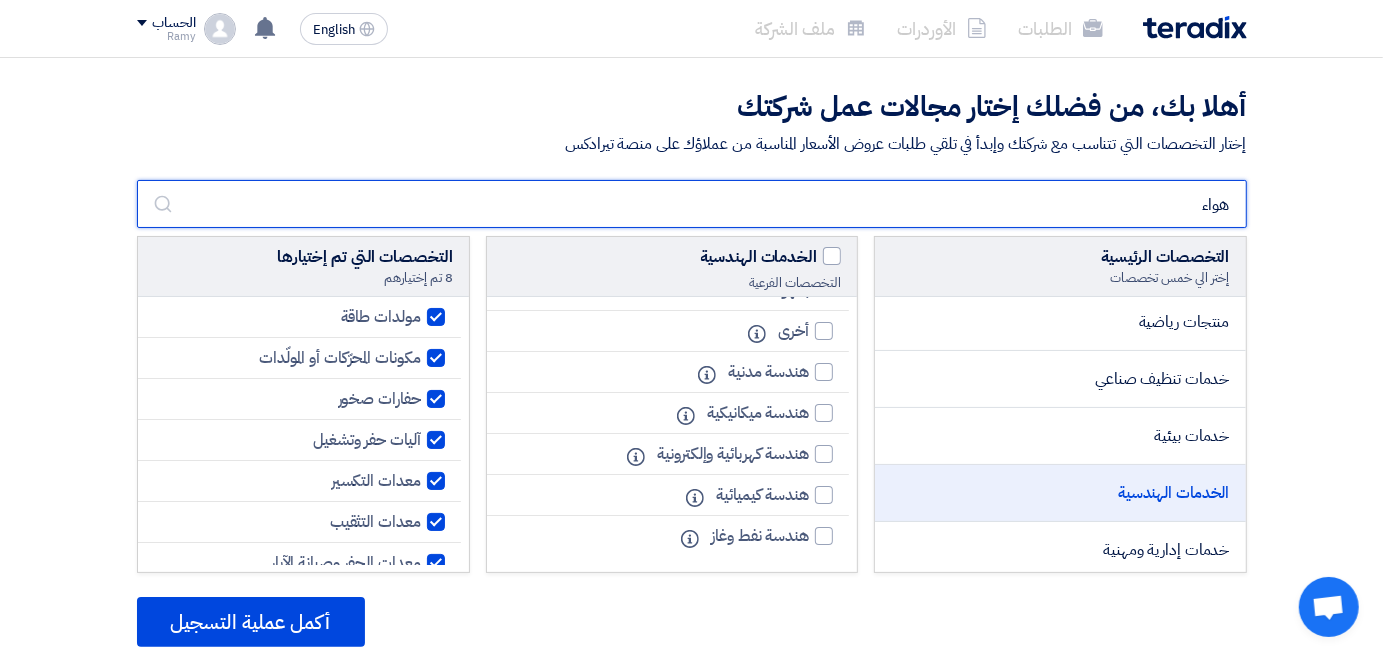 click on "هواء" 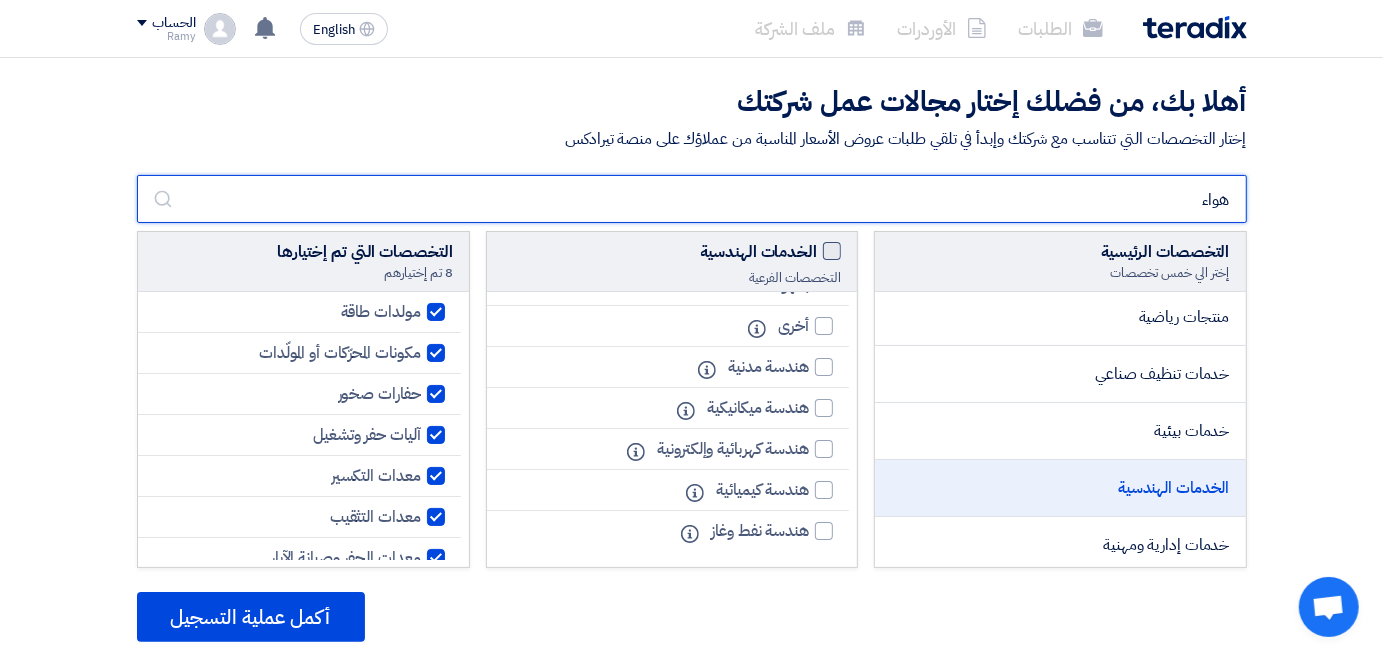 scroll, scrollTop: 0, scrollLeft: 0, axis: both 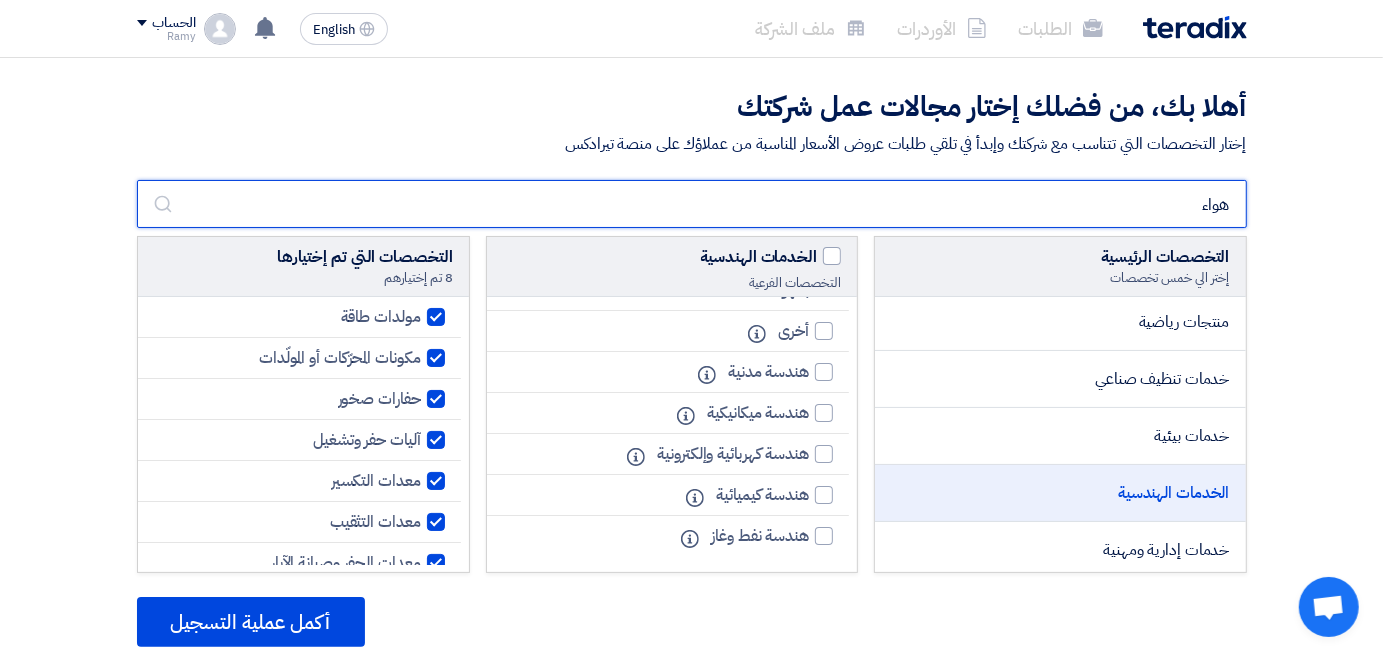 drag, startPoint x: 1034, startPoint y: 194, endPoint x: 1396, endPoint y: 191, distance: 362.01242 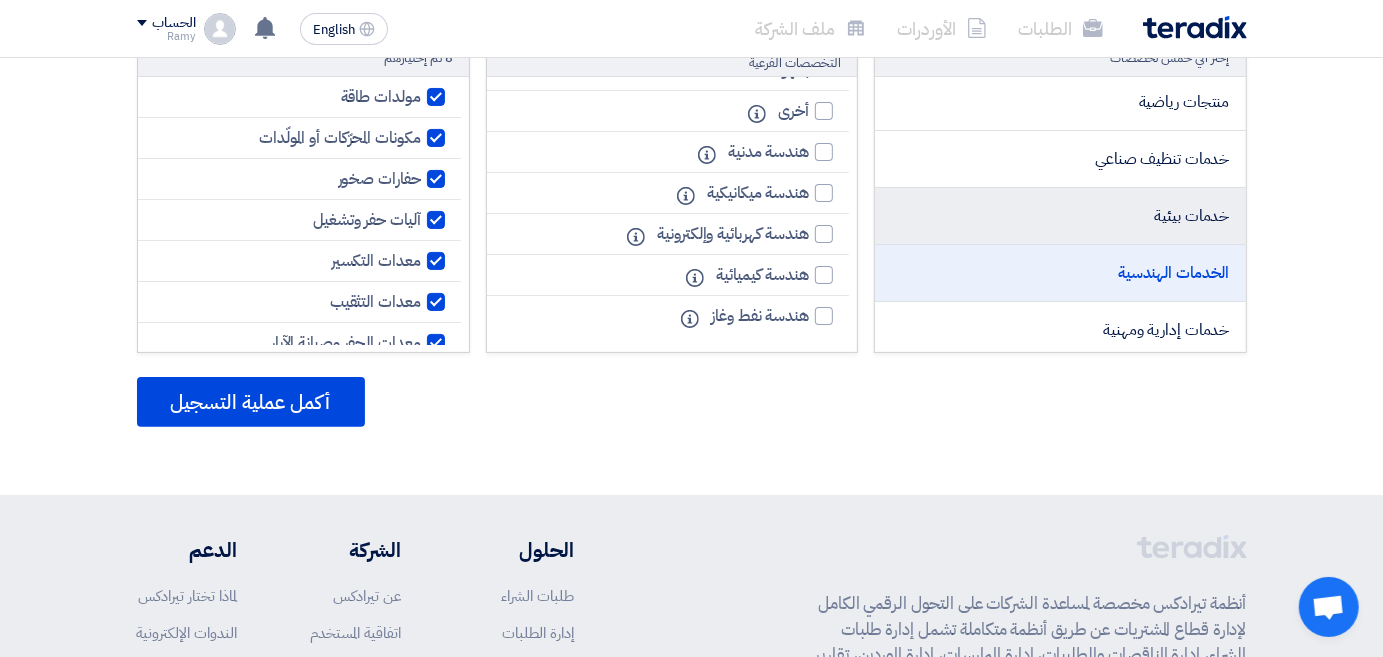 scroll, scrollTop: 0, scrollLeft: 0, axis: both 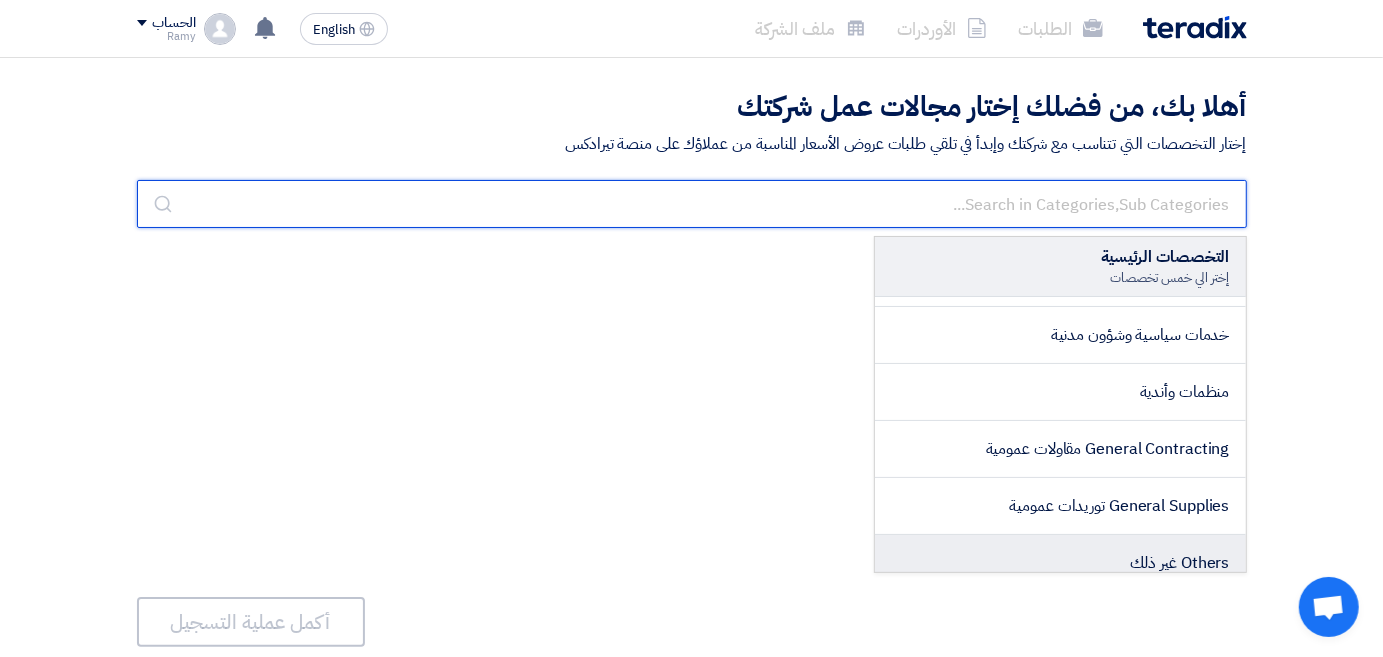 type 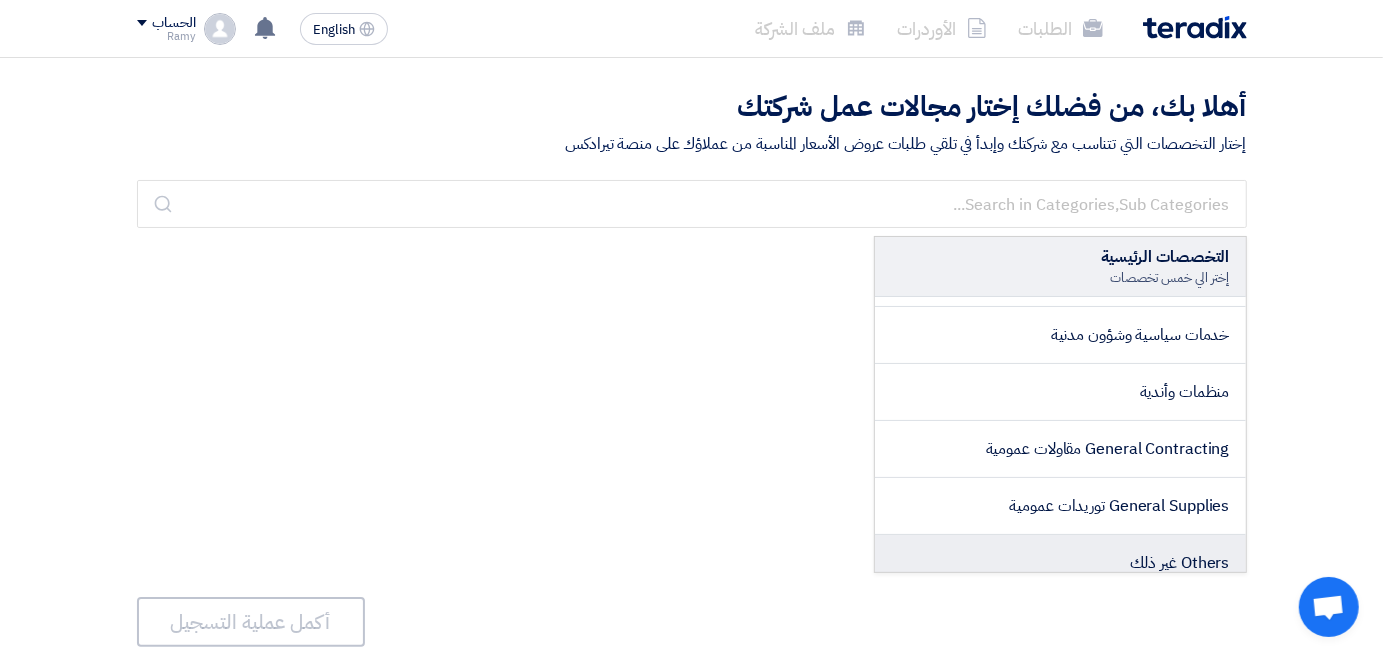 click on "Others غير ذلك" 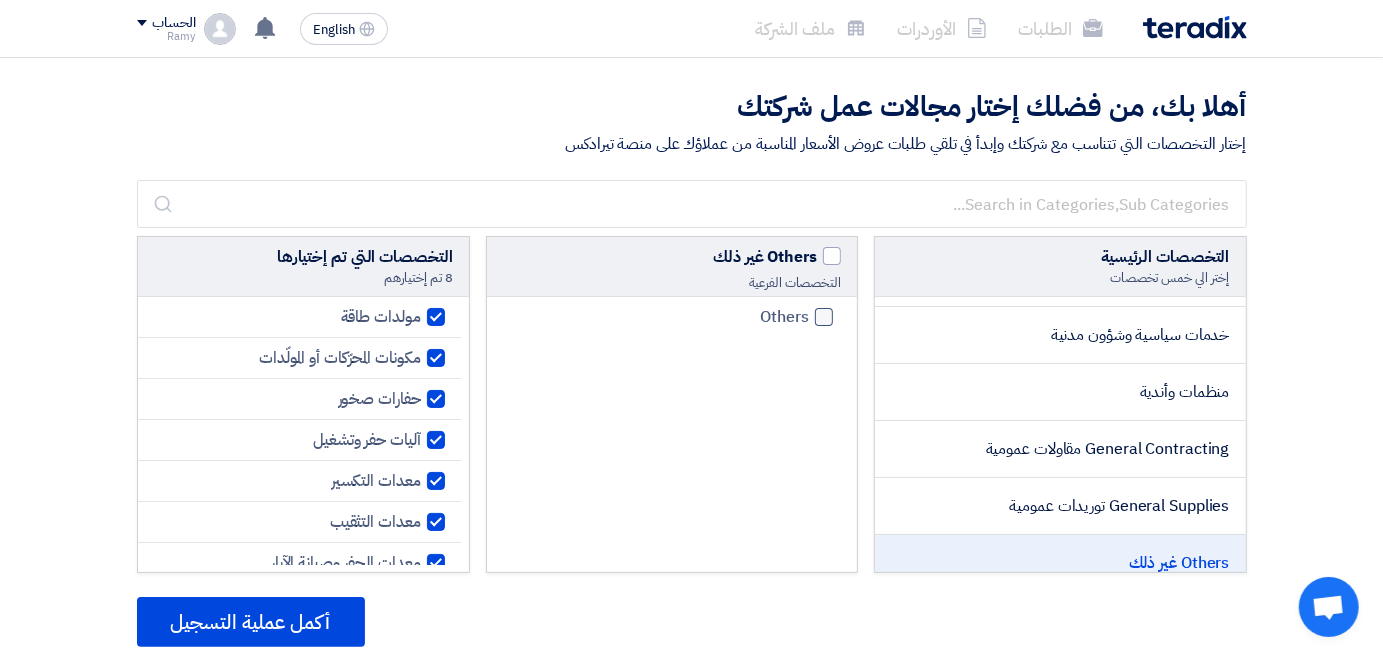 click 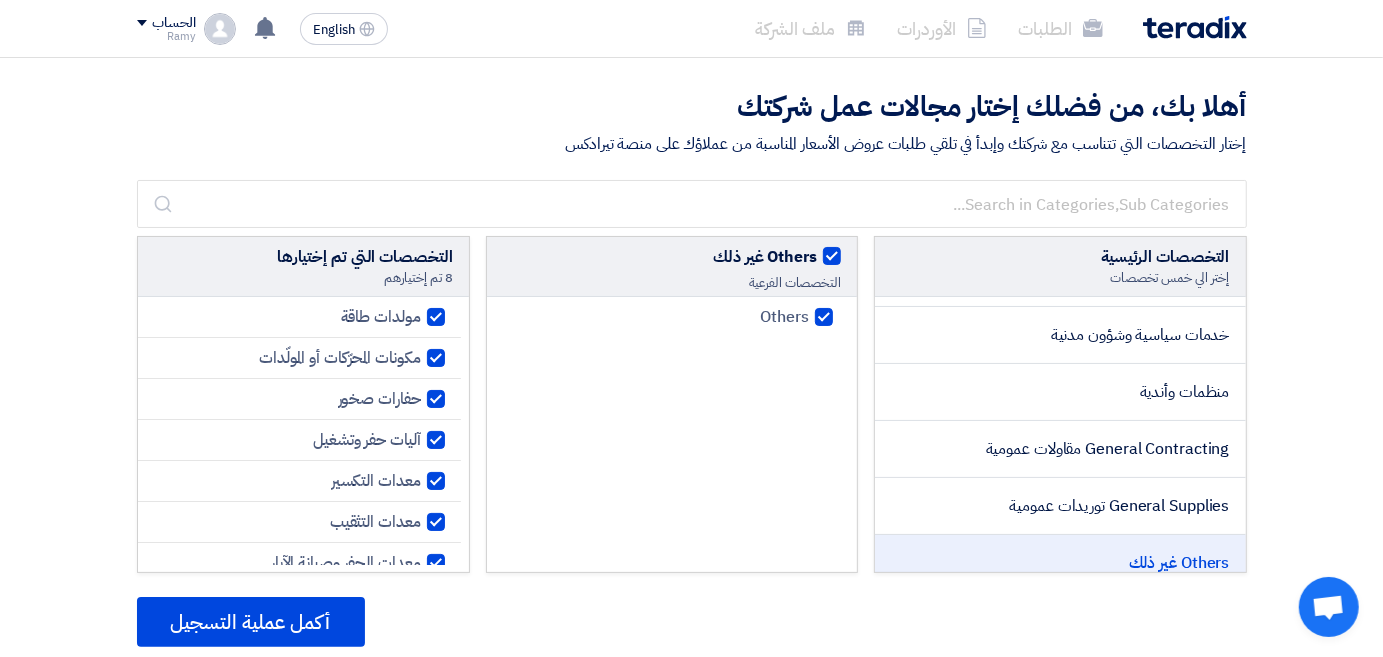 checkbox on "true" 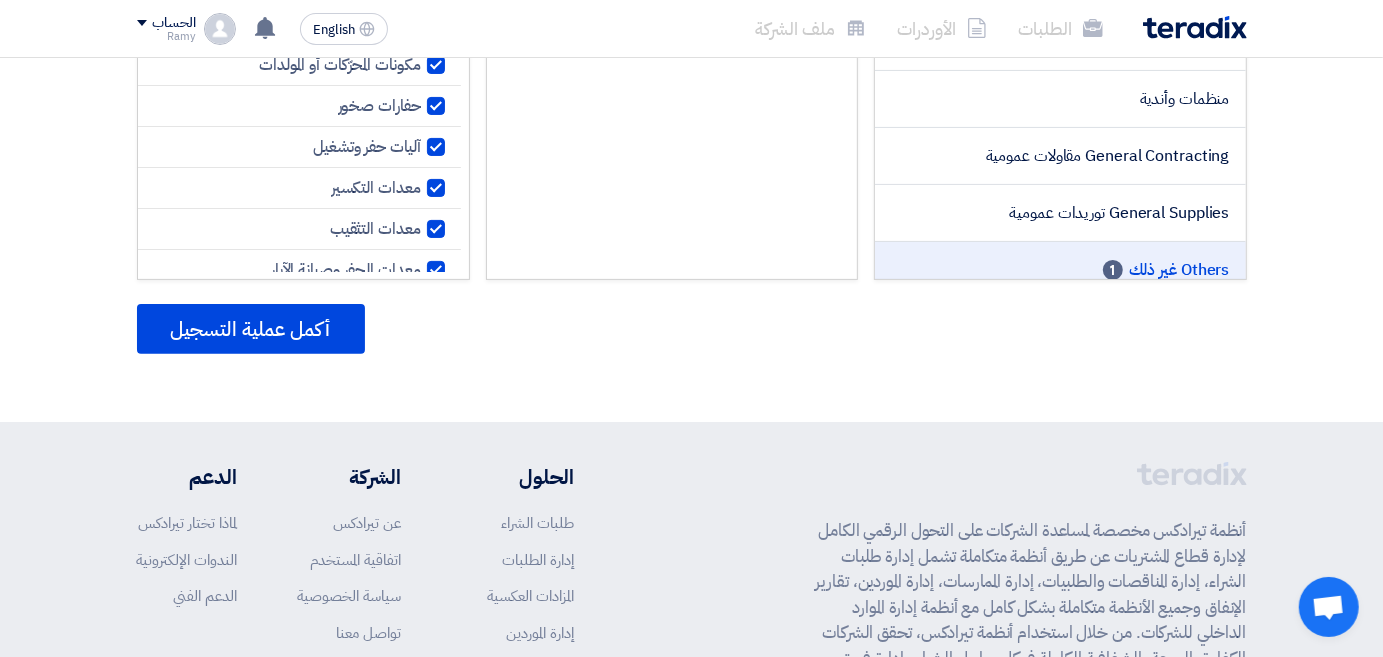 scroll, scrollTop: 300, scrollLeft: 0, axis: vertical 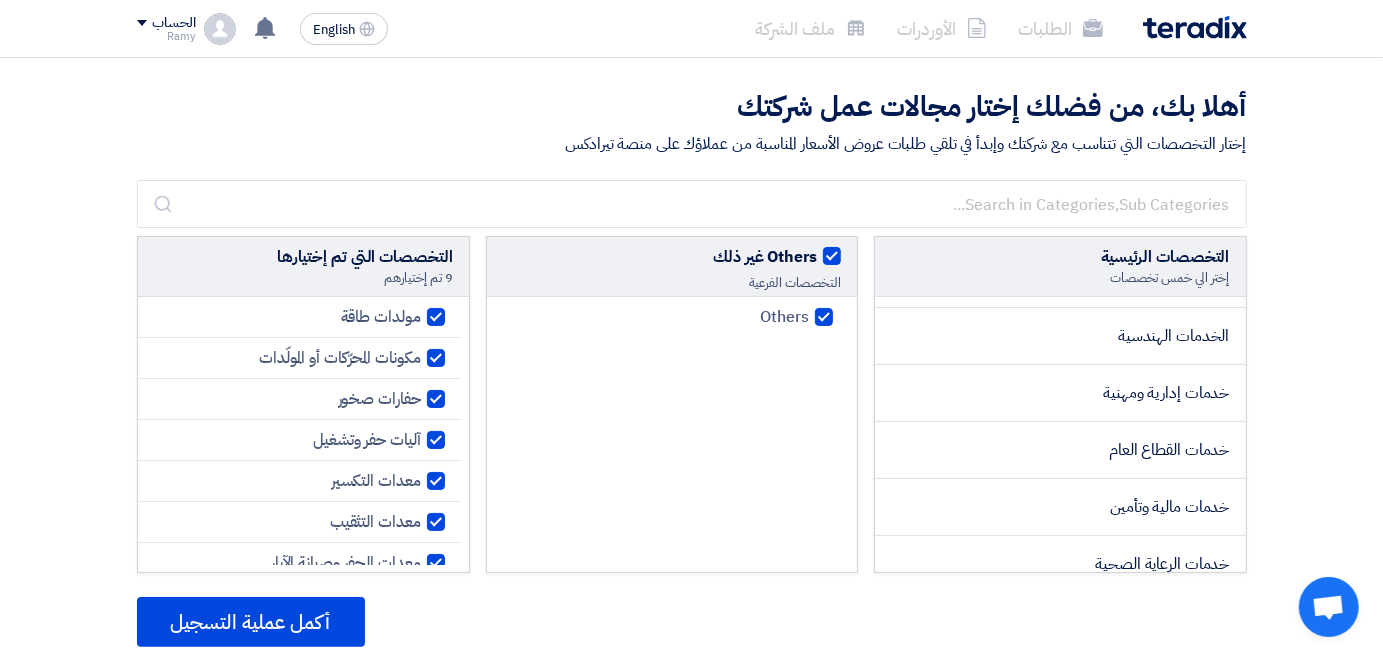 click 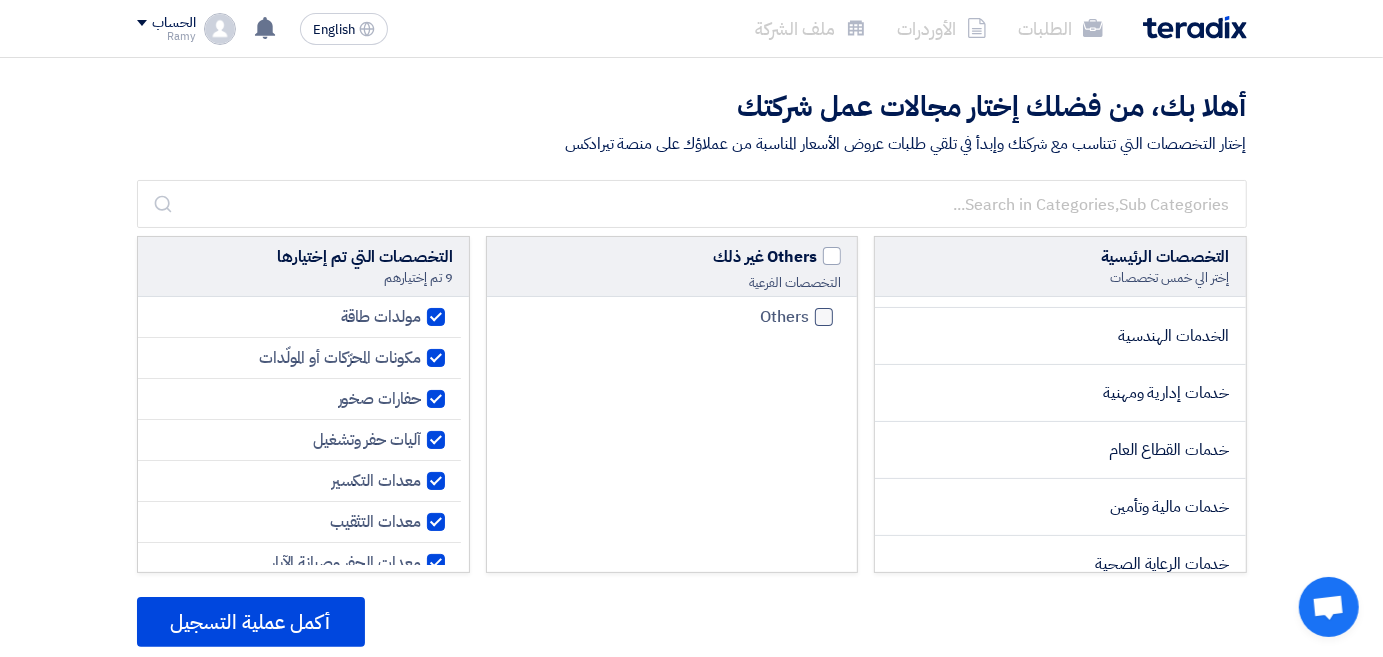 checkbox on "false" 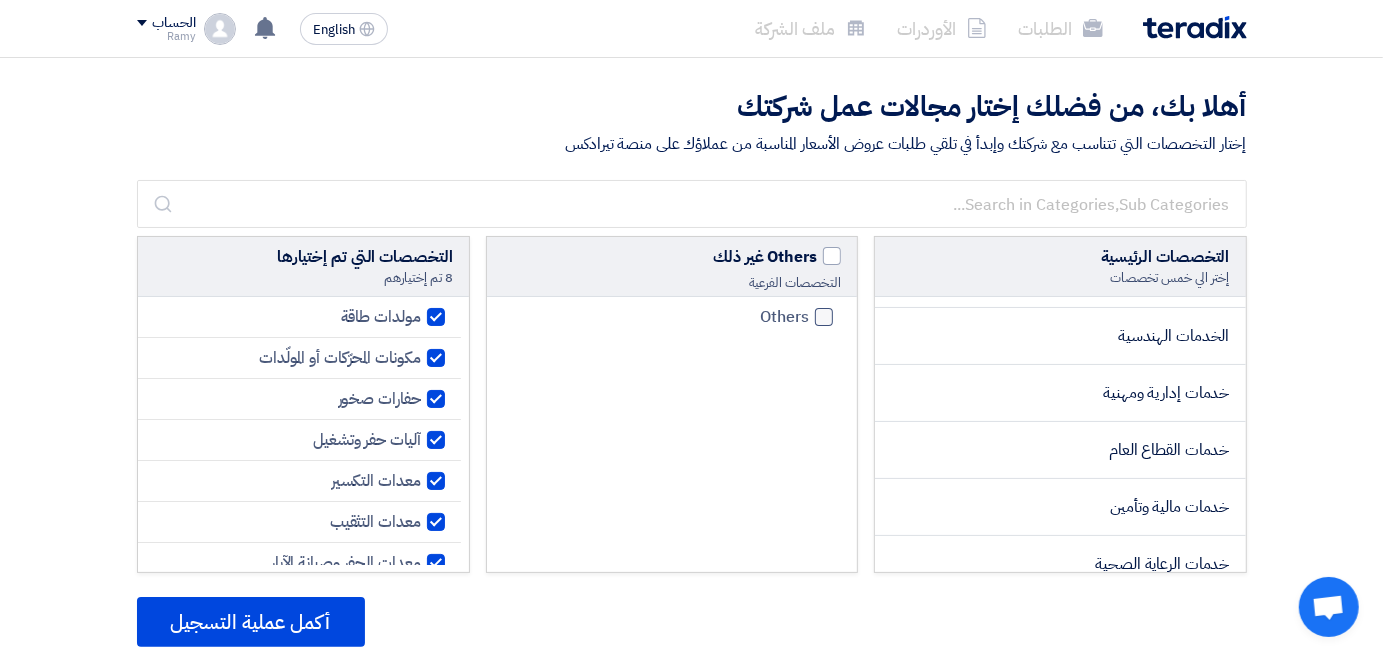 click 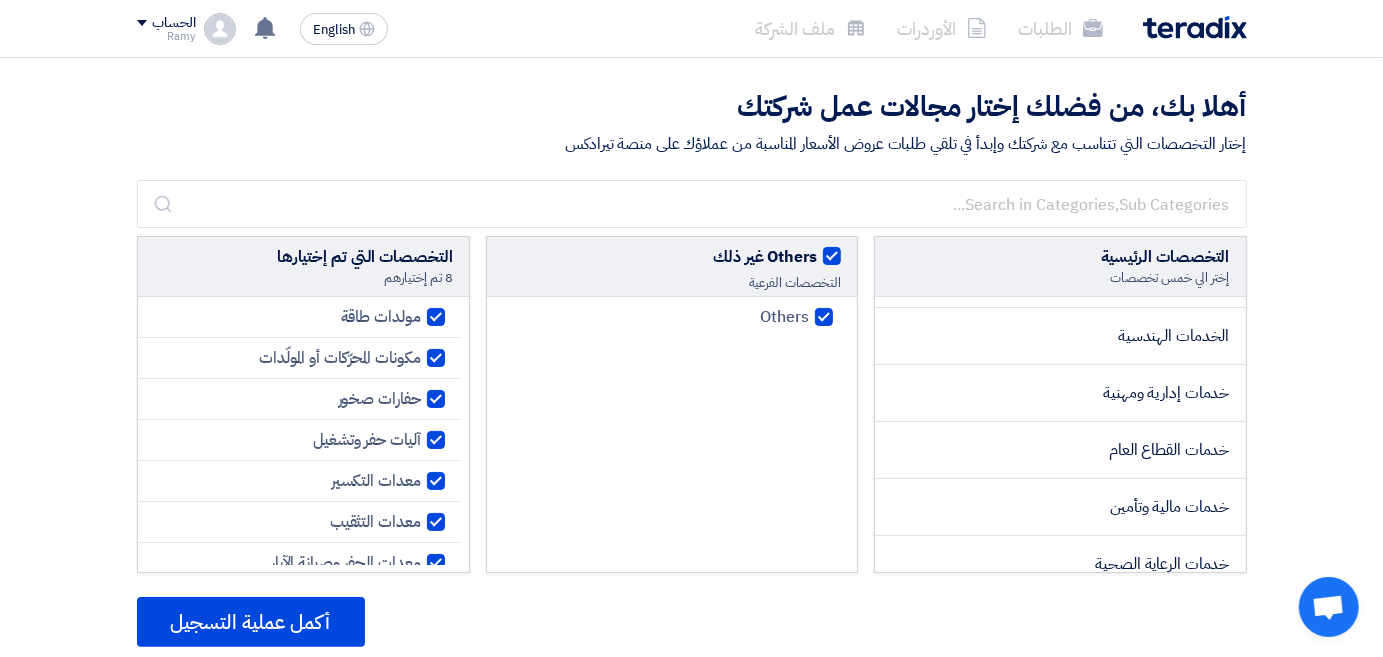 checkbox on "true" 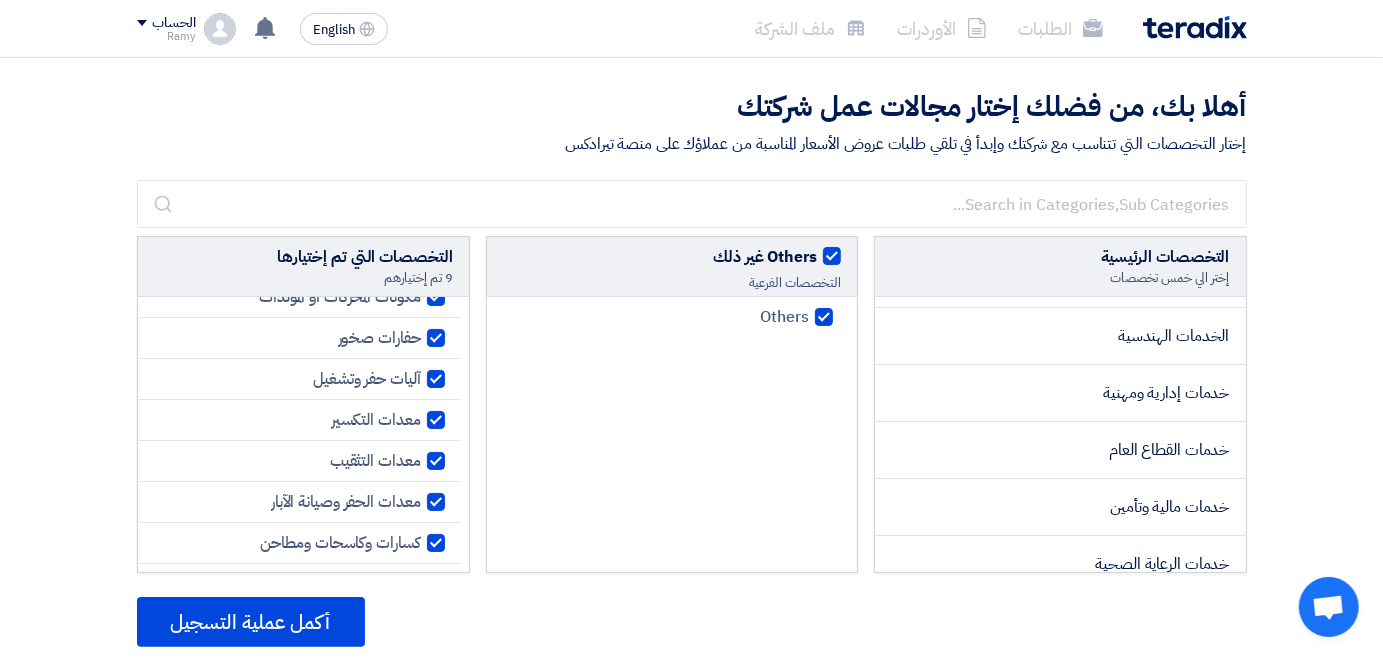 scroll, scrollTop: 113, scrollLeft: 0, axis: vertical 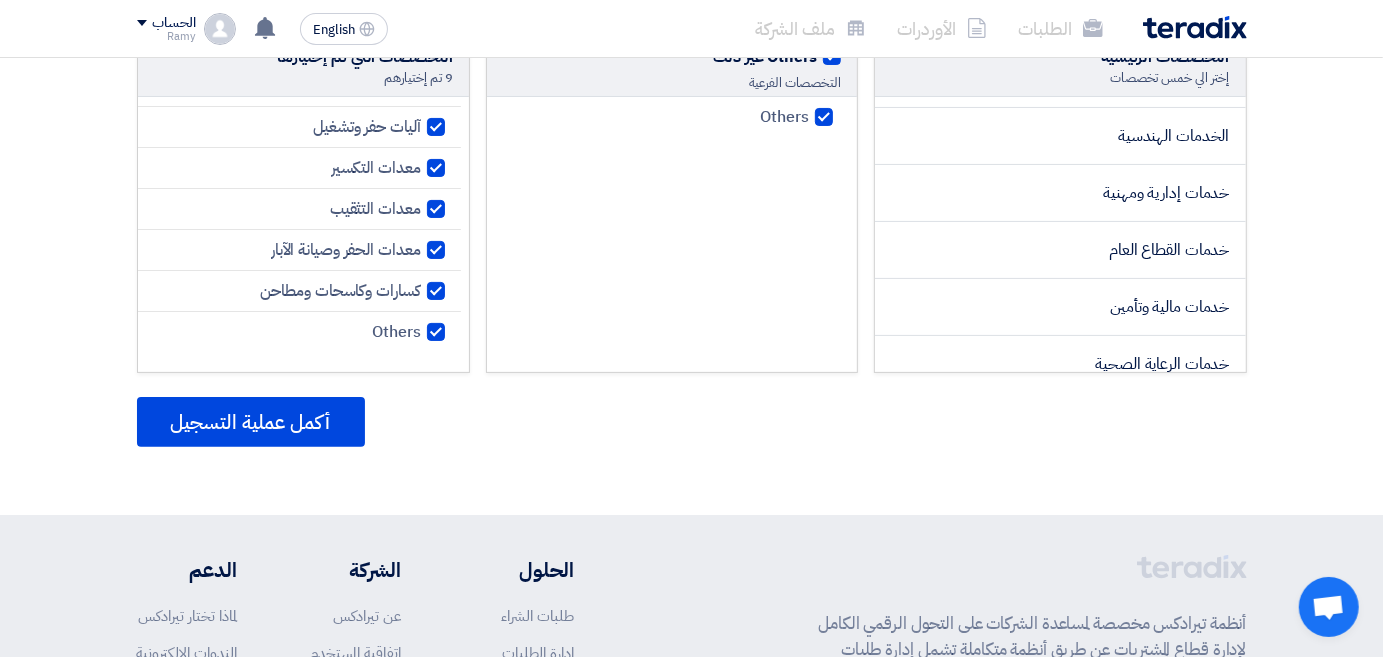click 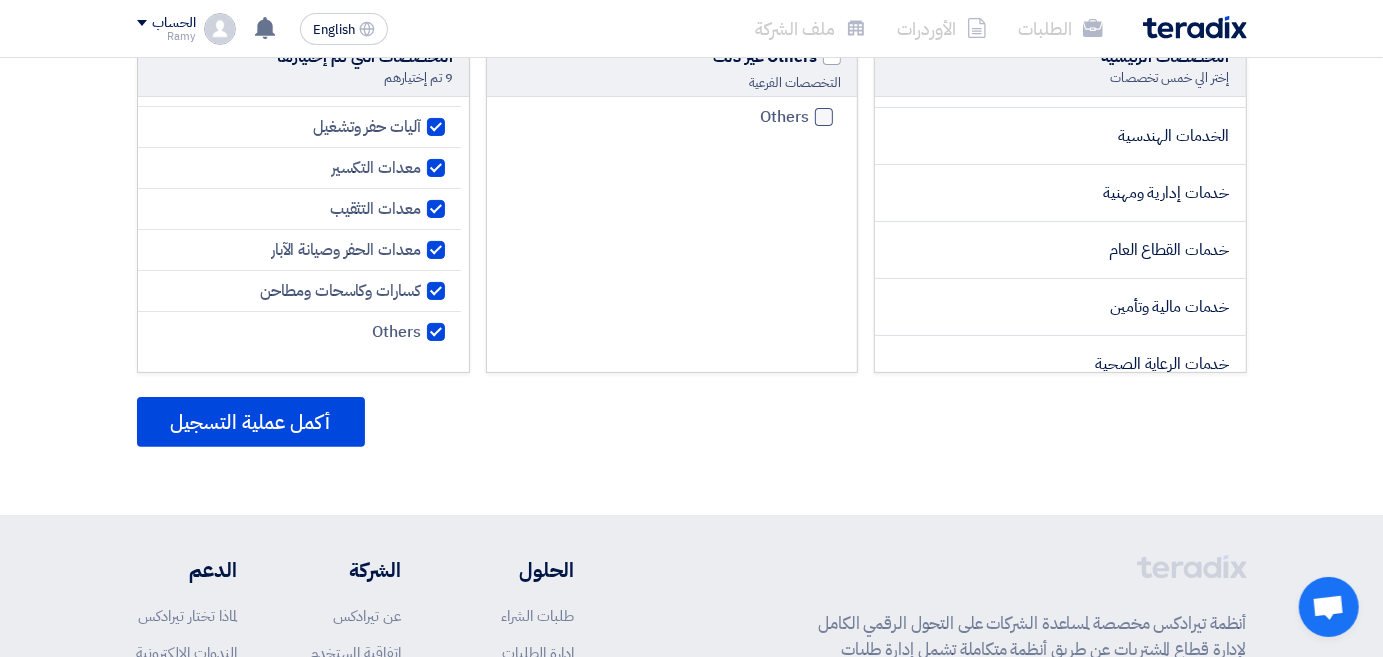 checkbox on "false" 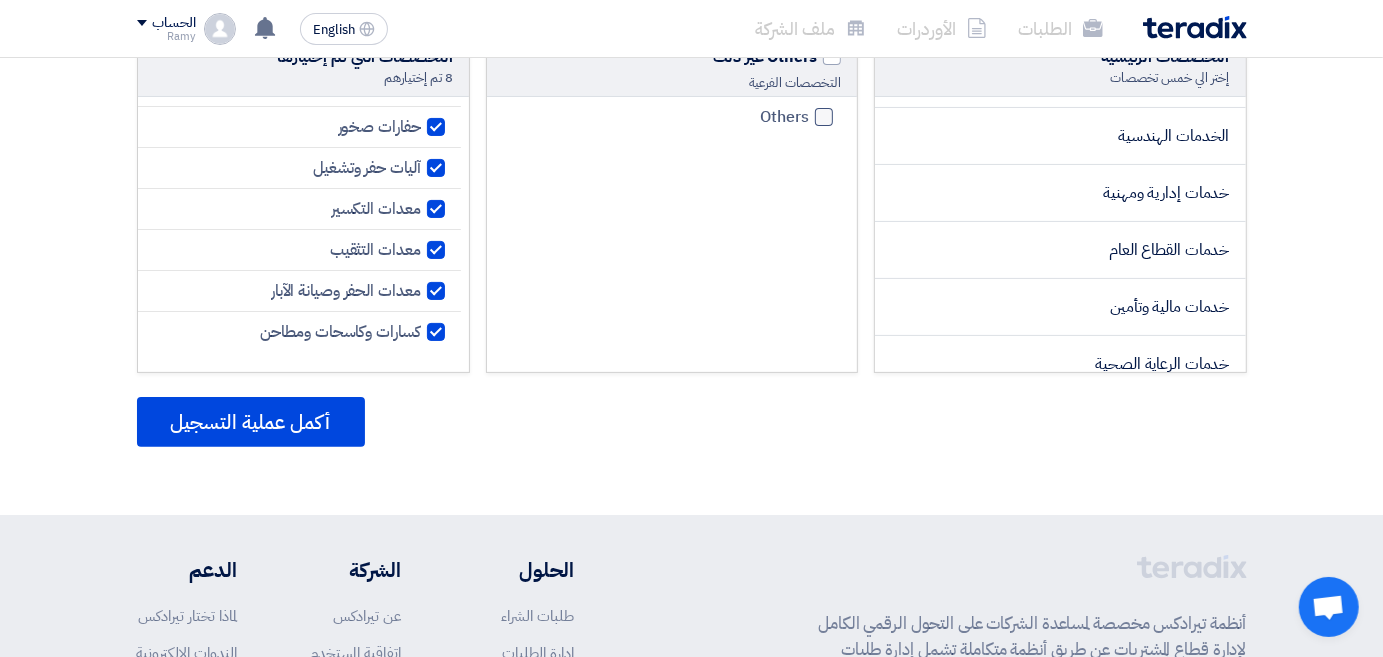 click 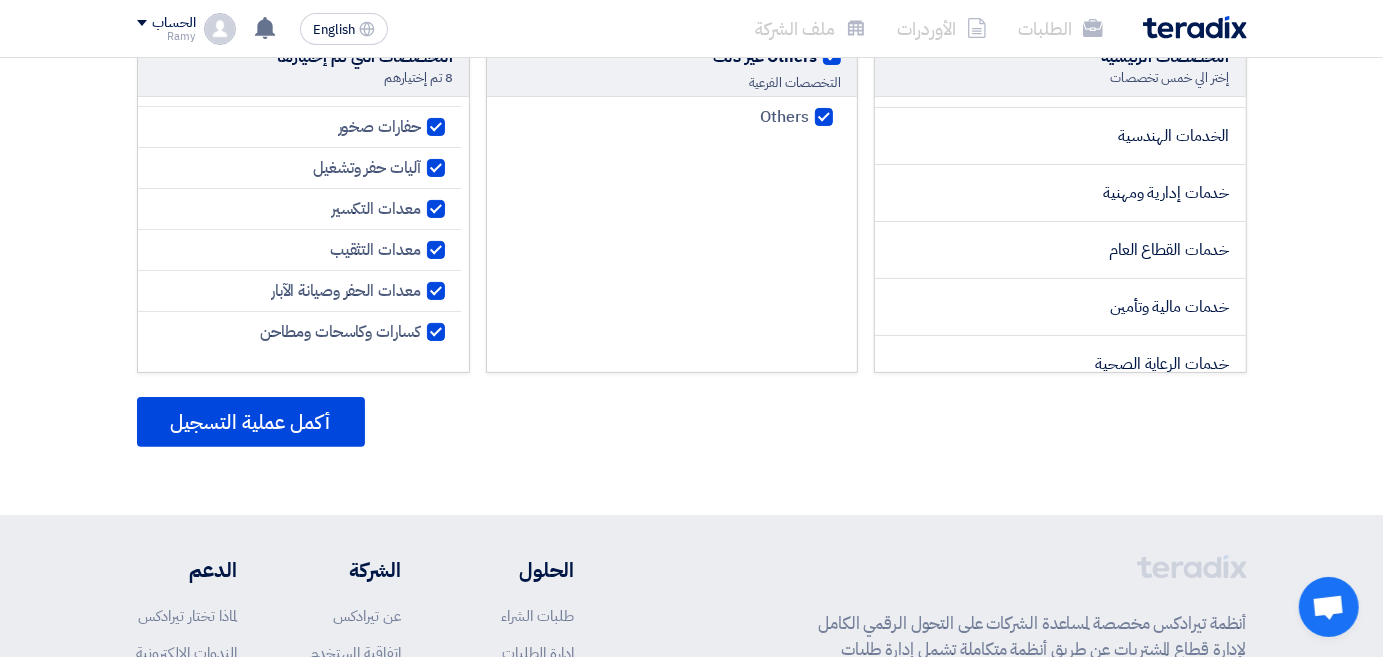 checkbox on "true" 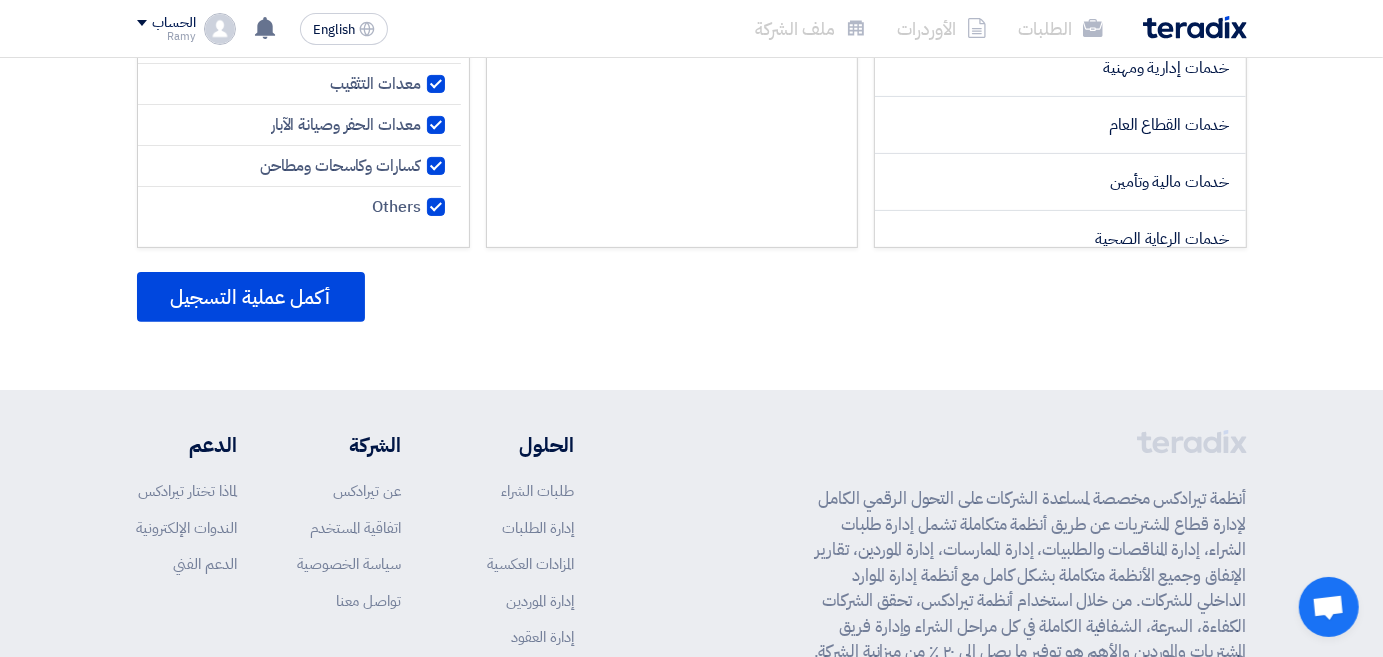 scroll, scrollTop: 0, scrollLeft: 0, axis: both 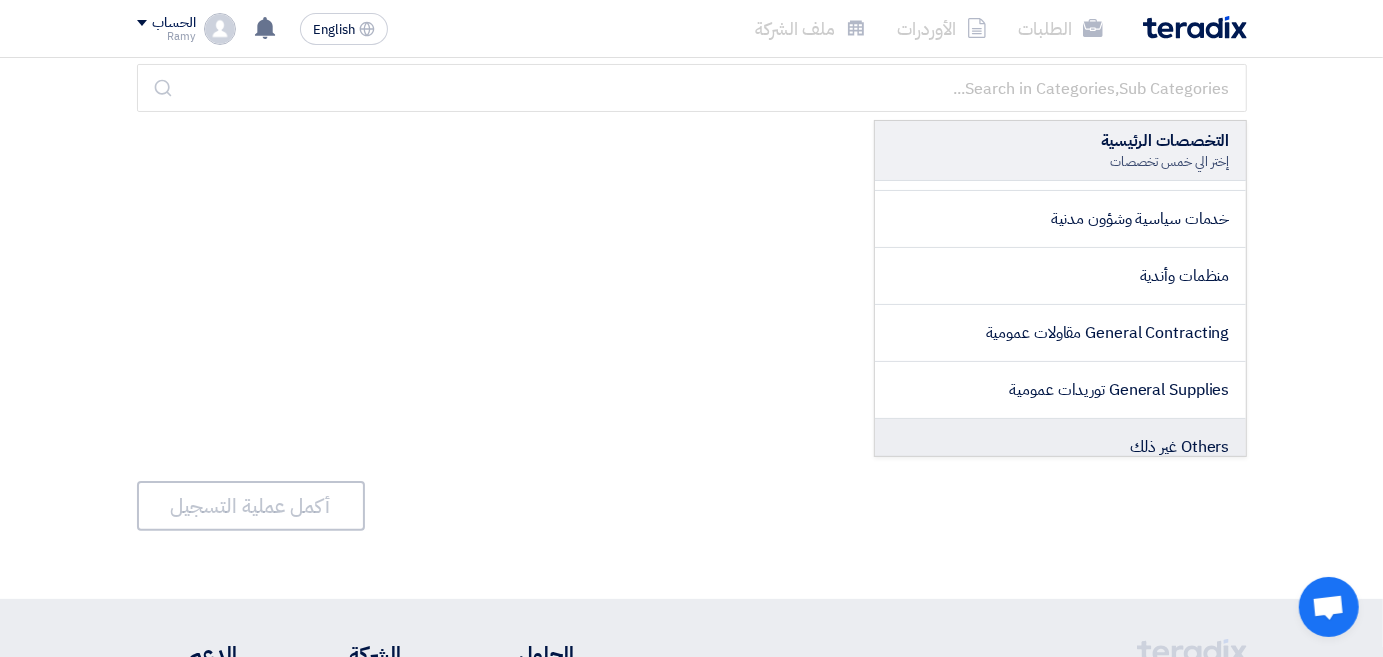 click on "Others غير ذلك" 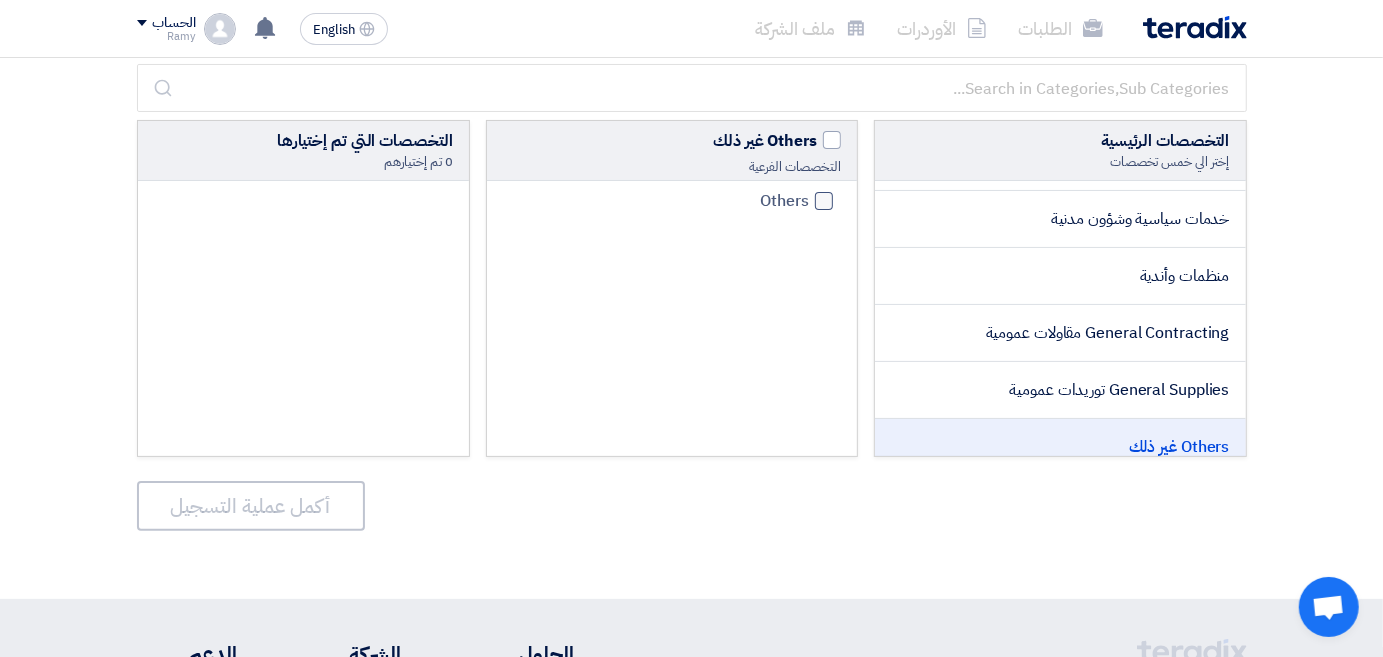 click 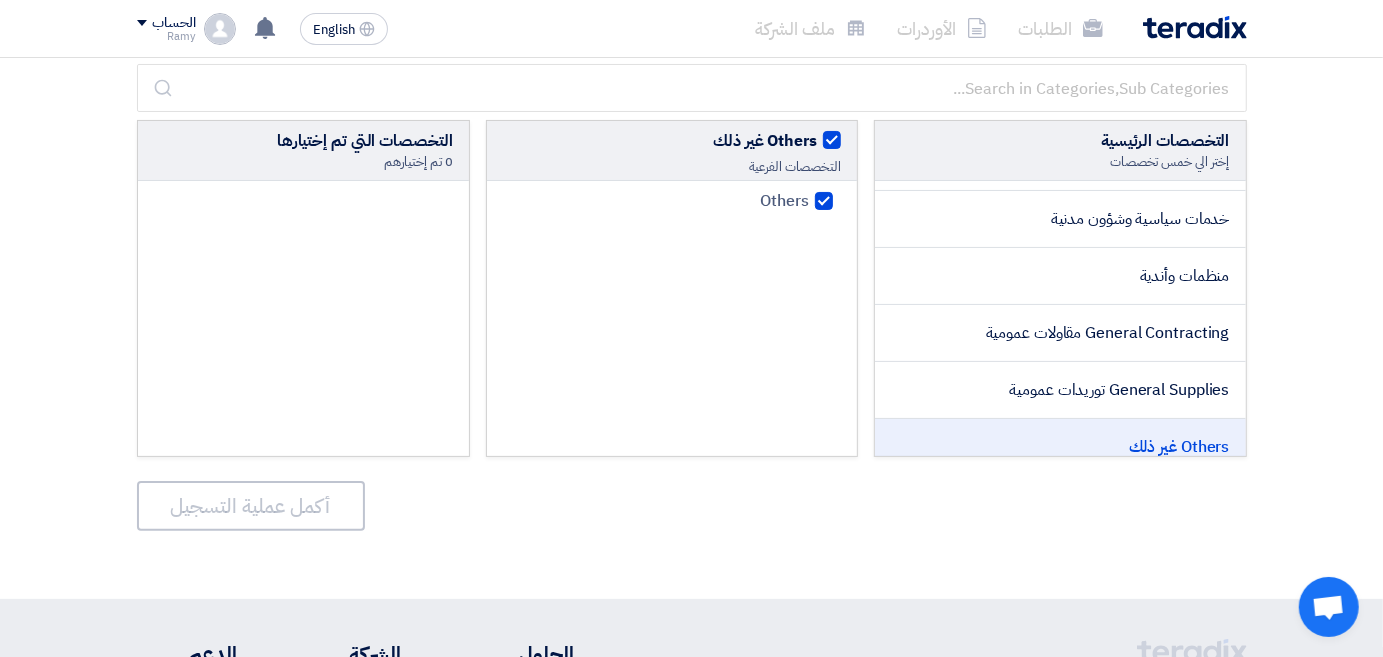 checkbox on "true" 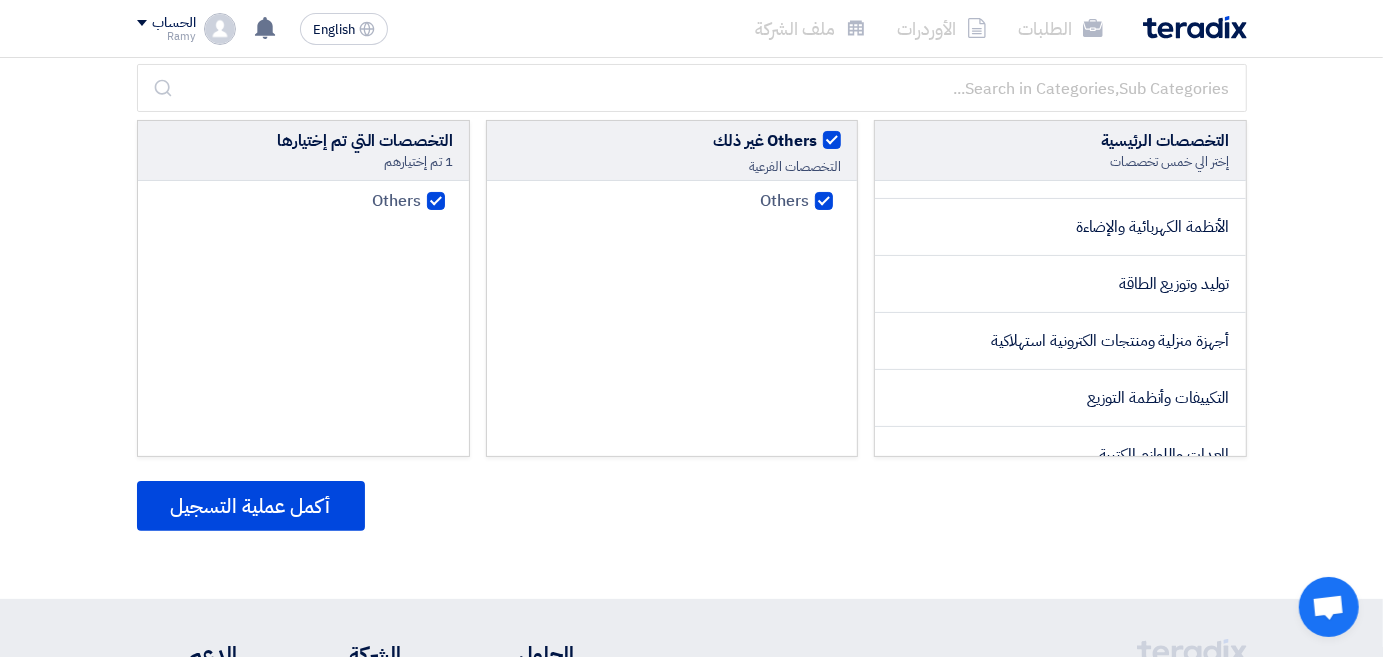 scroll, scrollTop: 0, scrollLeft: 0, axis: both 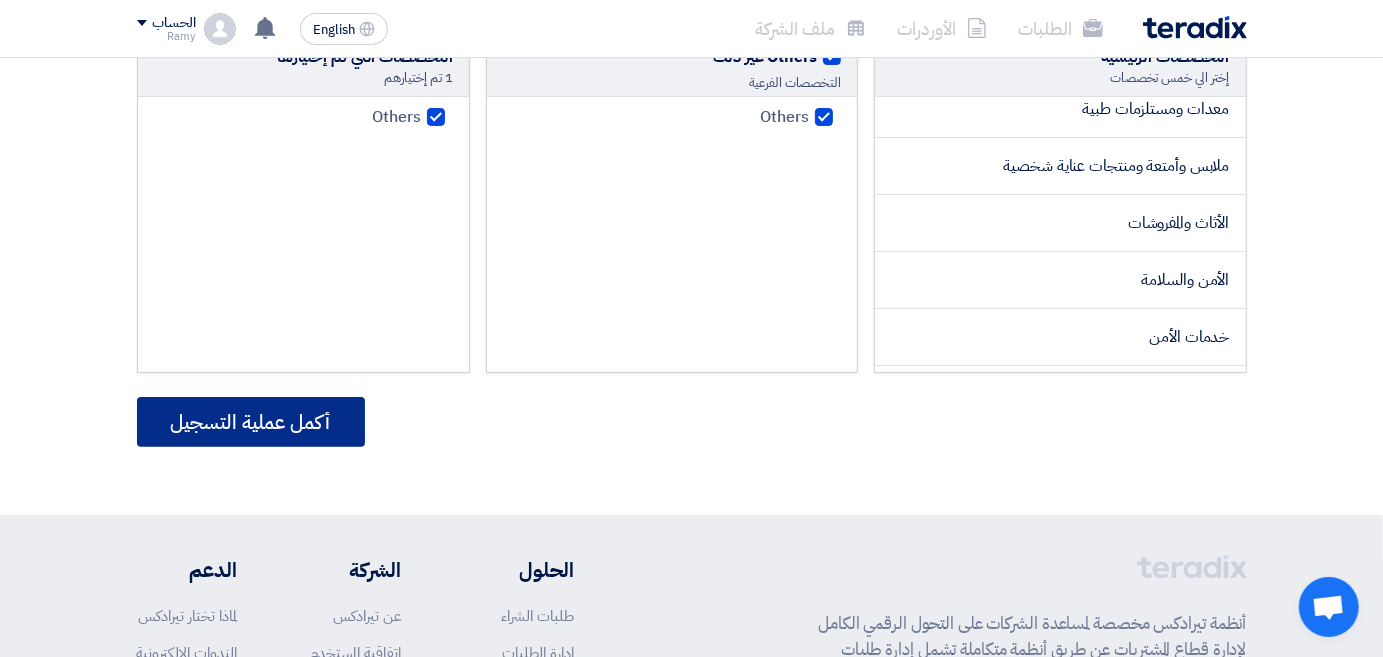 click on "أكمل عملية التسجيل" 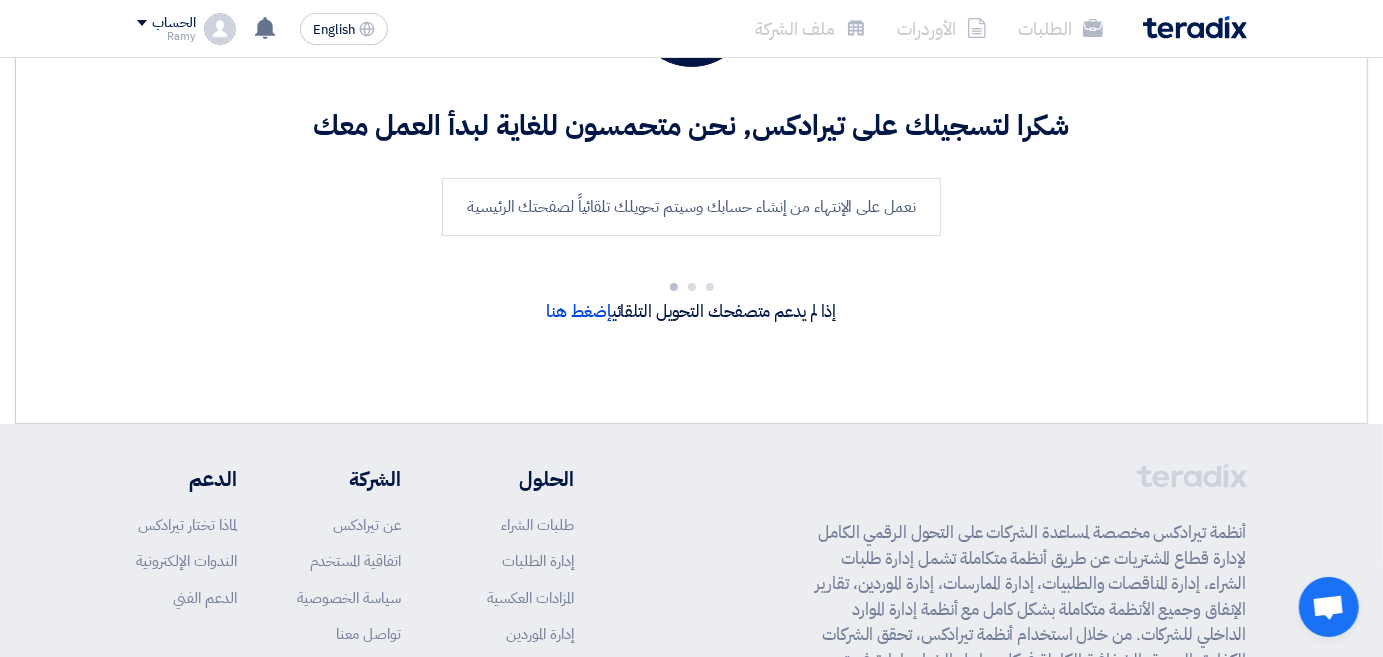 scroll, scrollTop: 0, scrollLeft: 0, axis: both 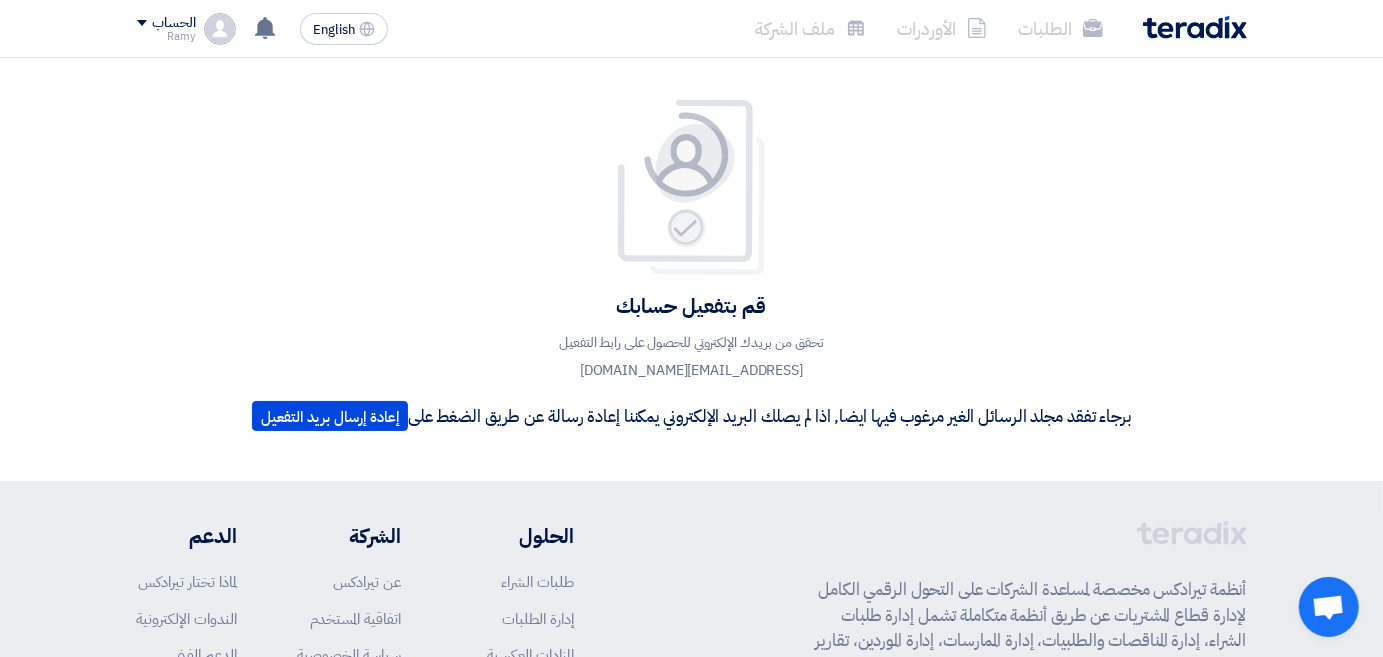 click on "قم بتفعيل حسابك
تحقق من بريدك الإلكتروني للحصول على رابط التفعيل ramy.waleed@picoenggroup.com
برجاء تفقد مجلد الرسائل الغير مرغوب فيها ايضا, اذا لم يصلك البريد الإلكتروني يمكننا إعادة رسالة عن طريق الضغط على
إعادة إرسال بريد التفعيل" 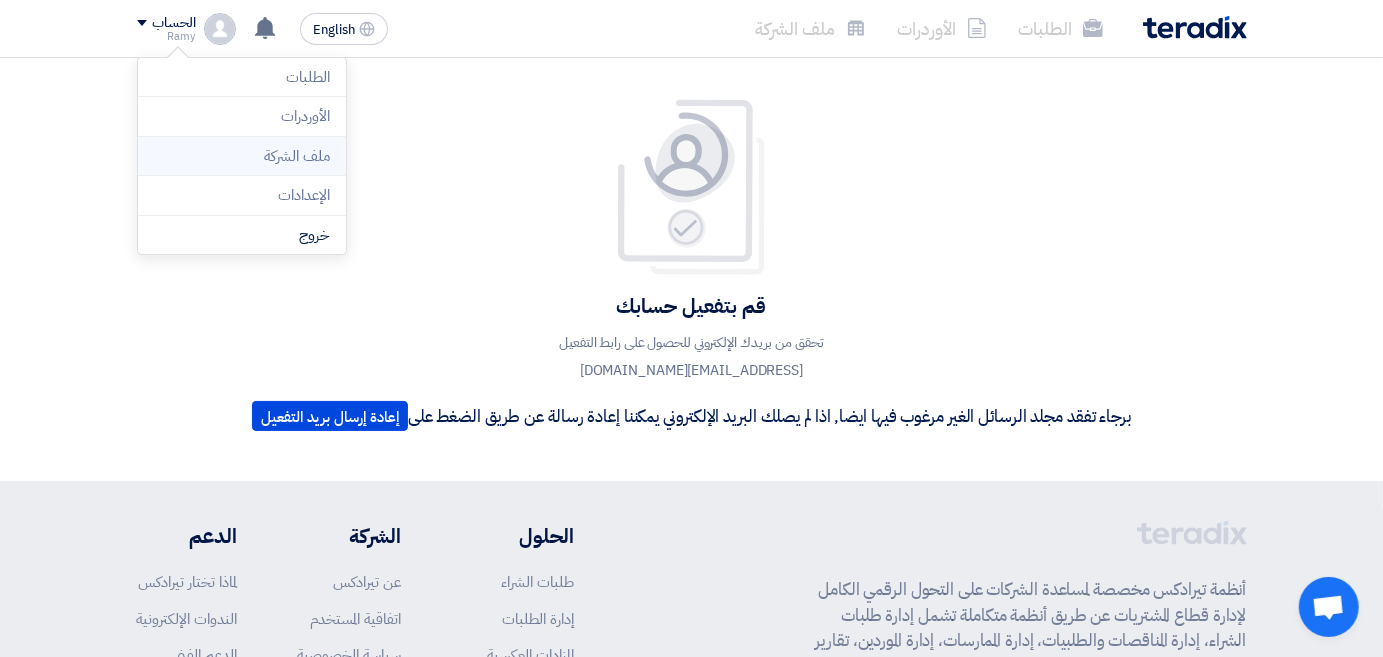click on "ملف الشركة" 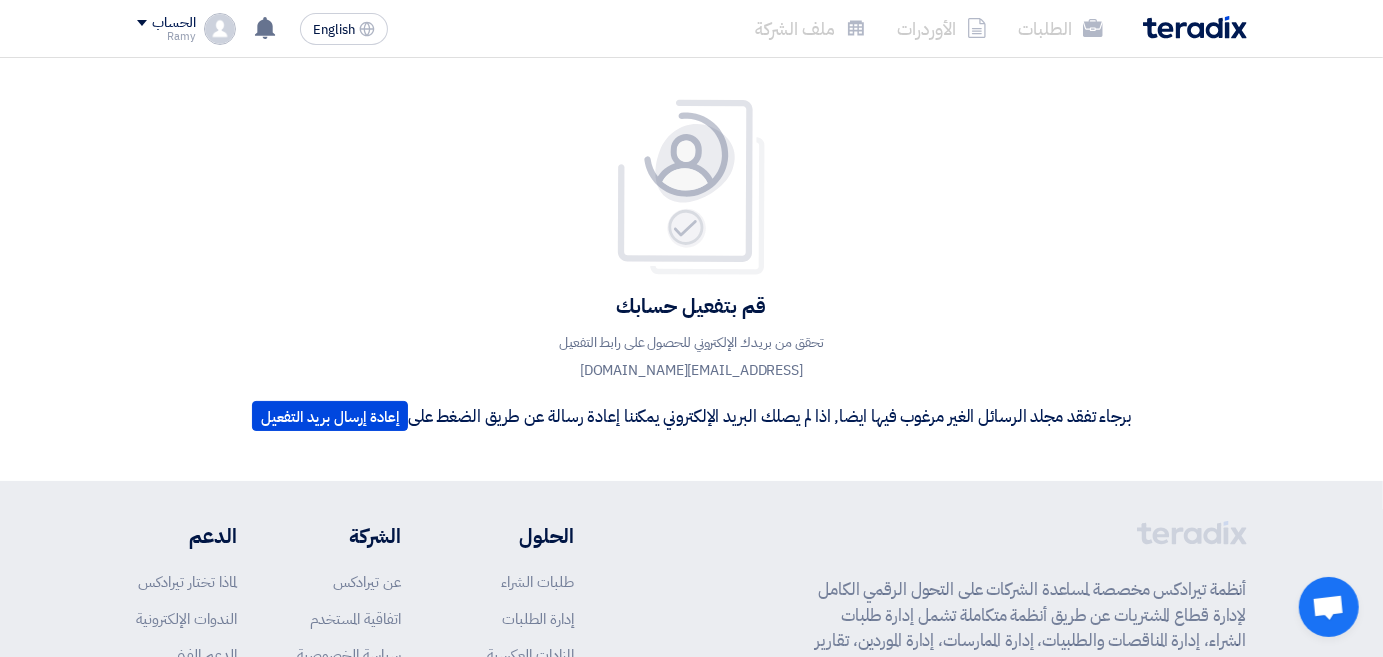click 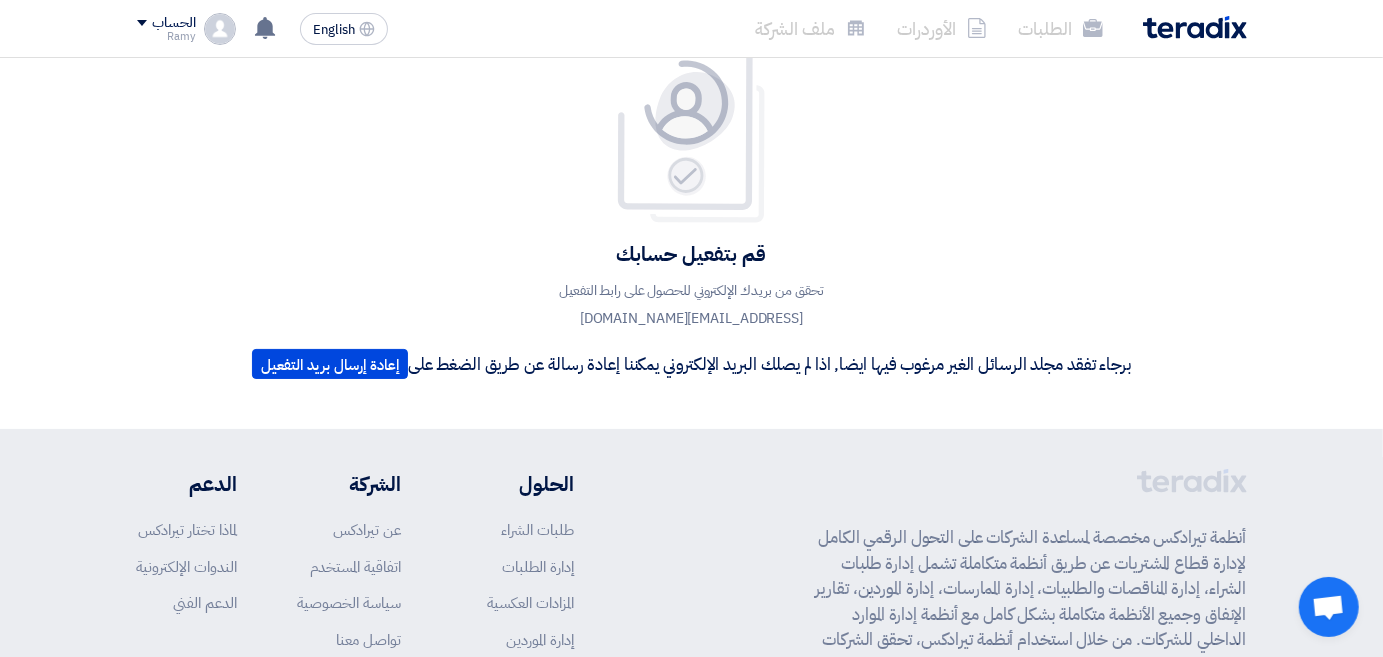 scroll, scrollTop: 0, scrollLeft: 0, axis: both 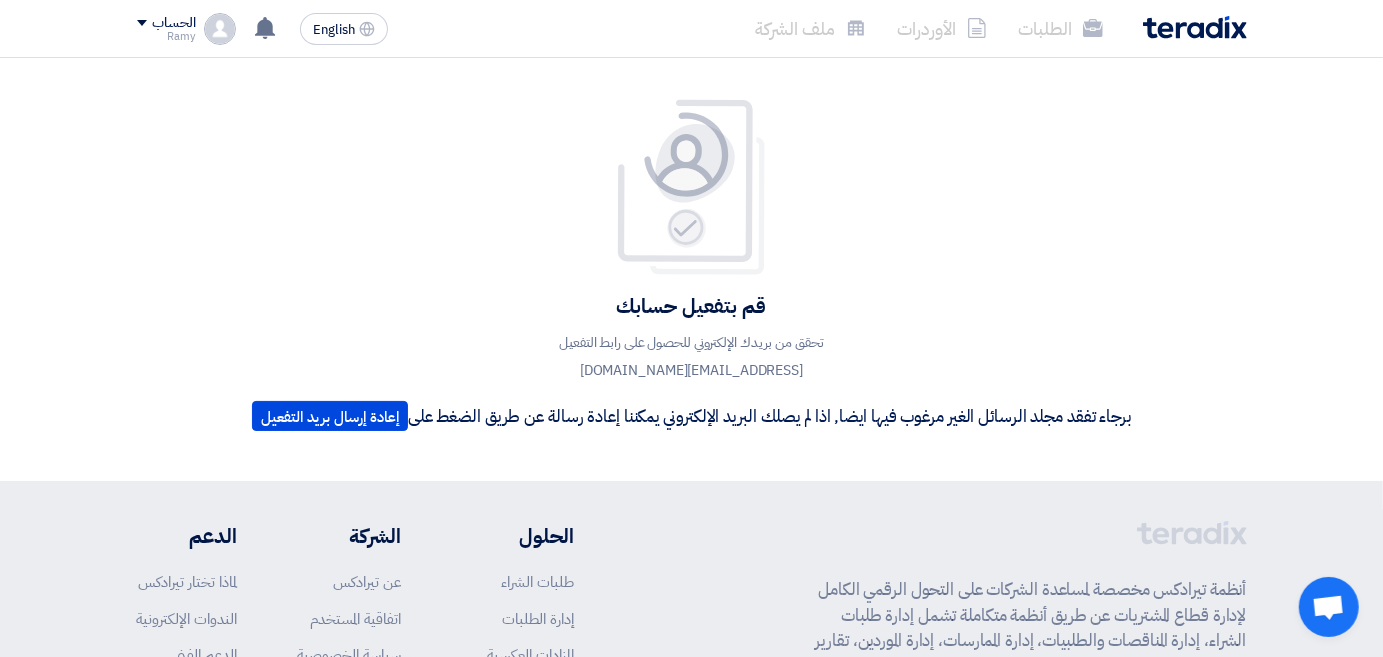 click 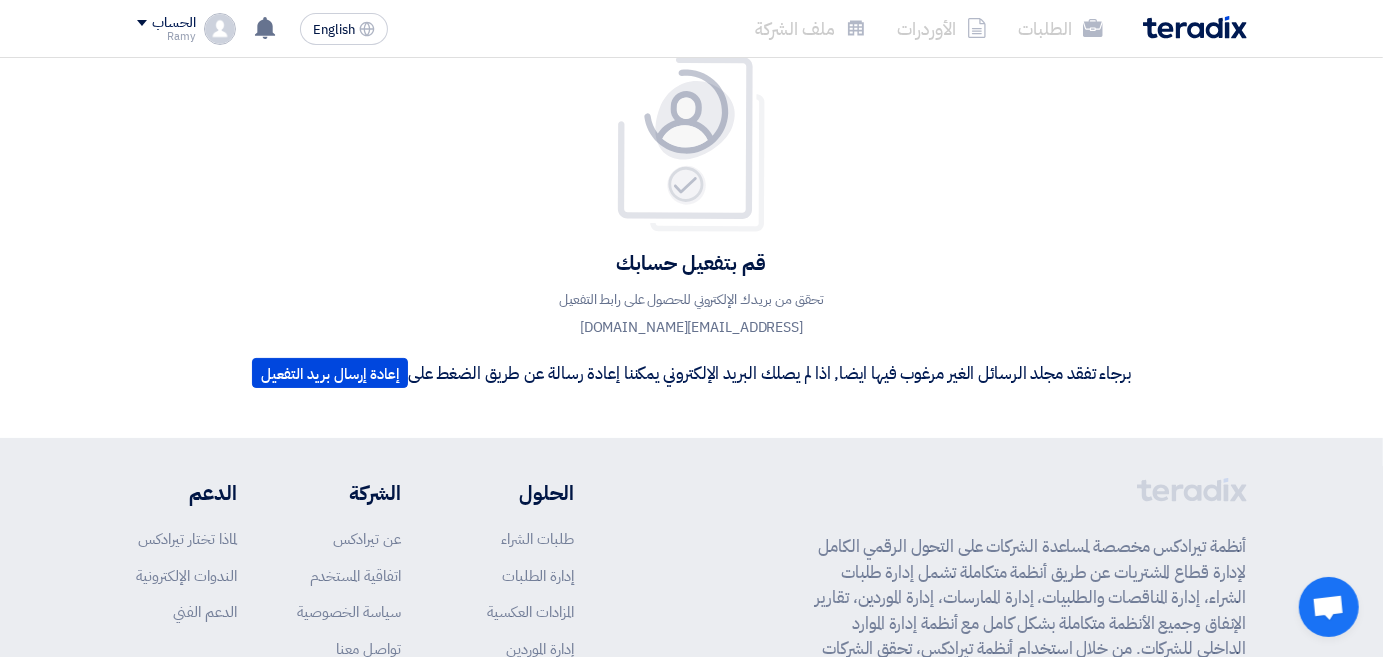 scroll, scrollTop: 0, scrollLeft: 0, axis: both 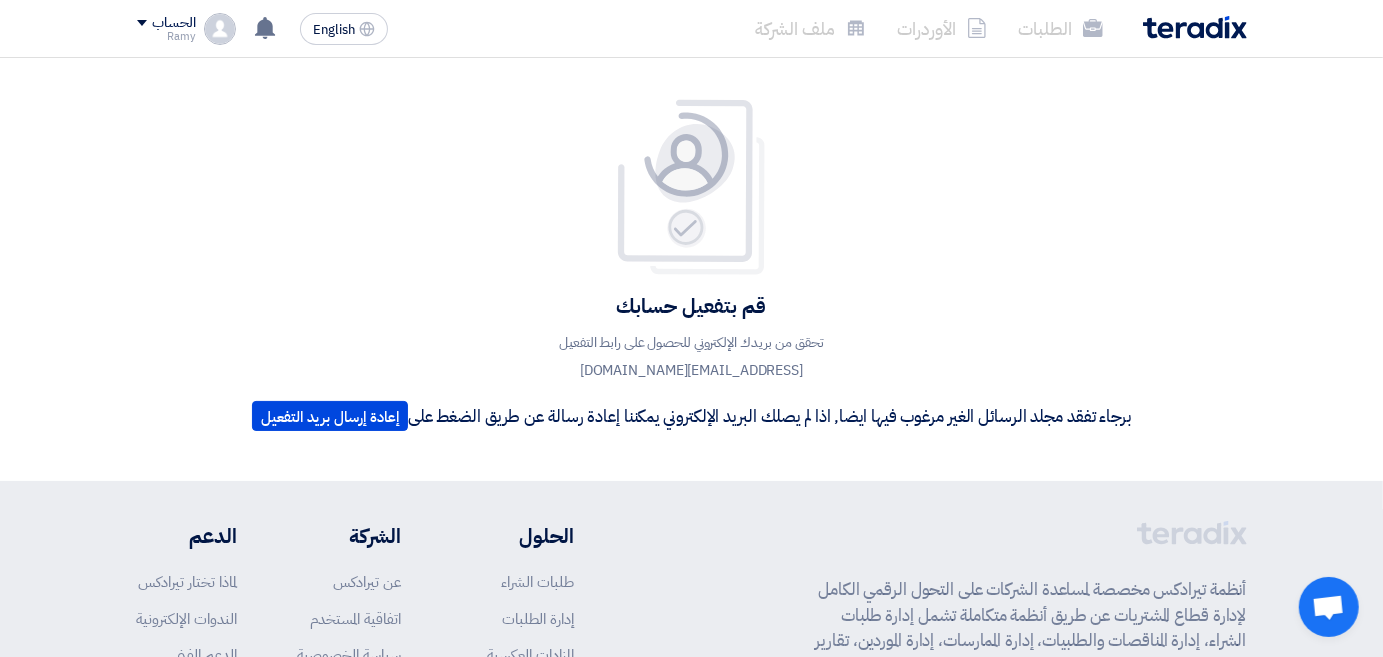 click on "الطلبات
الأوردرات
ملف الشركة" 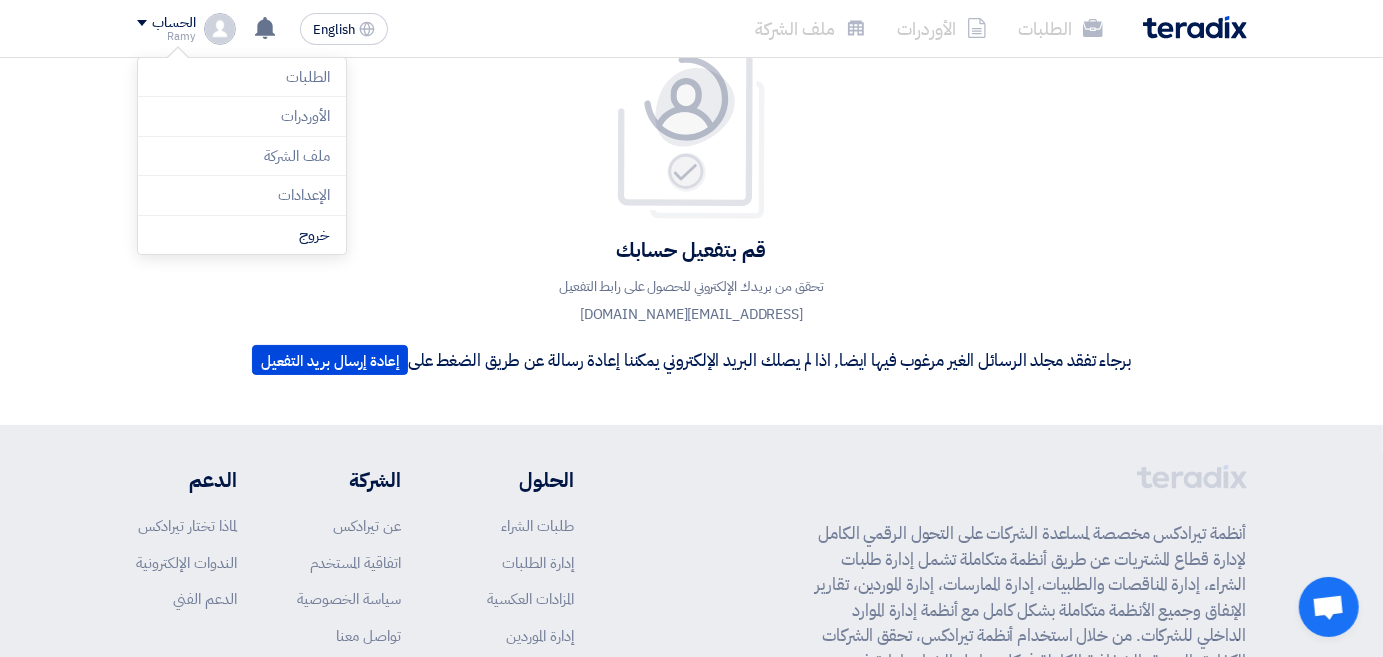 scroll, scrollTop: 0, scrollLeft: 0, axis: both 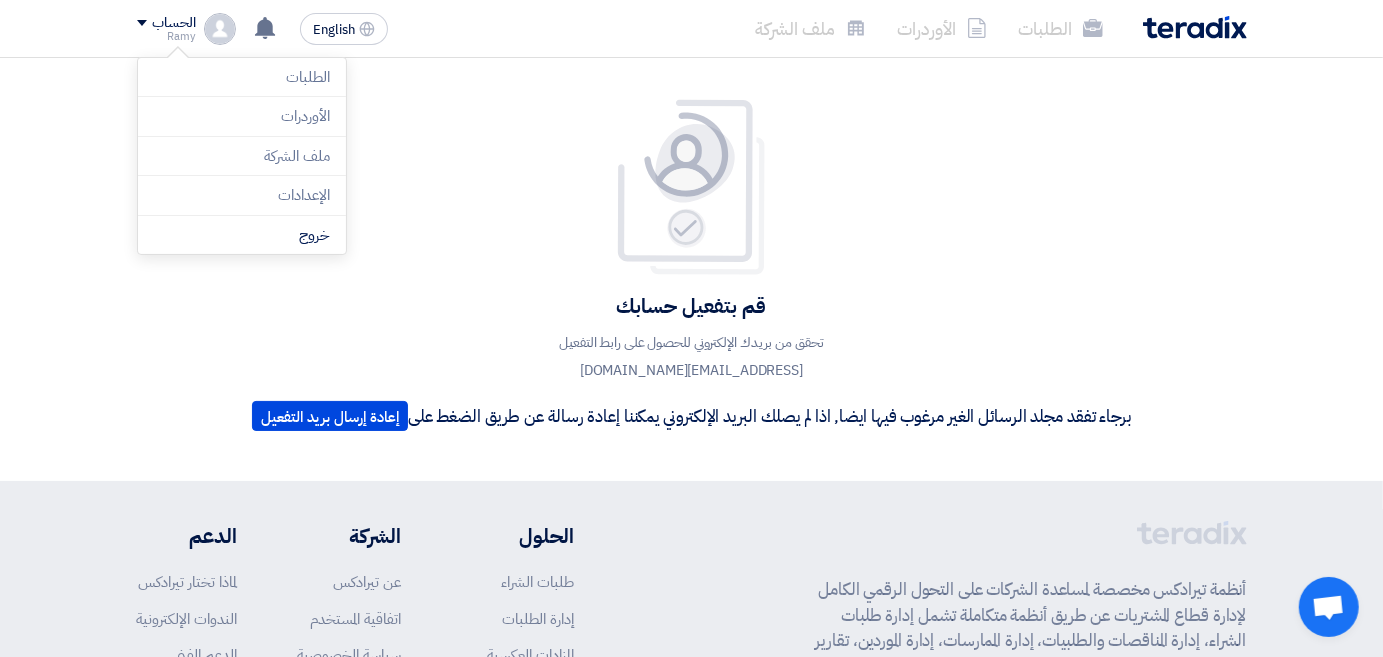 click 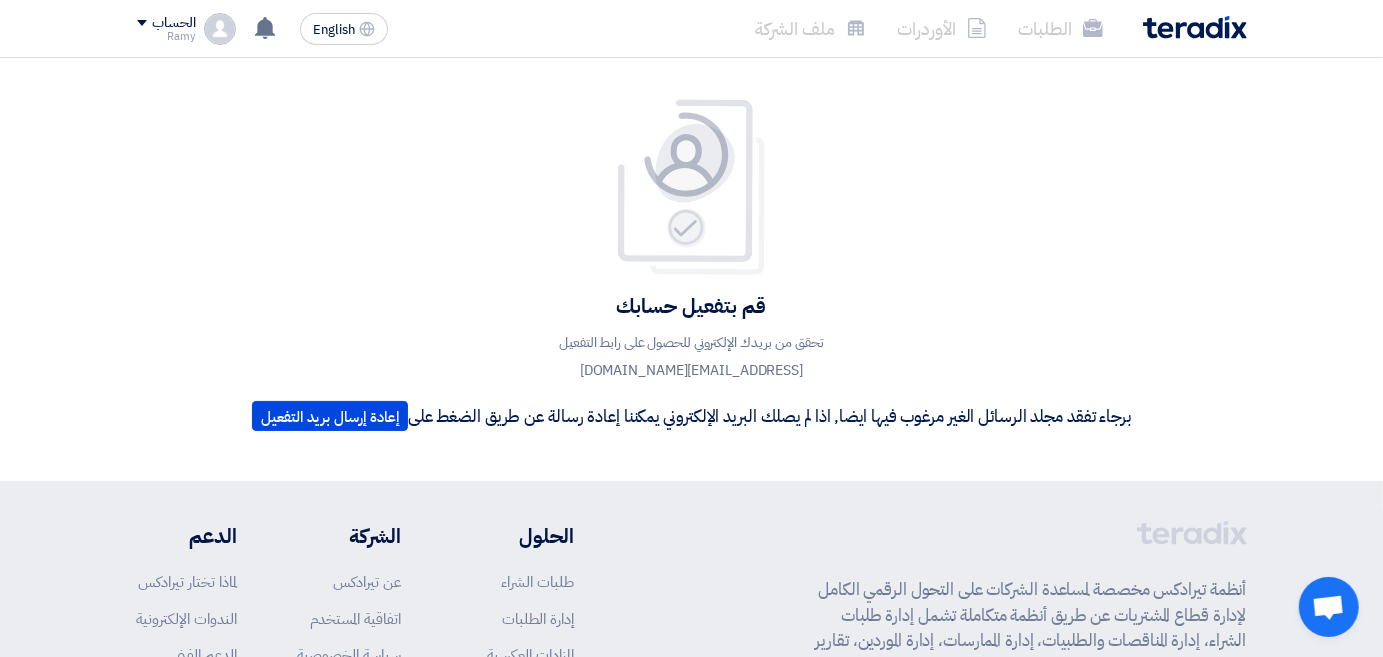 click on "الحساب" 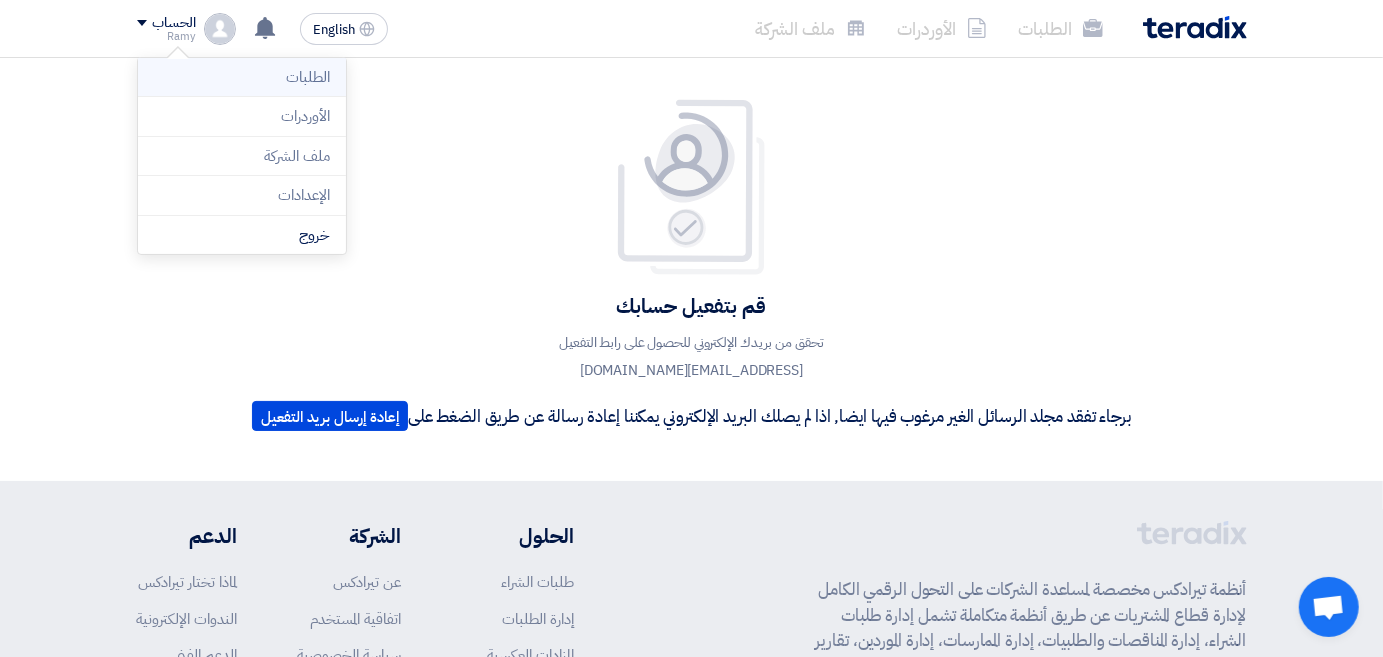 click on "الطلبات" 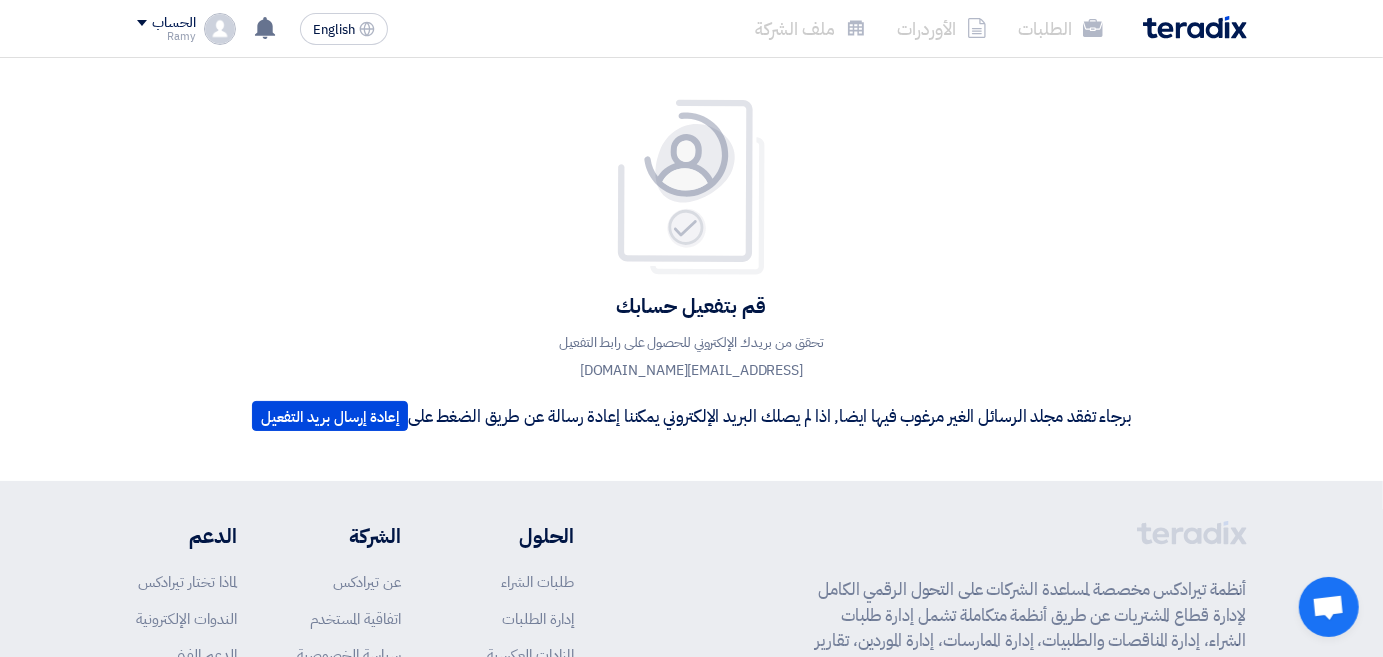 click on "الطلبات" 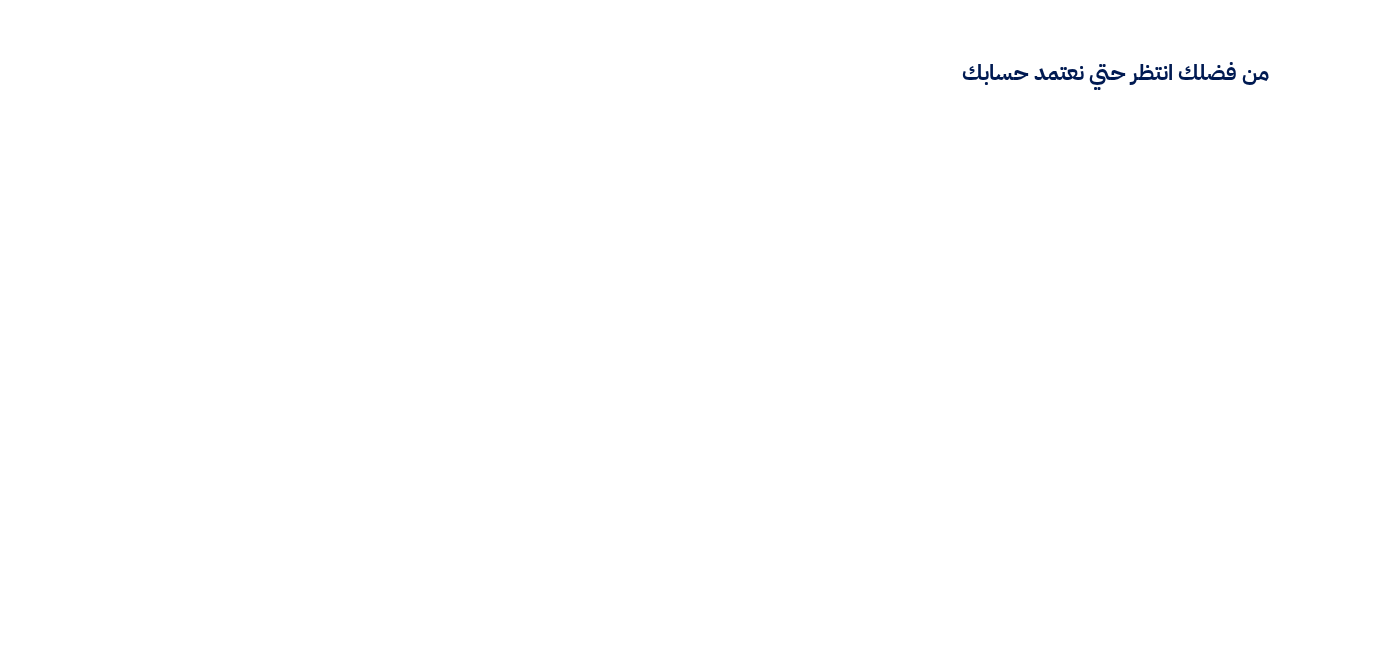 scroll, scrollTop: 0, scrollLeft: 0, axis: both 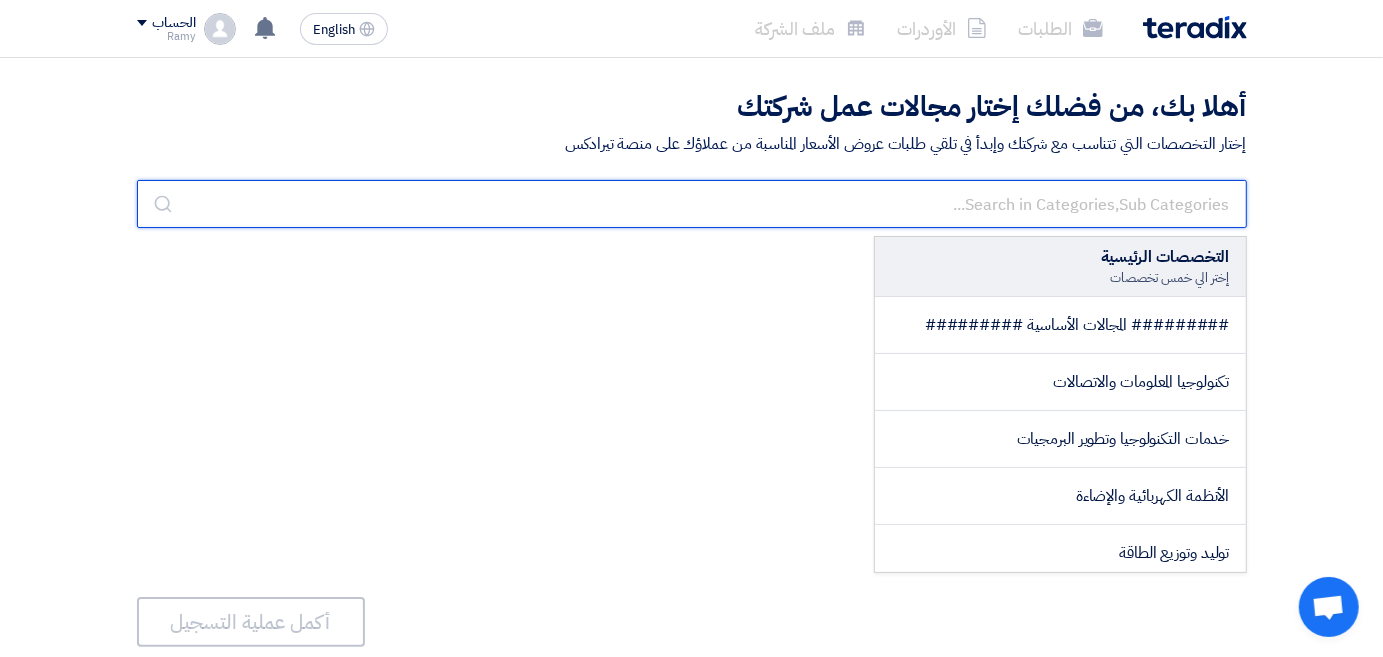 click 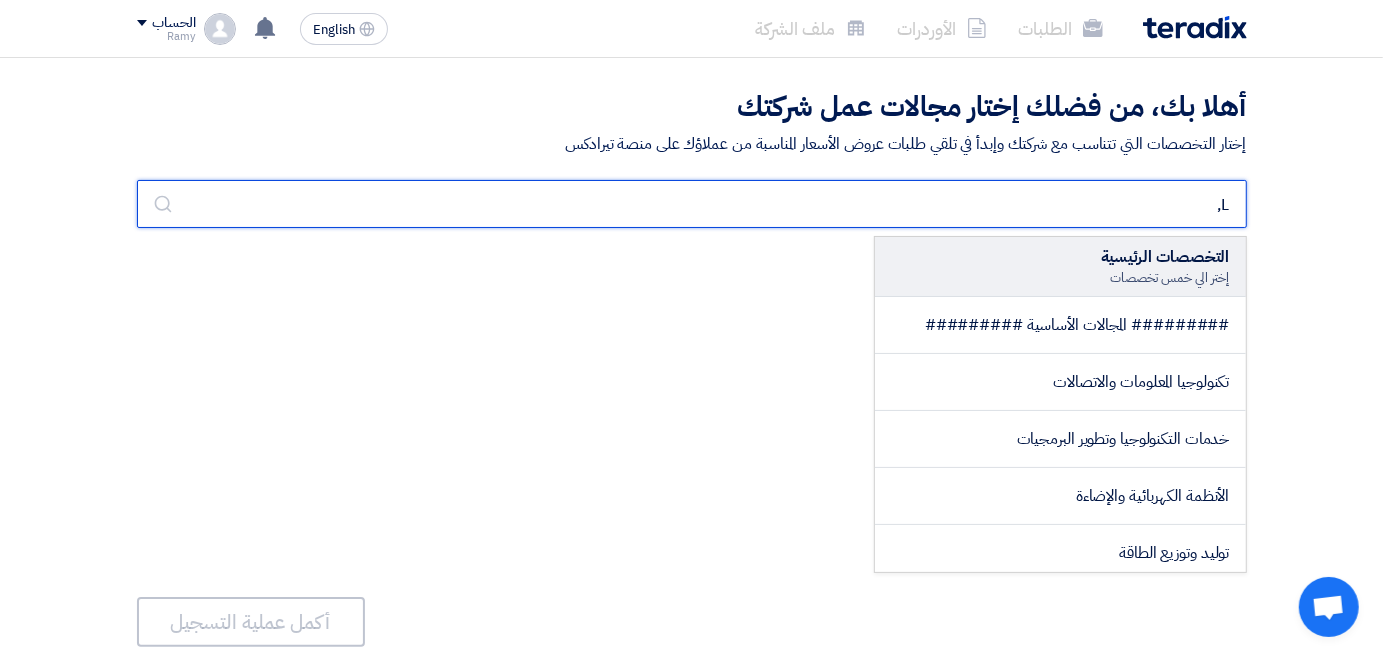type on "L" 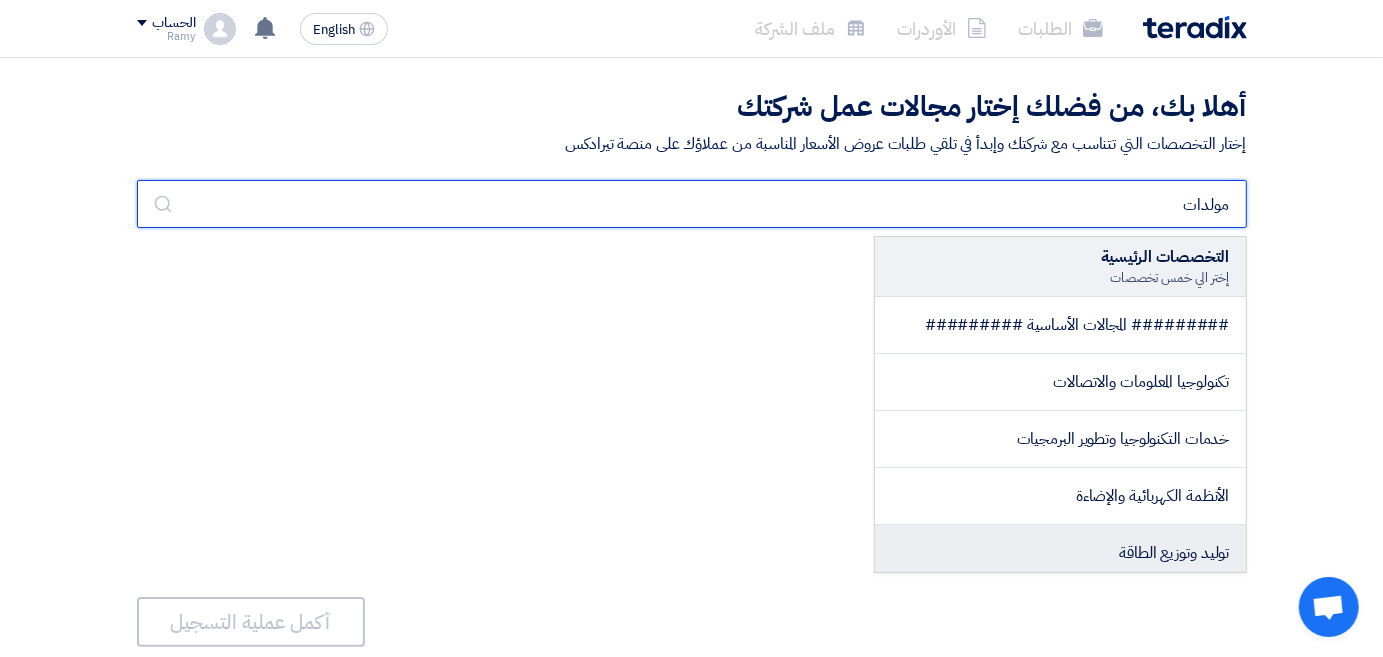 type on "مولدات" 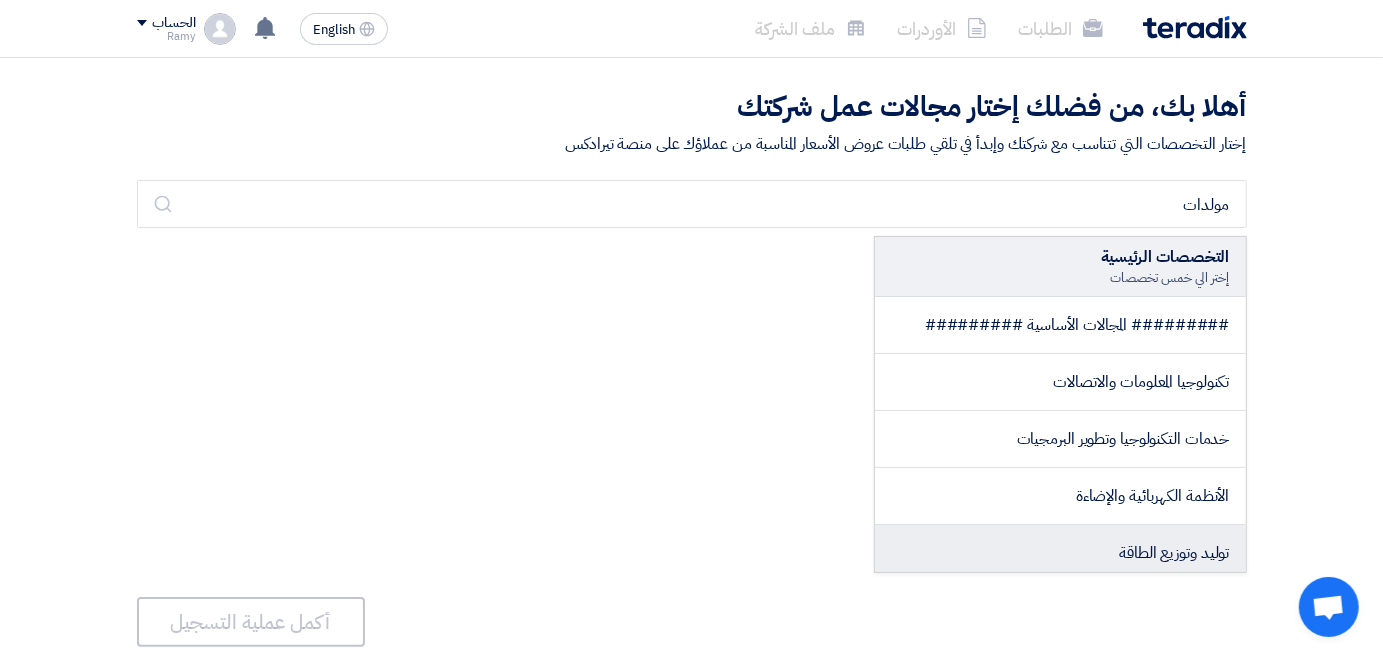 click on "توليد وتوزيع الطاقة" 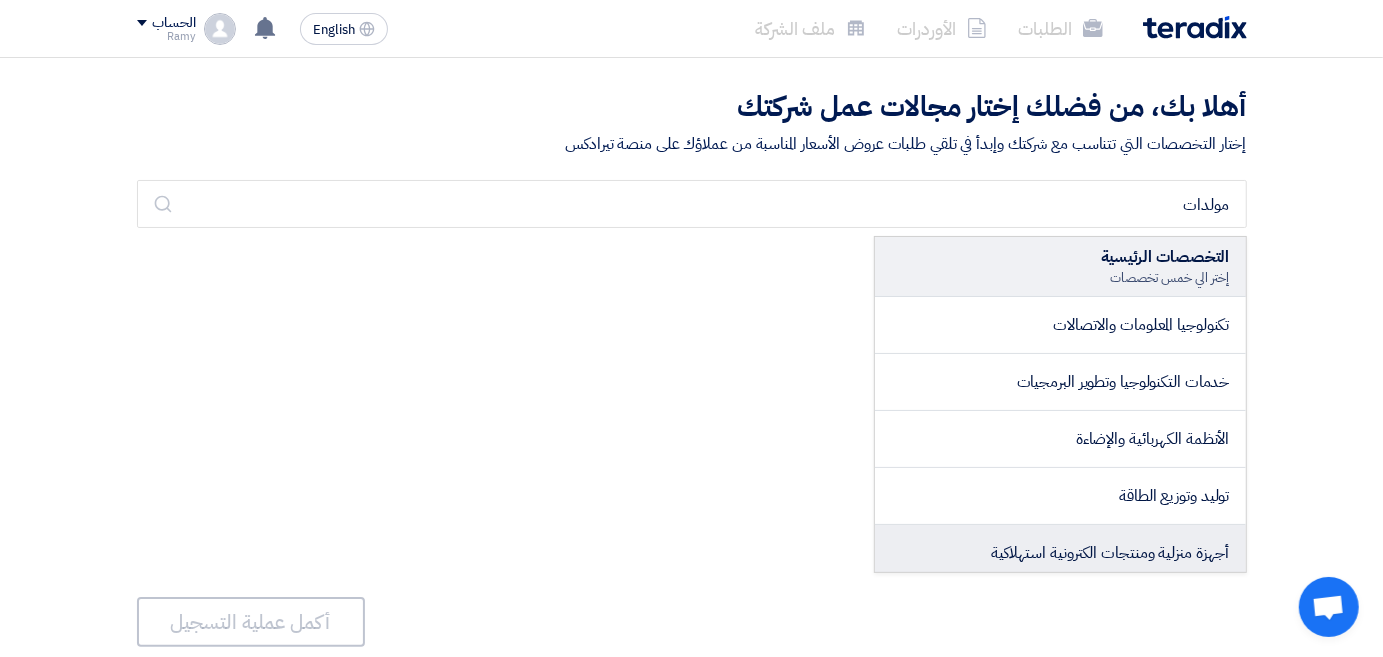 click on "أجهزة منزلية ومنتجات الكترونية استهلاكية" 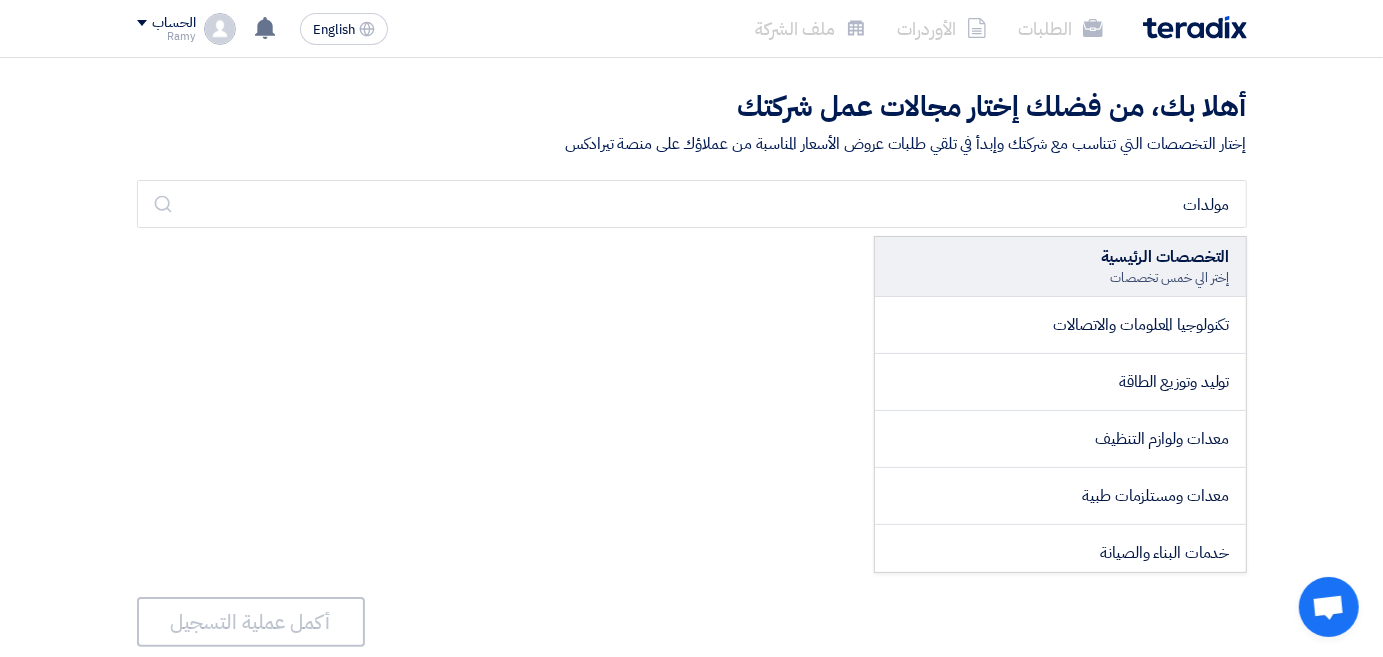 click on "خدمات البناء والصيانة" 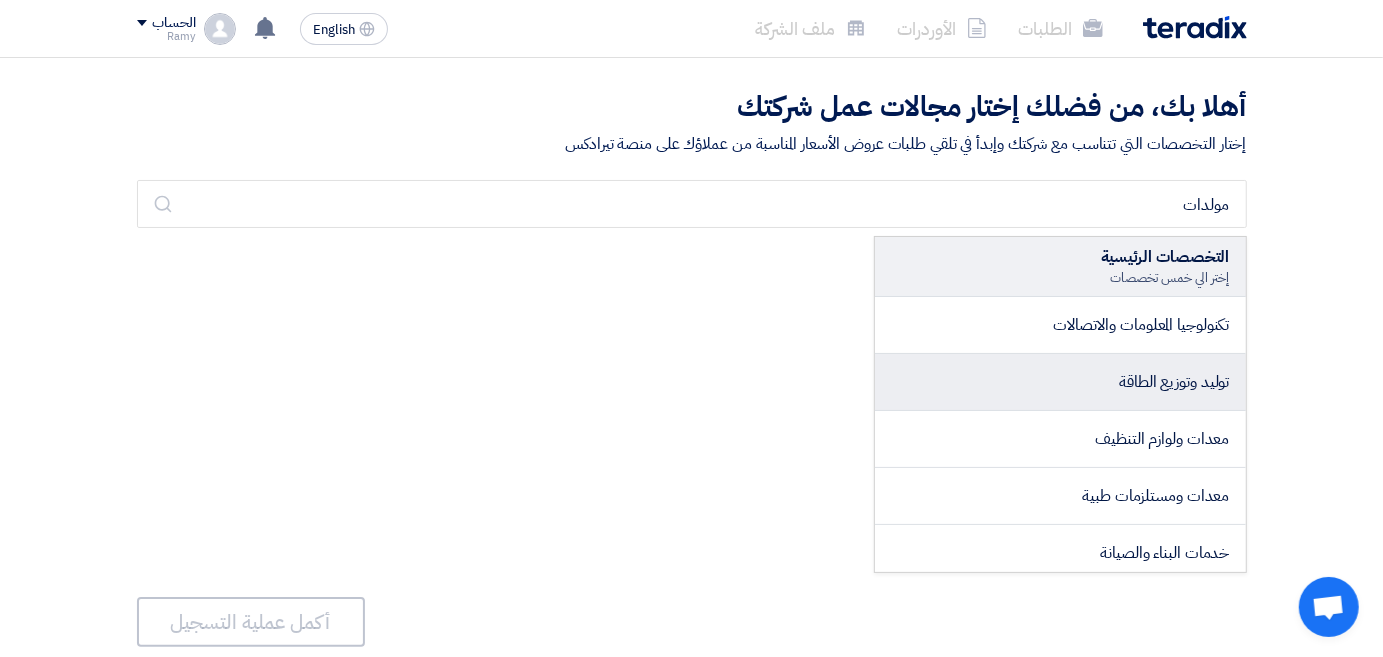 click on "توليد وتوزيع الطاقة" 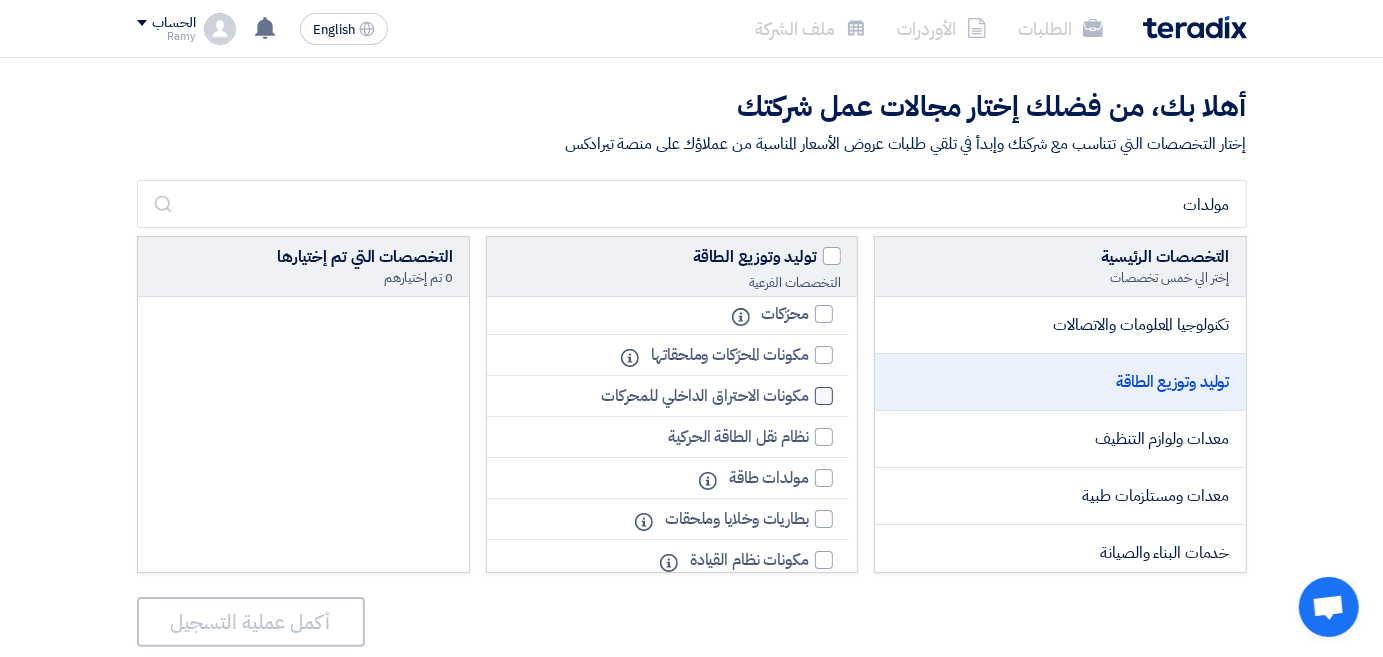 scroll, scrollTop: 200, scrollLeft: 0, axis: vertical 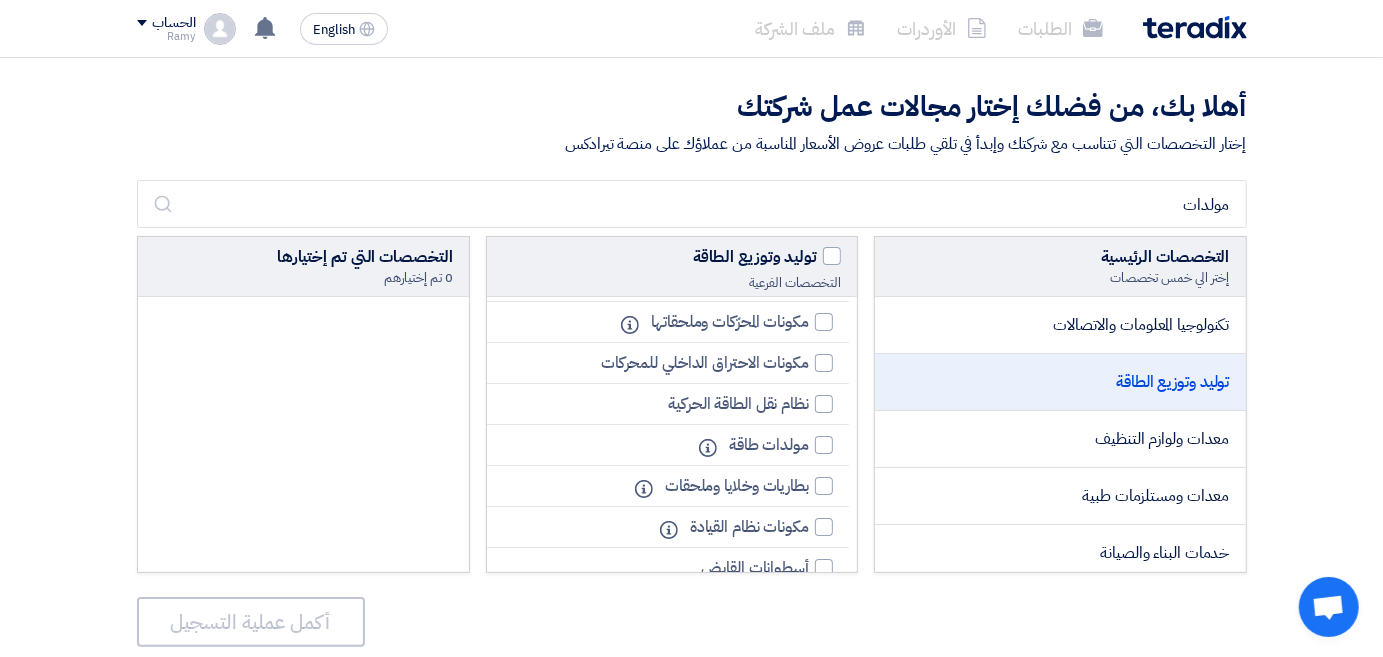 click on "مولدات طاقة
Info" 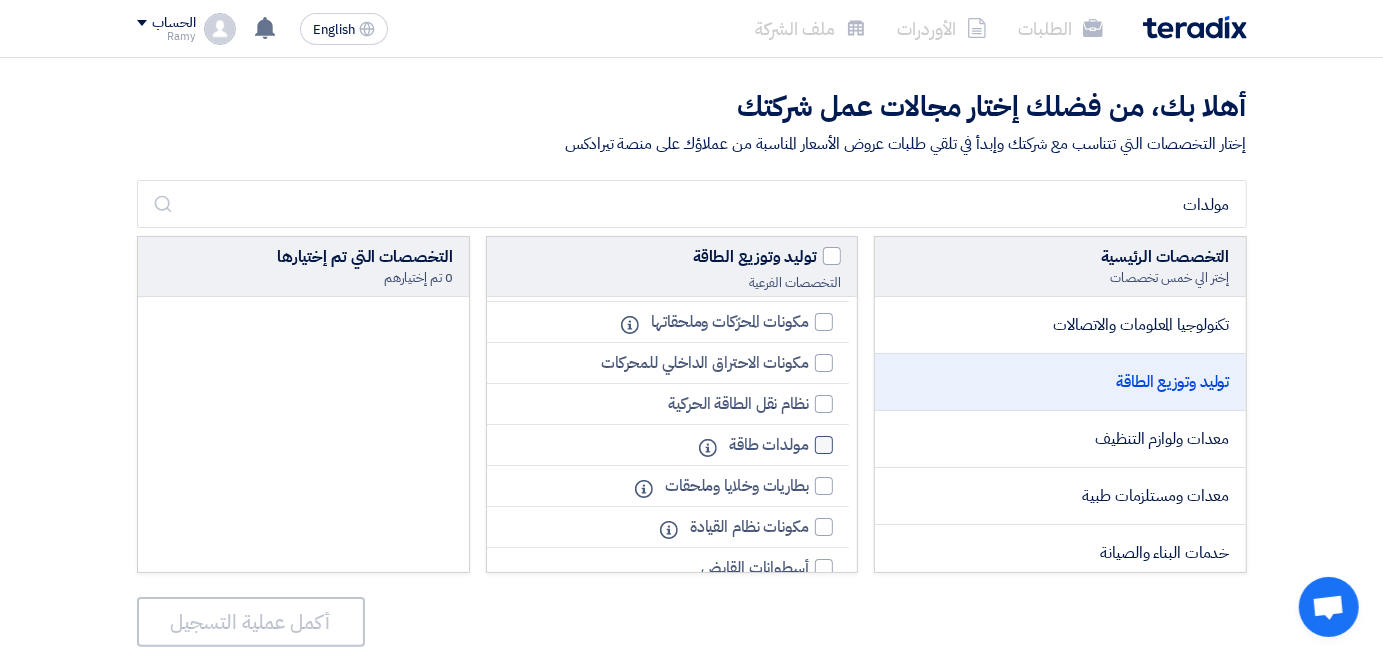 click 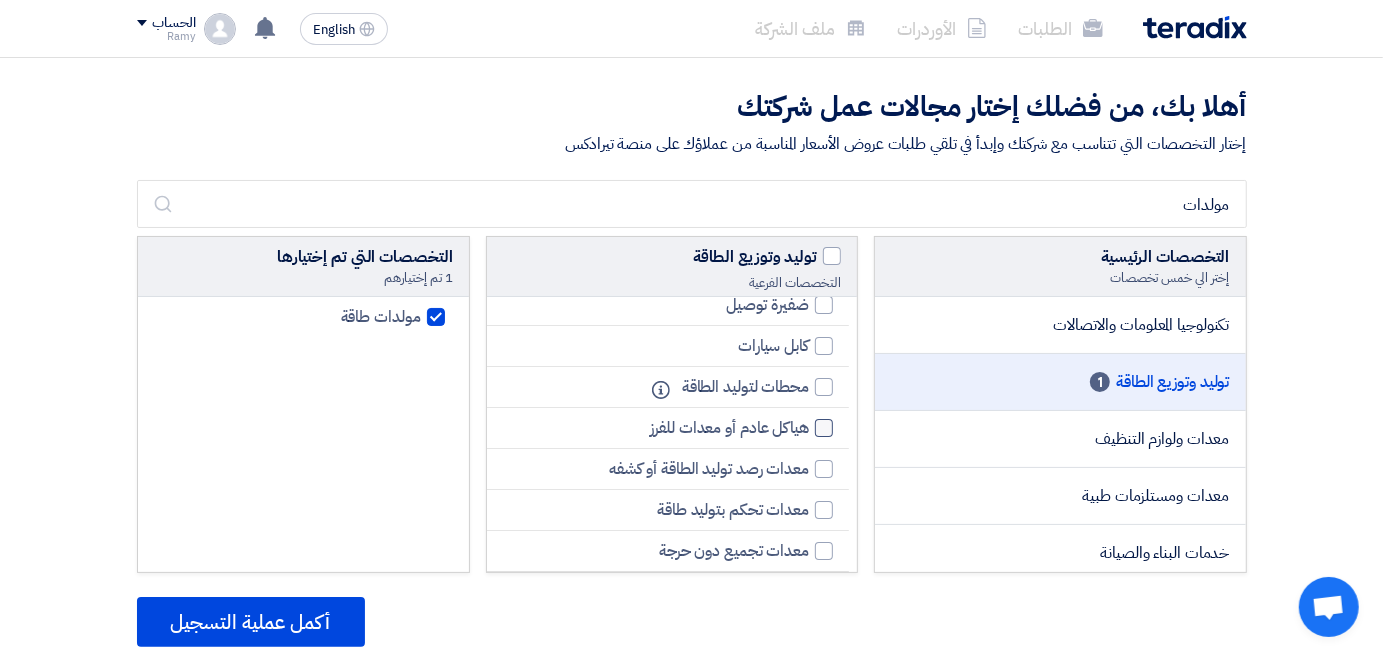 scroll, scrollTop: 700, scrollLeft: 0, axis: vertical 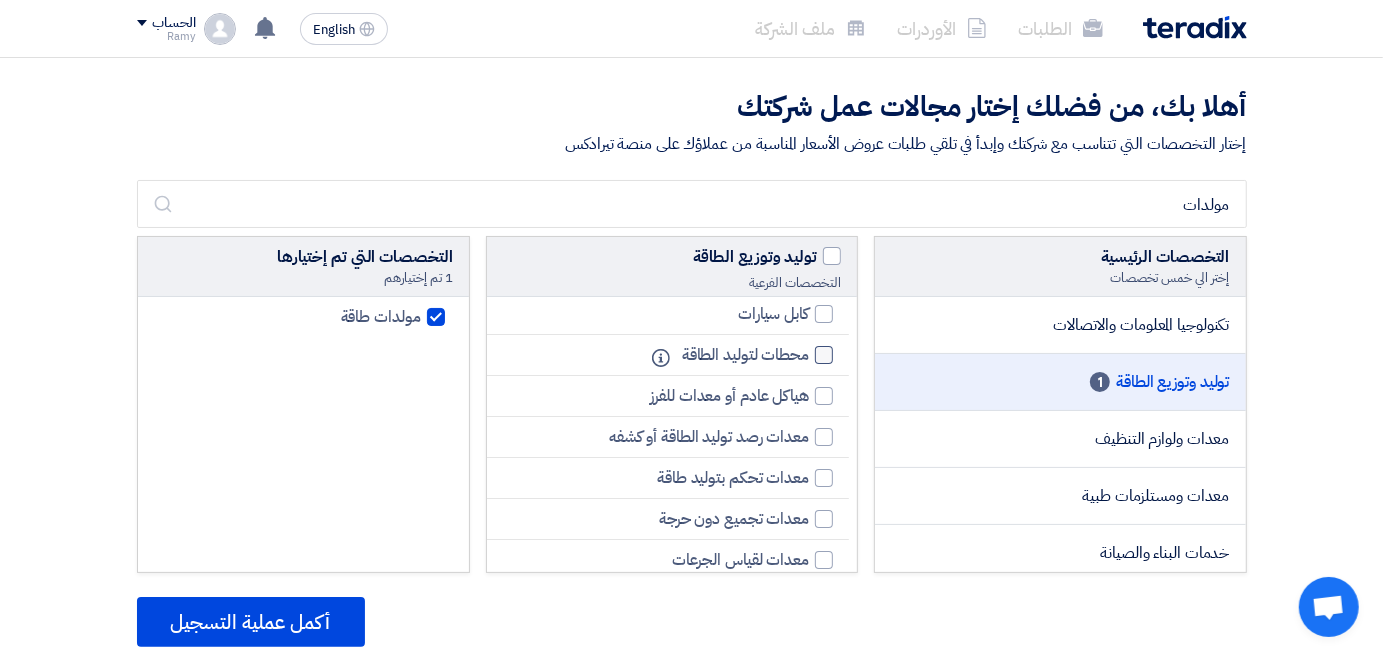 click 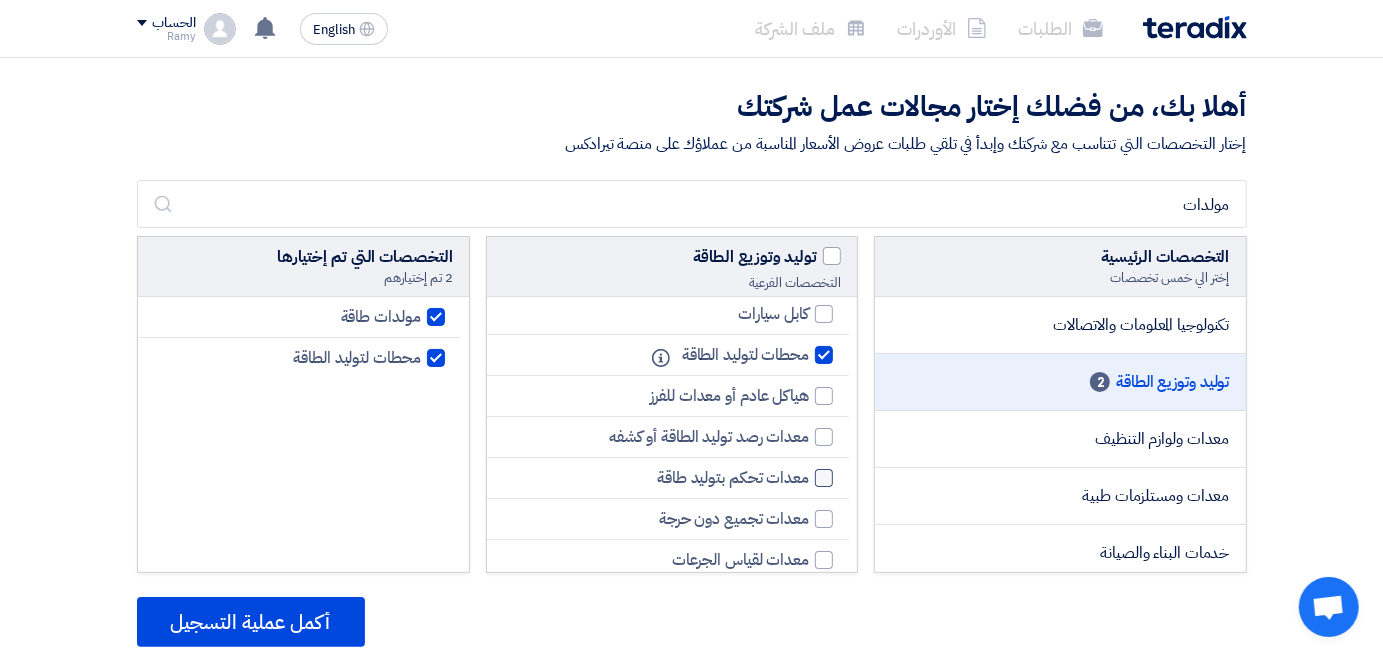 click 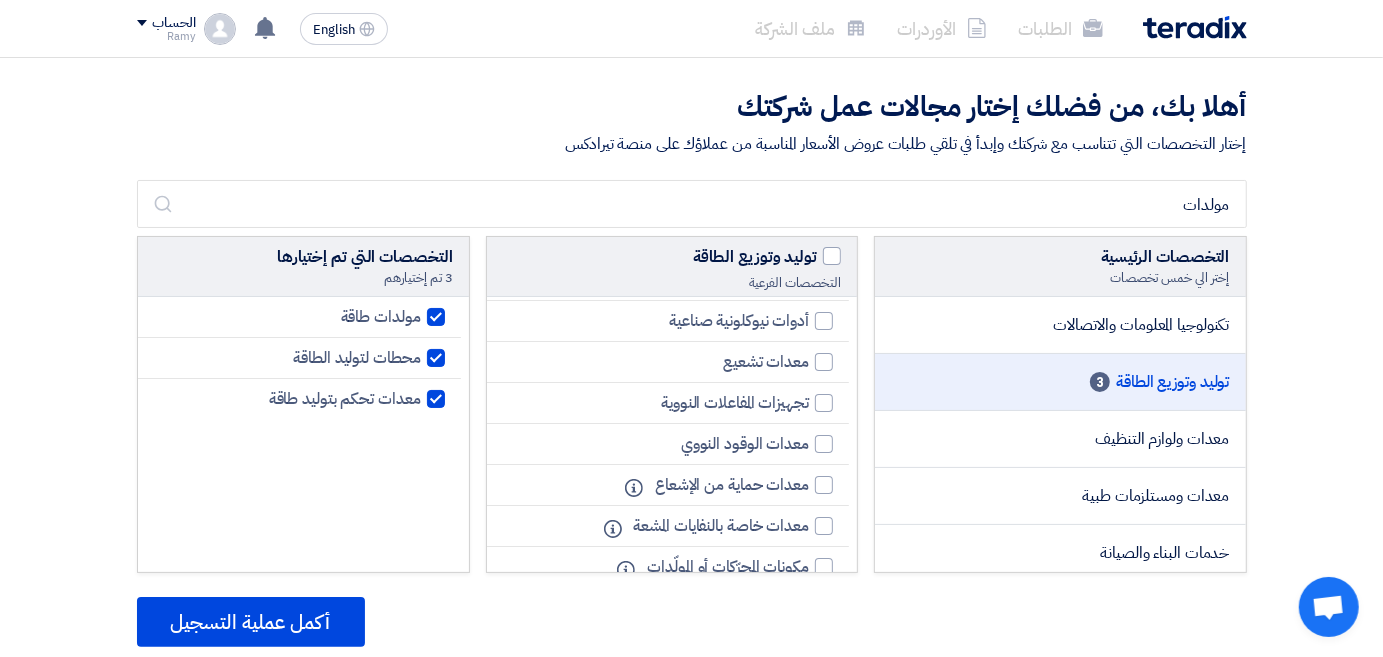 scroll, scrollTop: 1042, scrollLeft: 0, axis: vertical 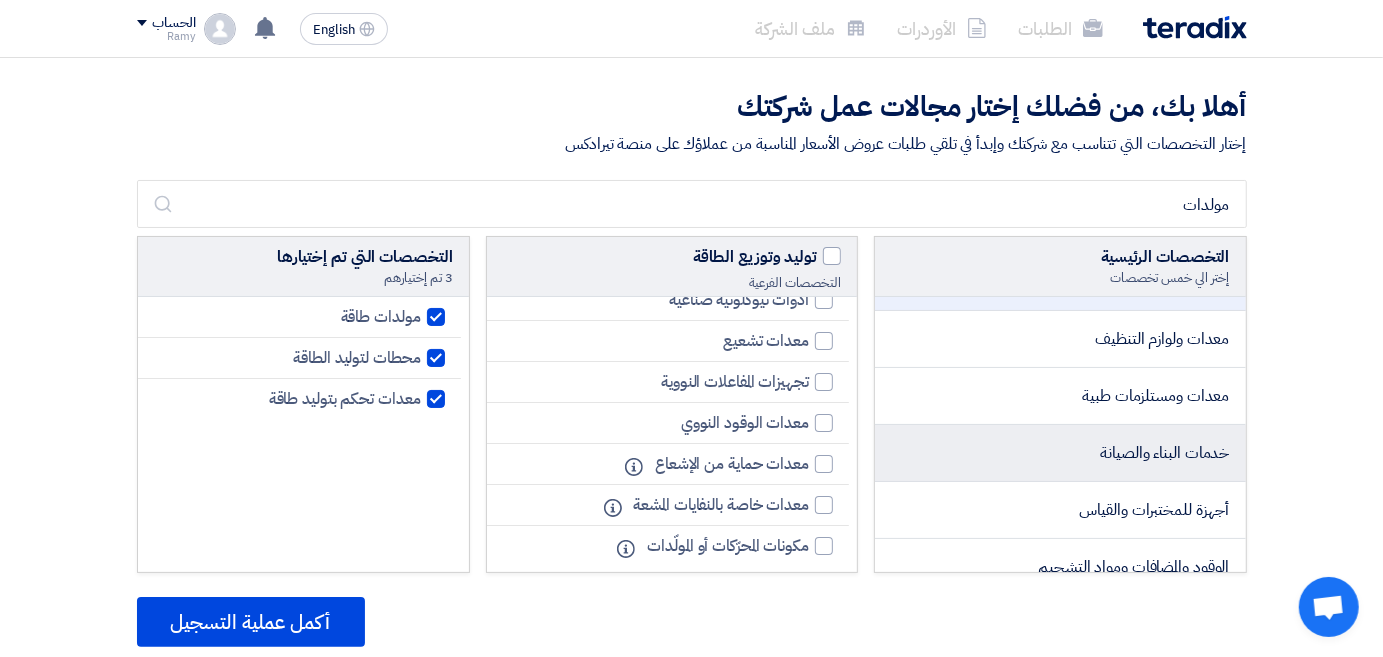 click on "خدمات البناء والصيانة" 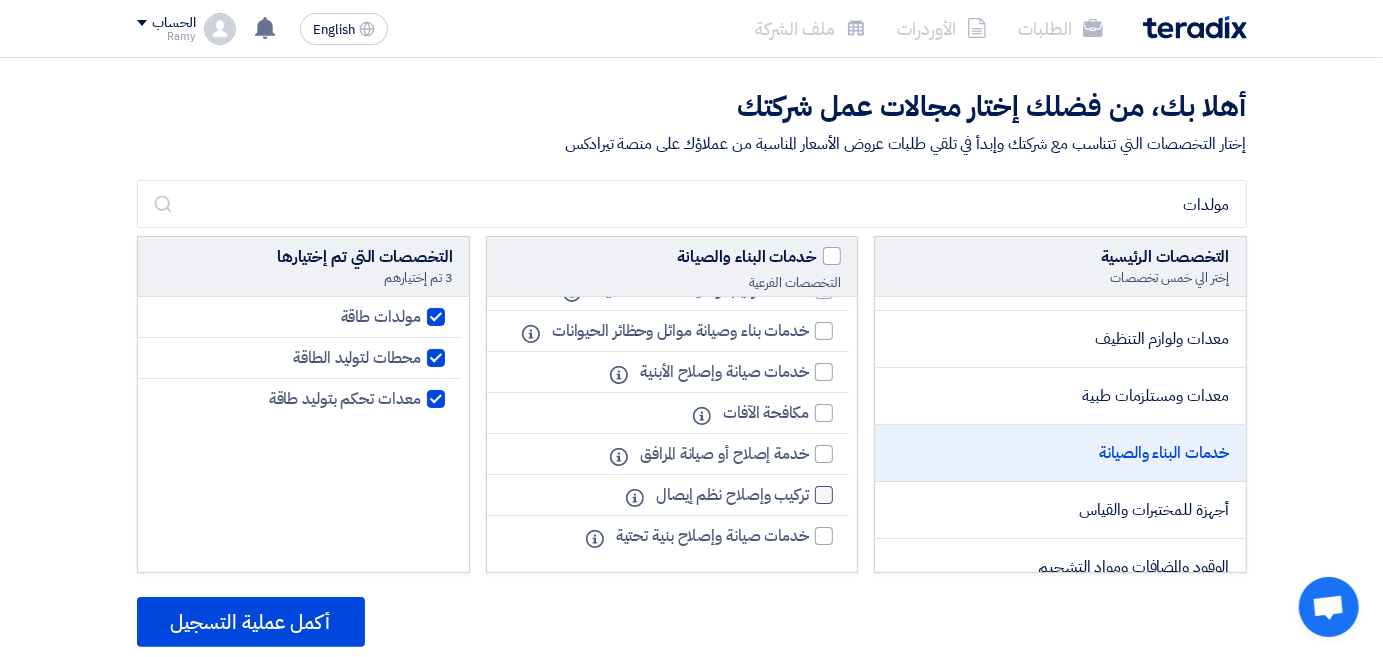 scroll, scrollTop: 2403, scrollLeft: 0, axis: vertical 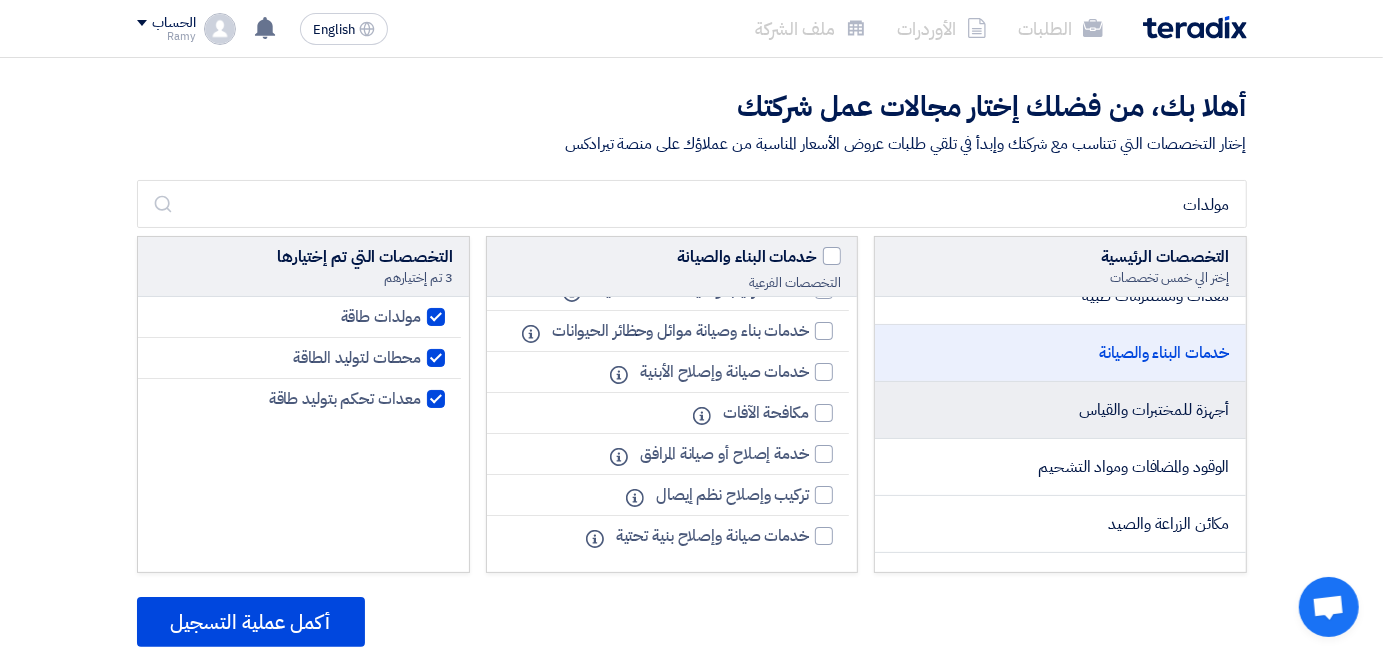 click on "أجهزة للمختبرات والقياس" 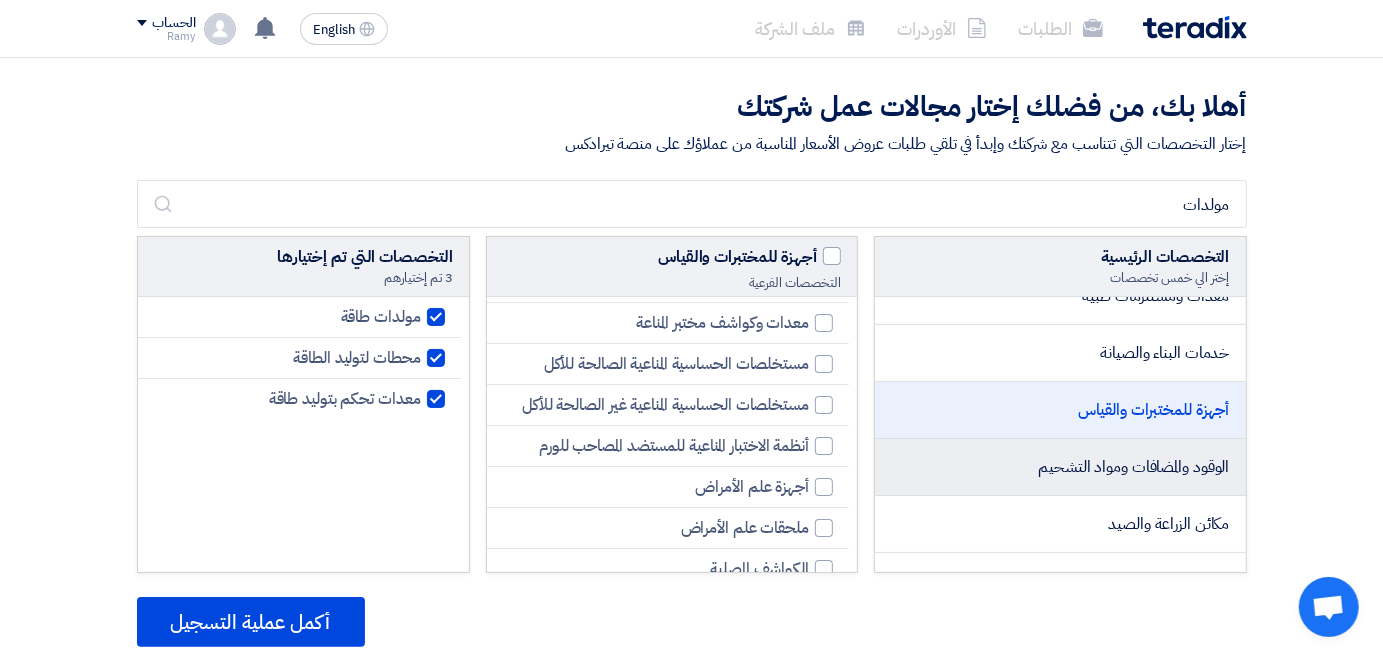 click on "الوقود والمضافات ومواد التشحيم" 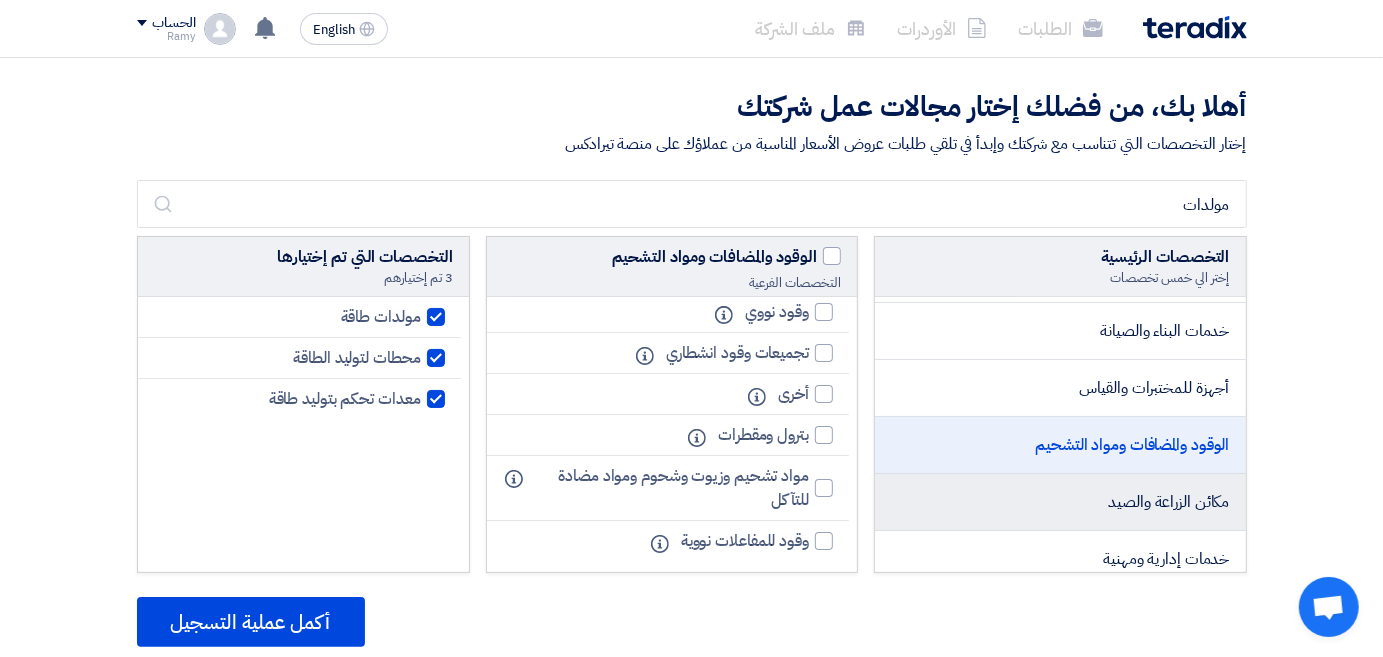 scroll, scrollTop: 233, scrollLeft: 0, axis: vertical 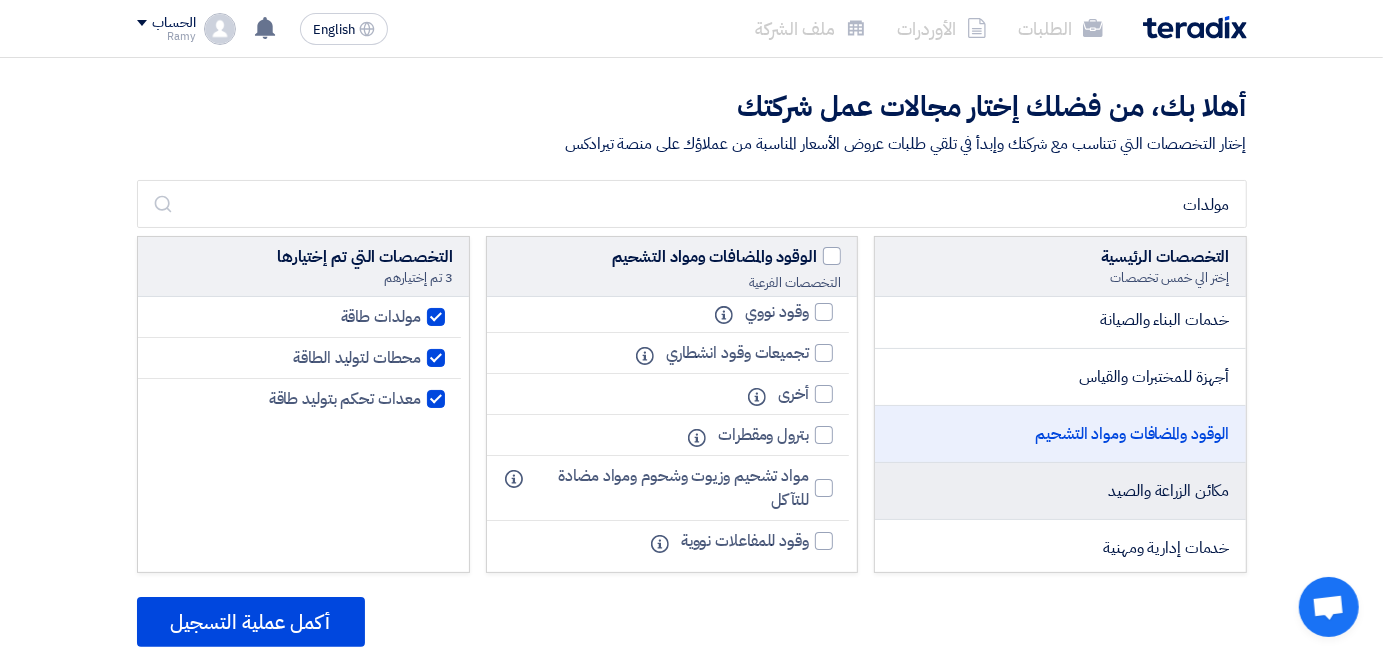 click on "مكائن ​​الزراعة والصيد" 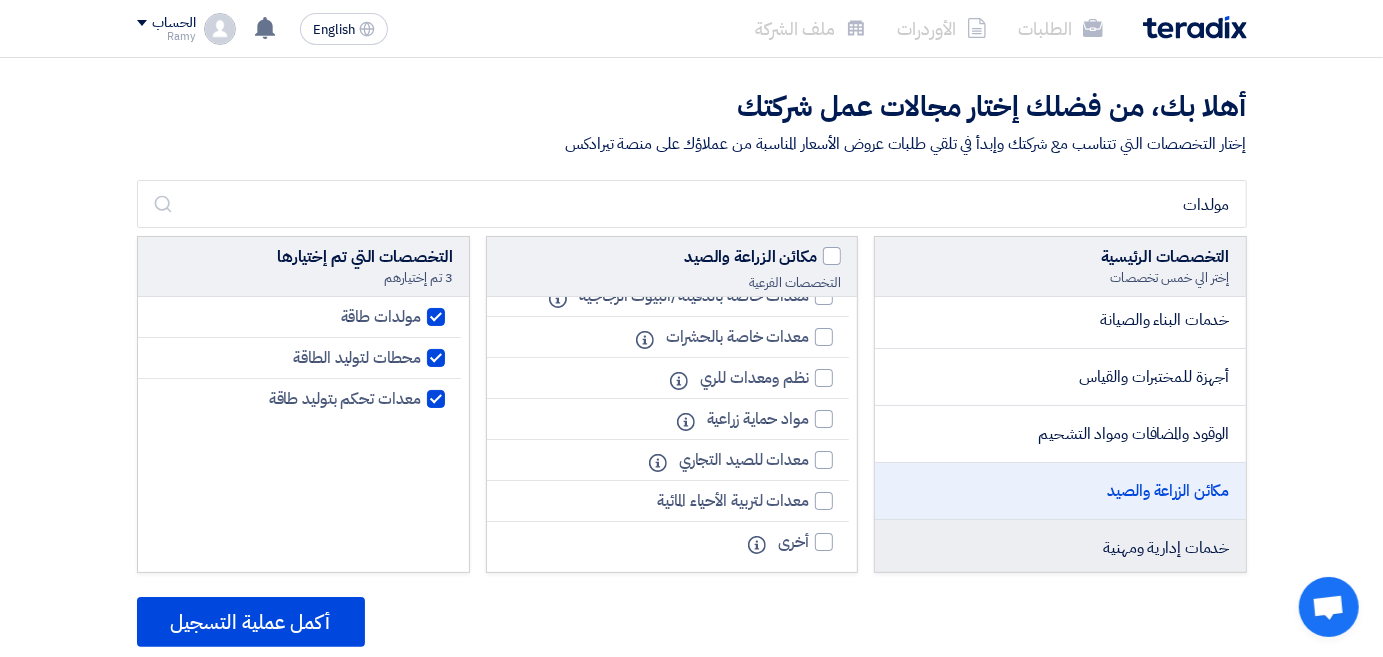 click on "خدمات إدارية ومهنية" 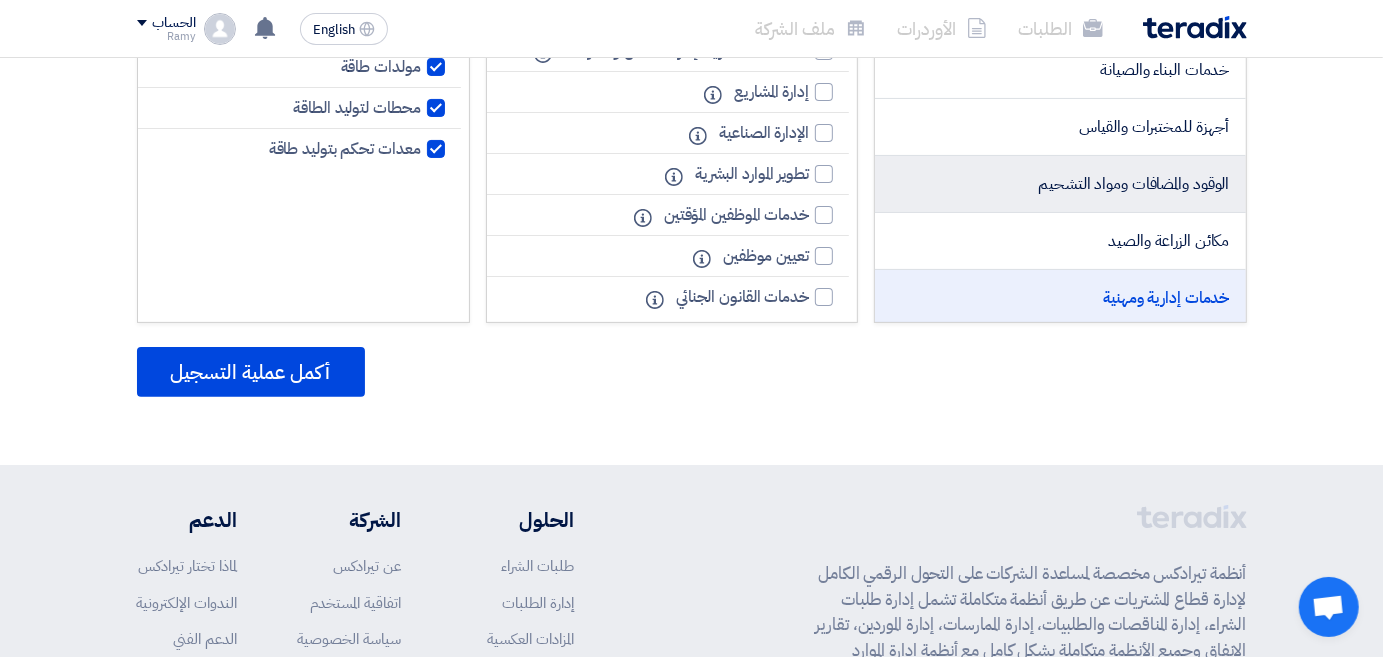 scroll, scrollTop: 0, scrollLeft: 0, axis: both 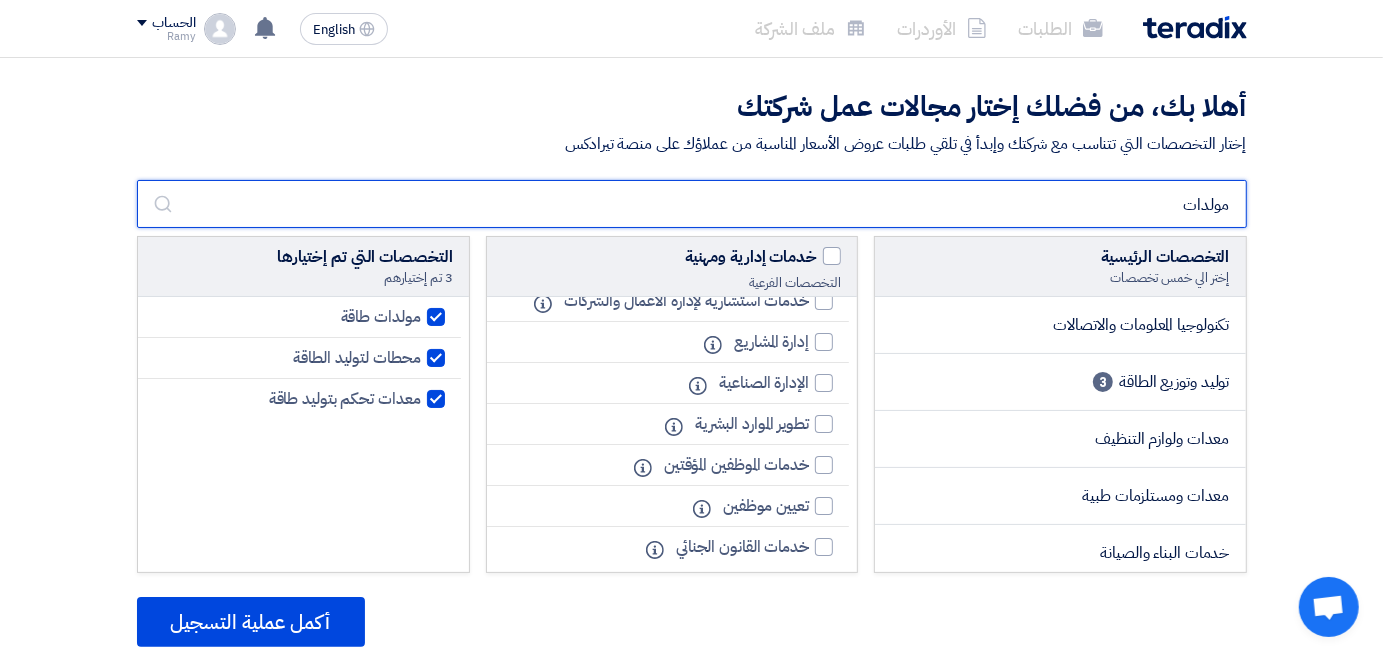 drag, startPoint x: 1127, startPoint y: 214, endPoint x: 1365, endPoint y: 198, distance: 238.53722 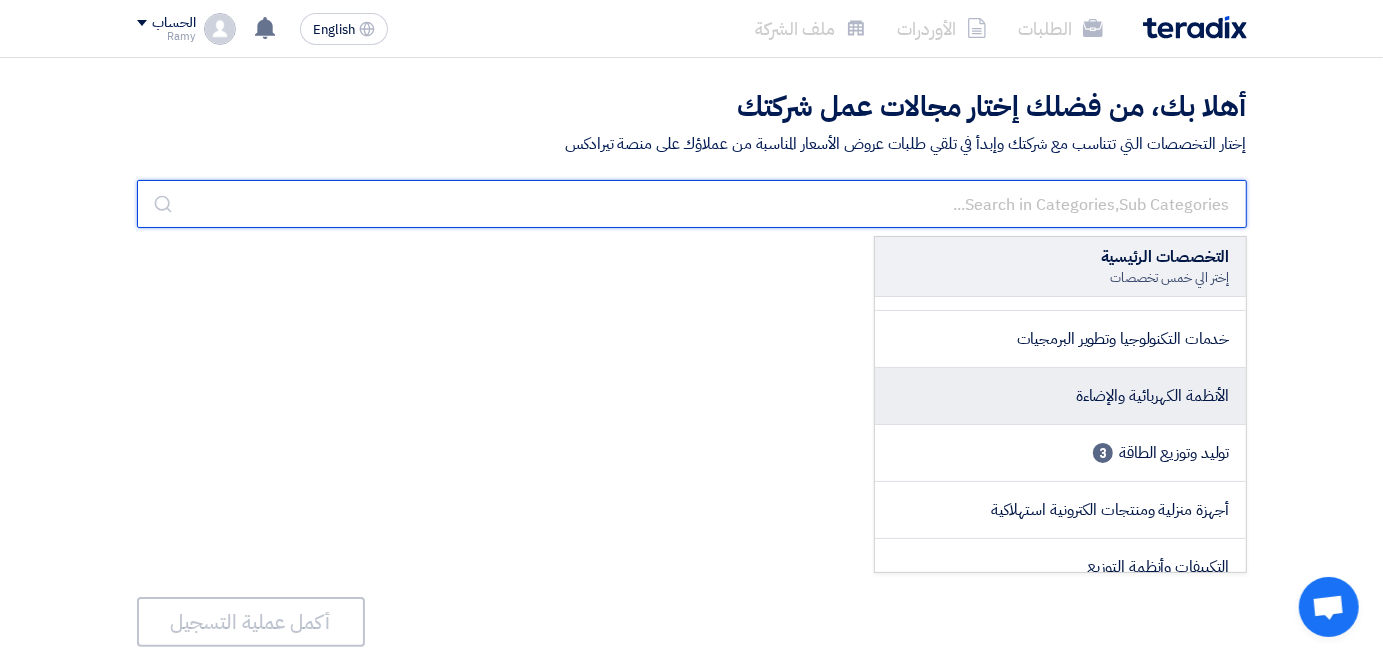 scroll 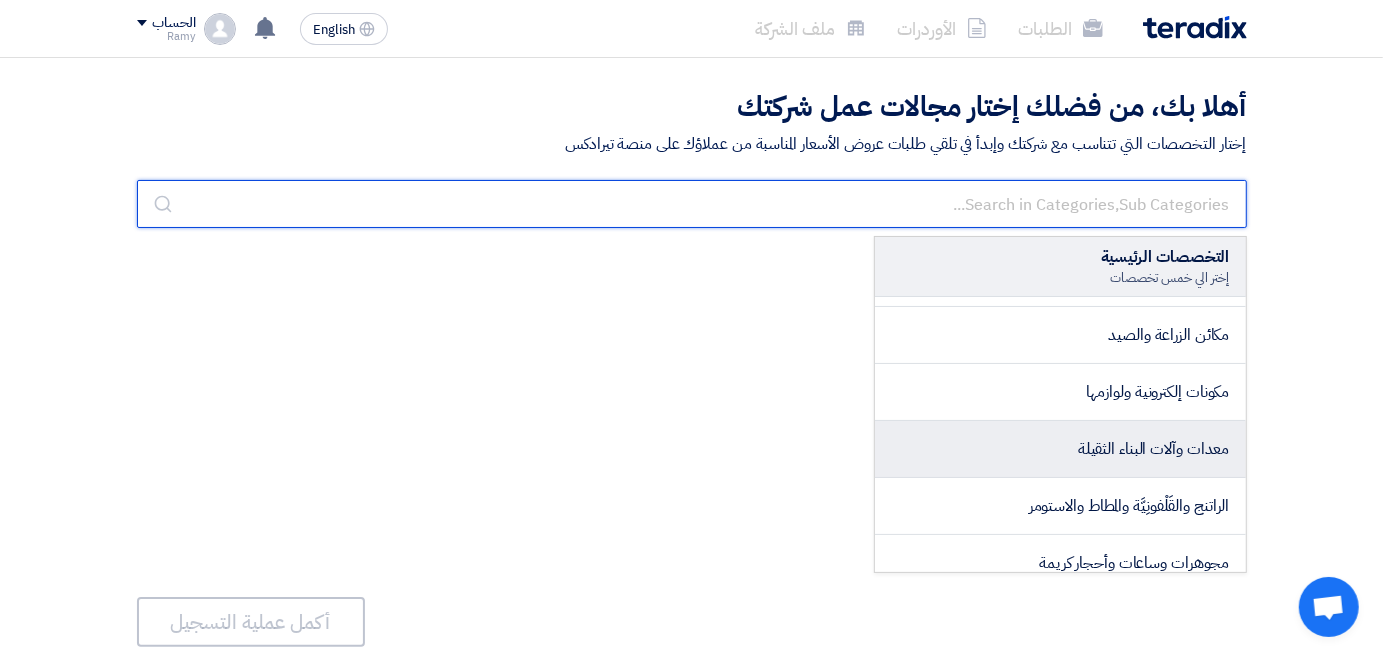 type 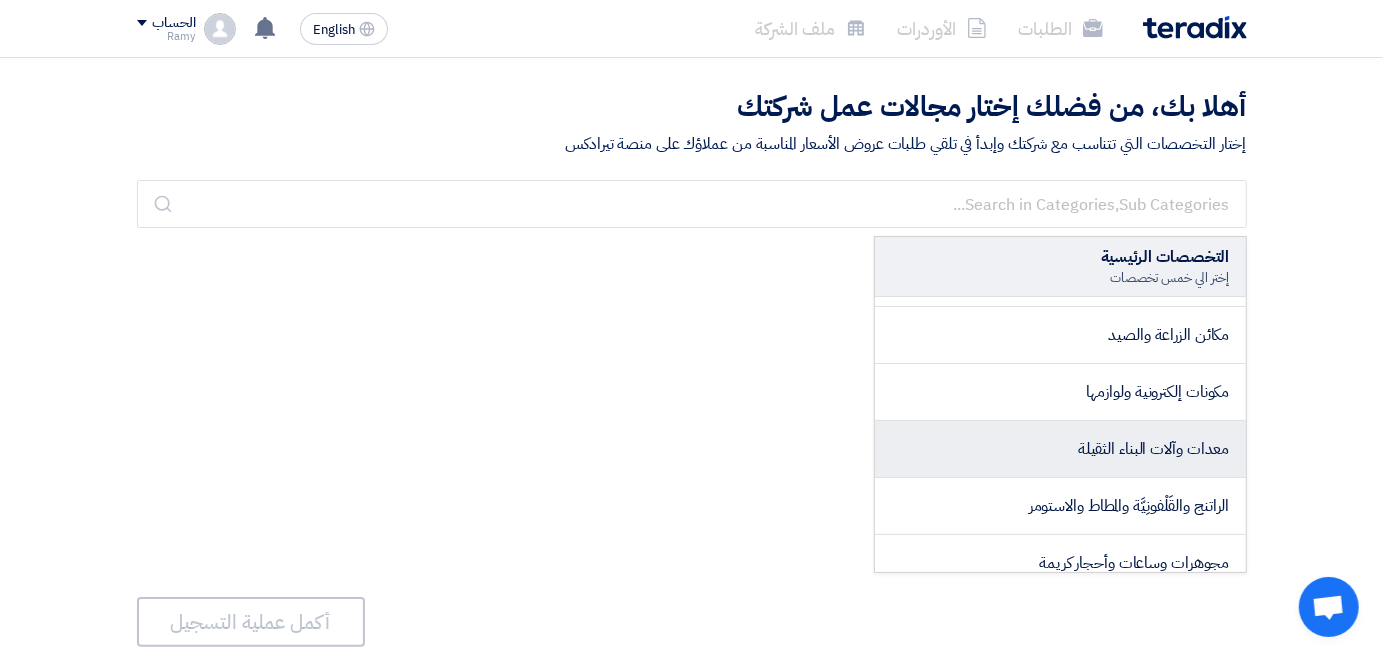 click on "معدات وآلات البناء الثقيلة" 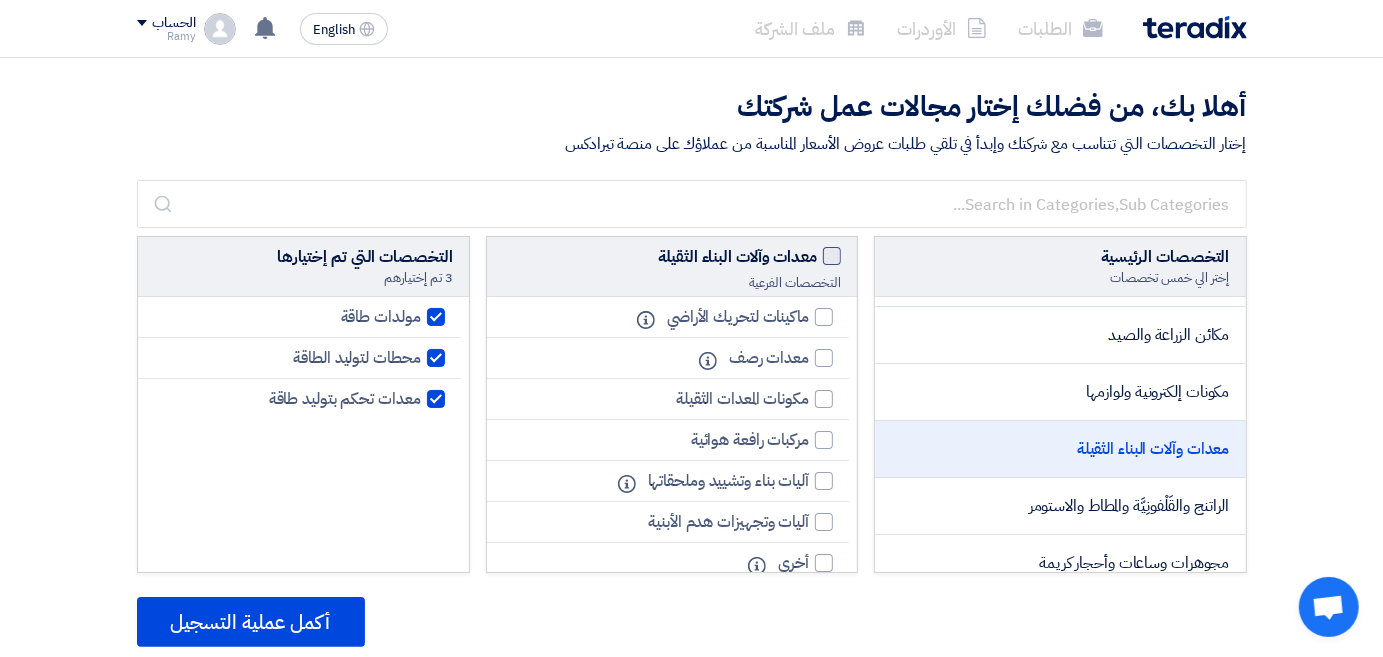 click 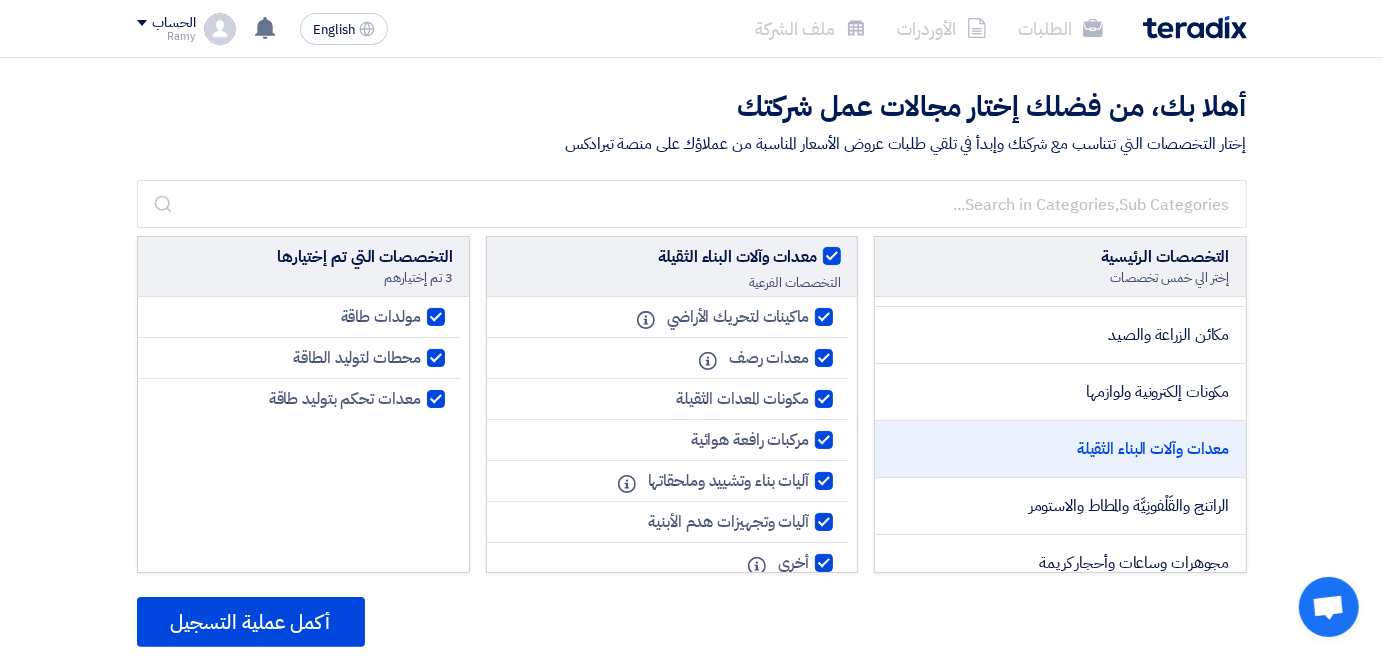 checkbox on "true" 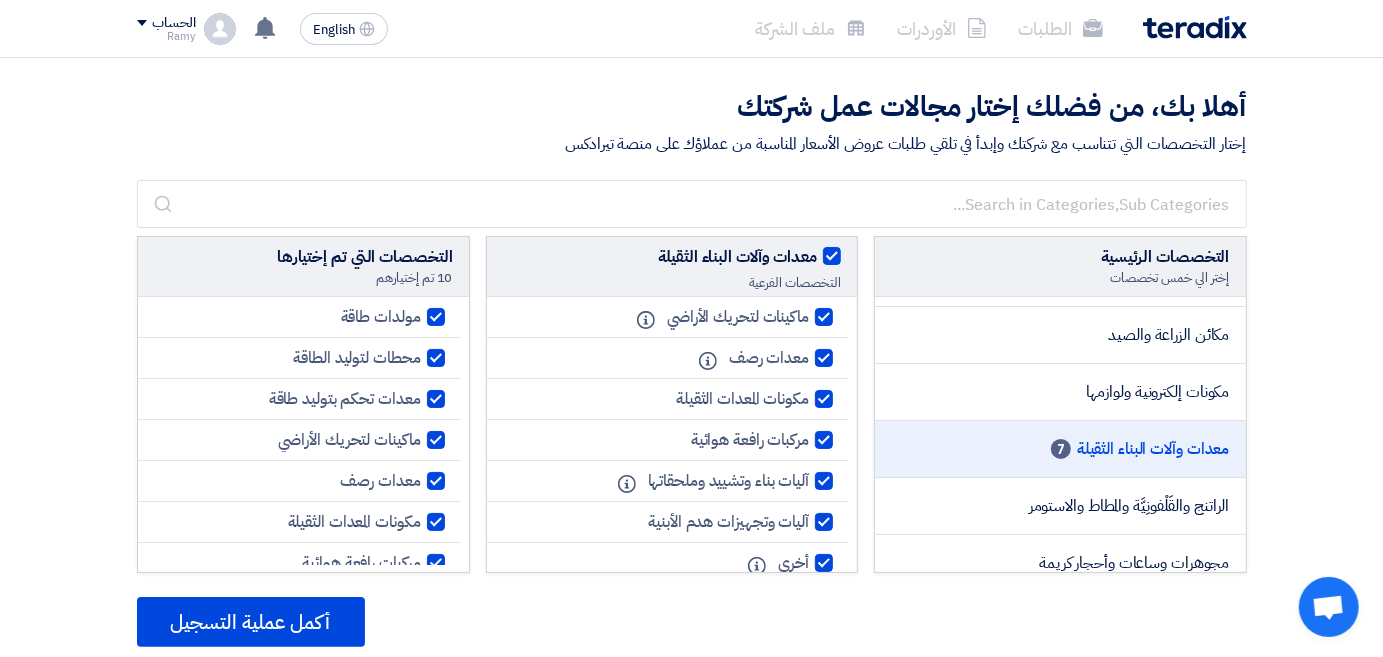 scroll, scrollTop: 24, scrollLeft: 0, axis: vertical 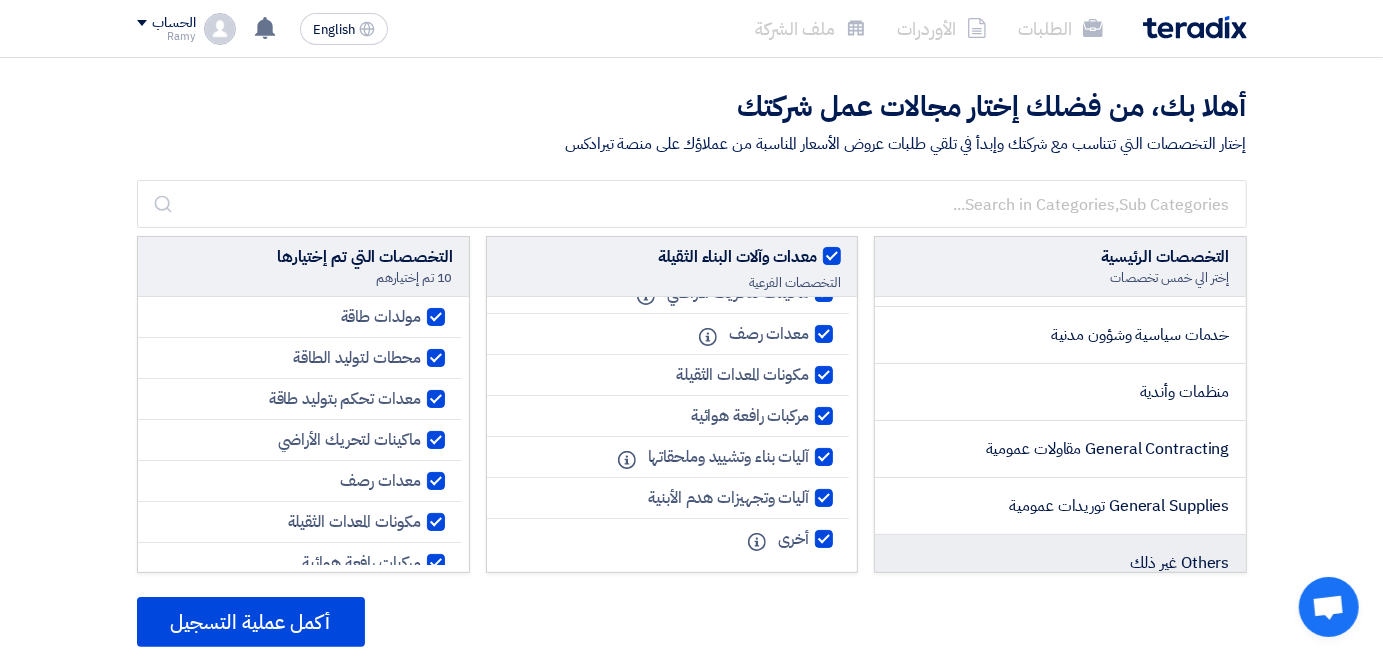click on "Others غير ذلك" 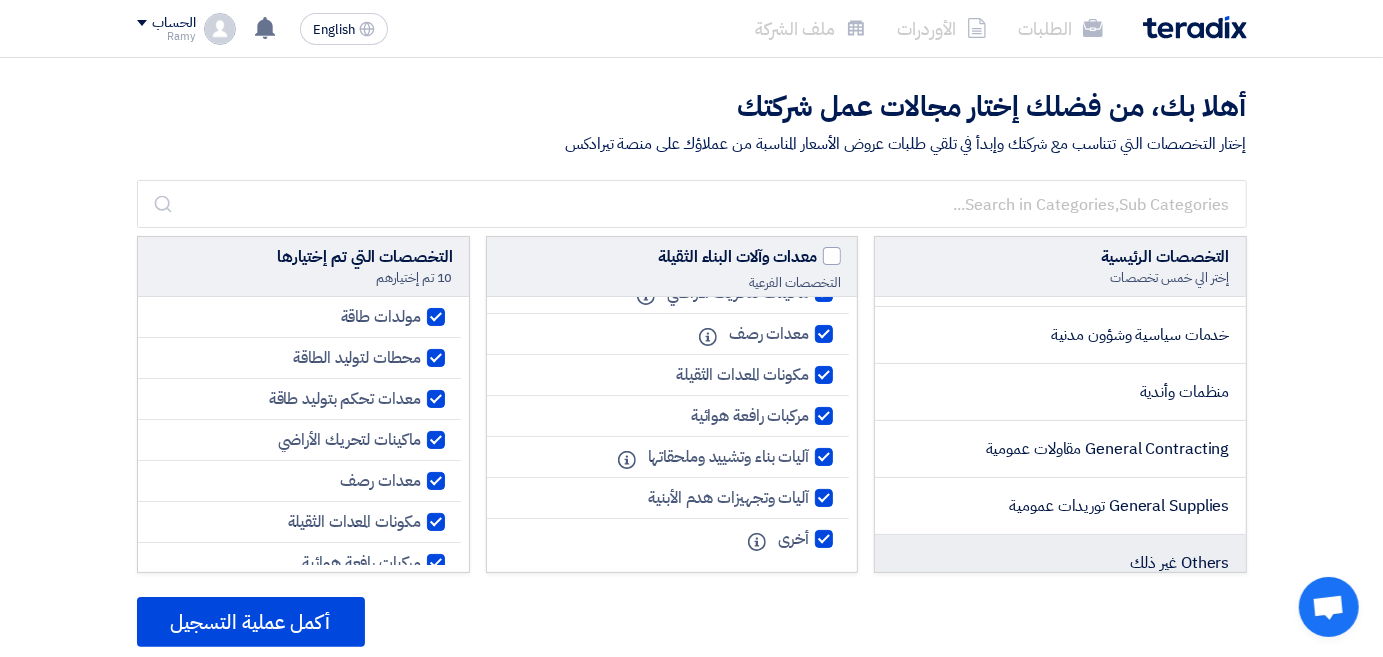 scroll, scrollTop: 0, scrollLeft: 0, axis: both 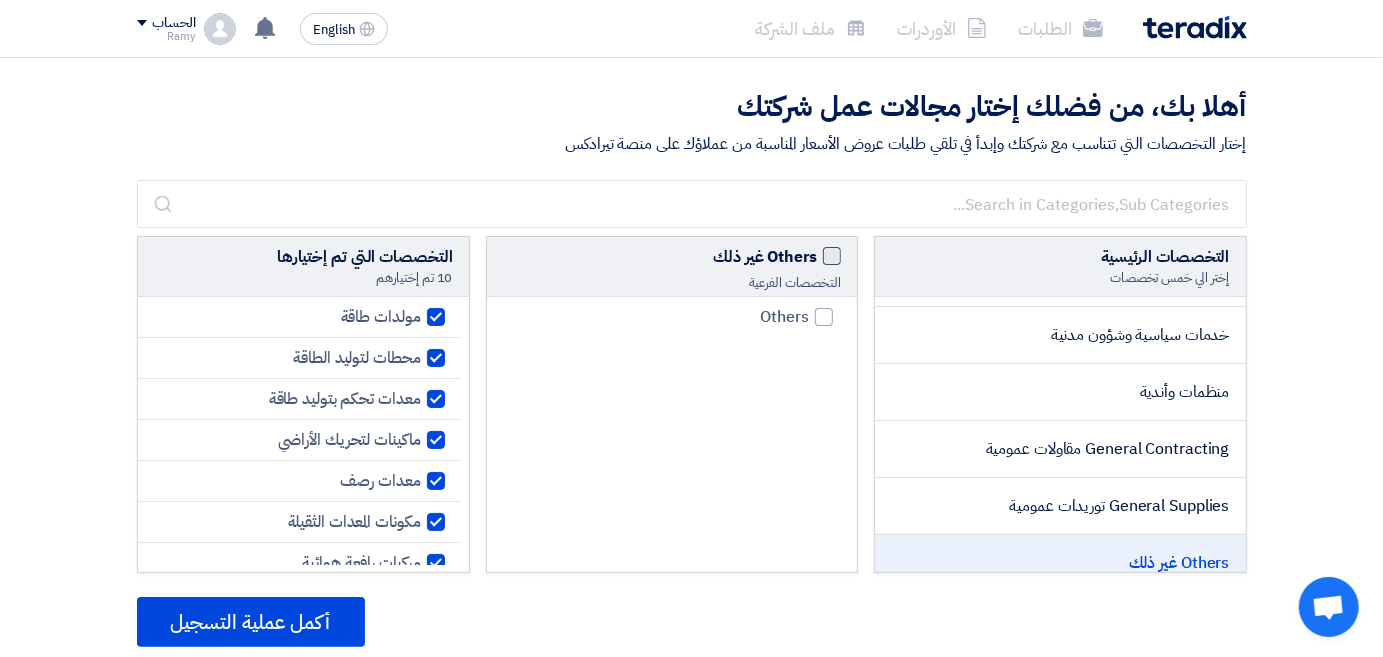 click 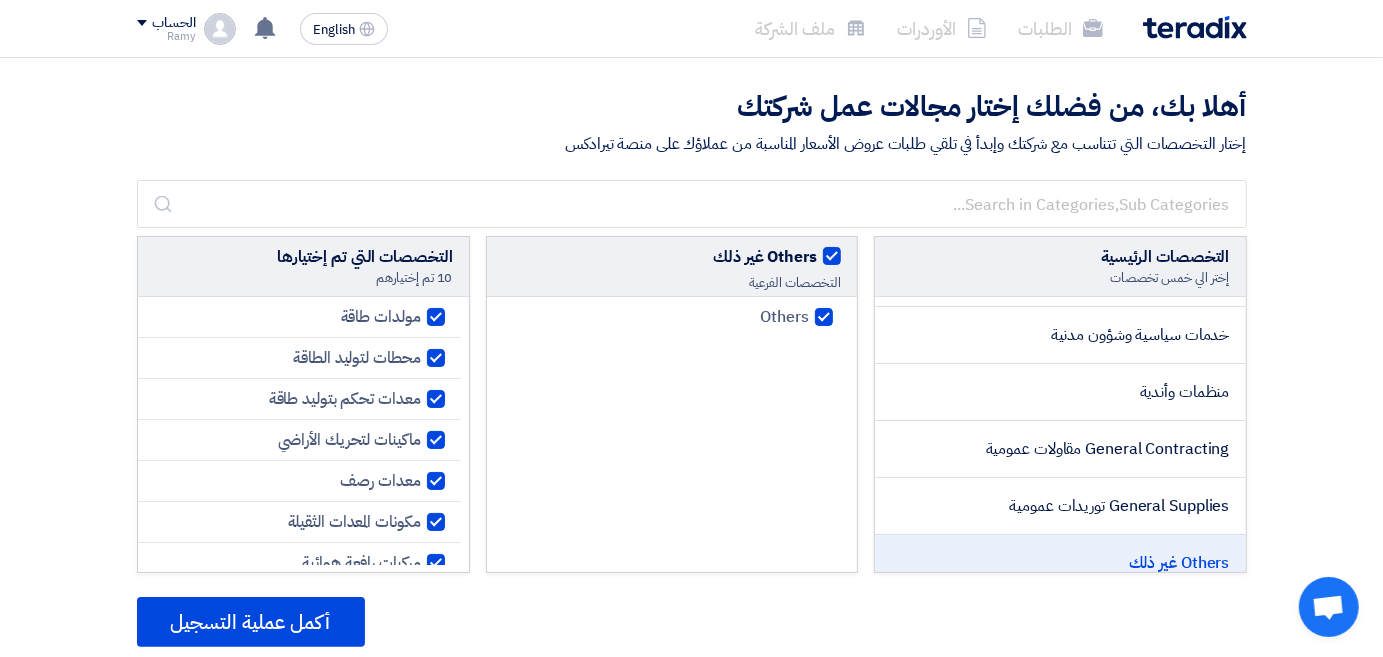 checkbox on "true" 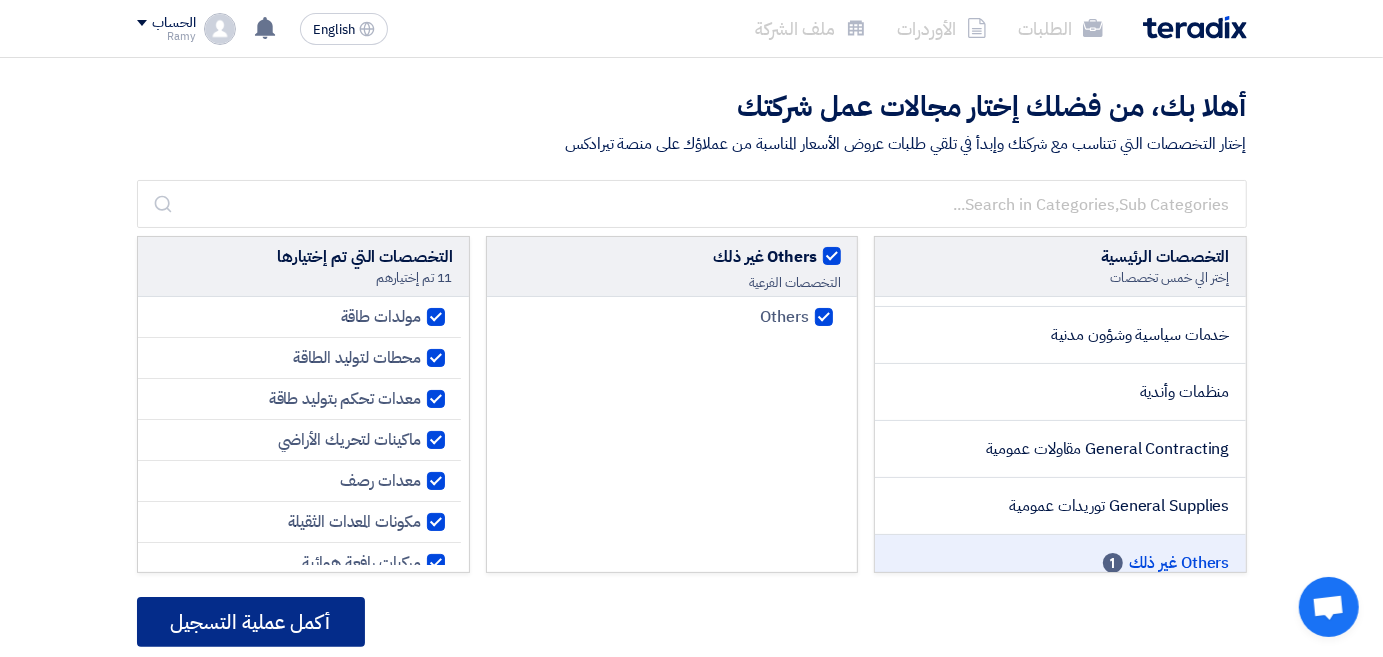 click on "أكمل عملية التسجيل" 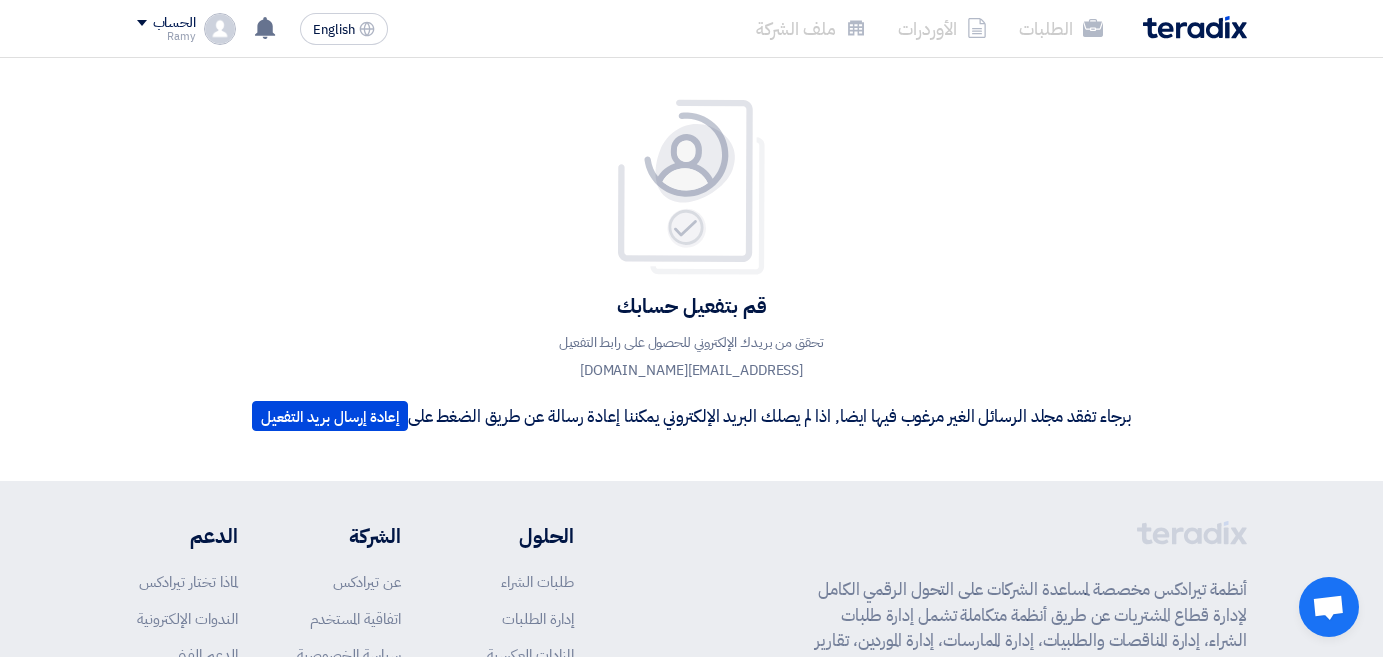 scroll, scrollTop: 0, scrollLeft: 0, axis: both 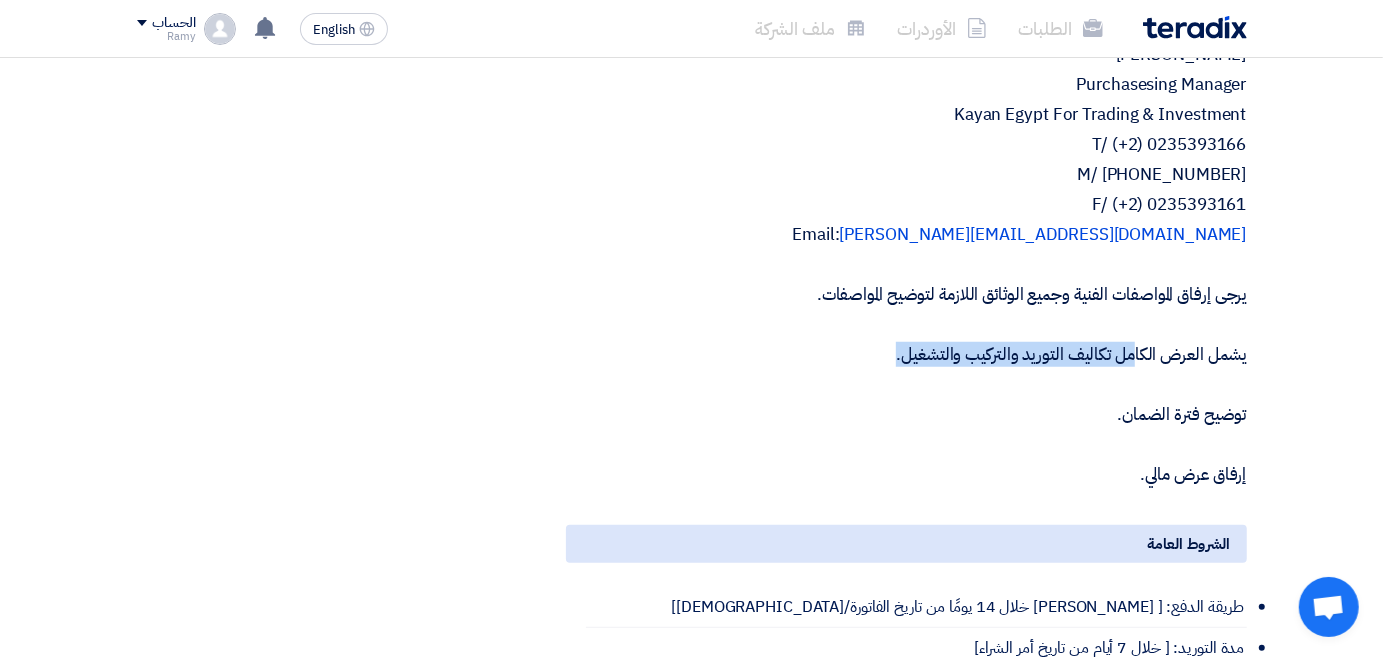 drag, startPoint x: 1130, startPoint y: 302, endPoint x: 882, endPoint y: 309, distance: 248.09877 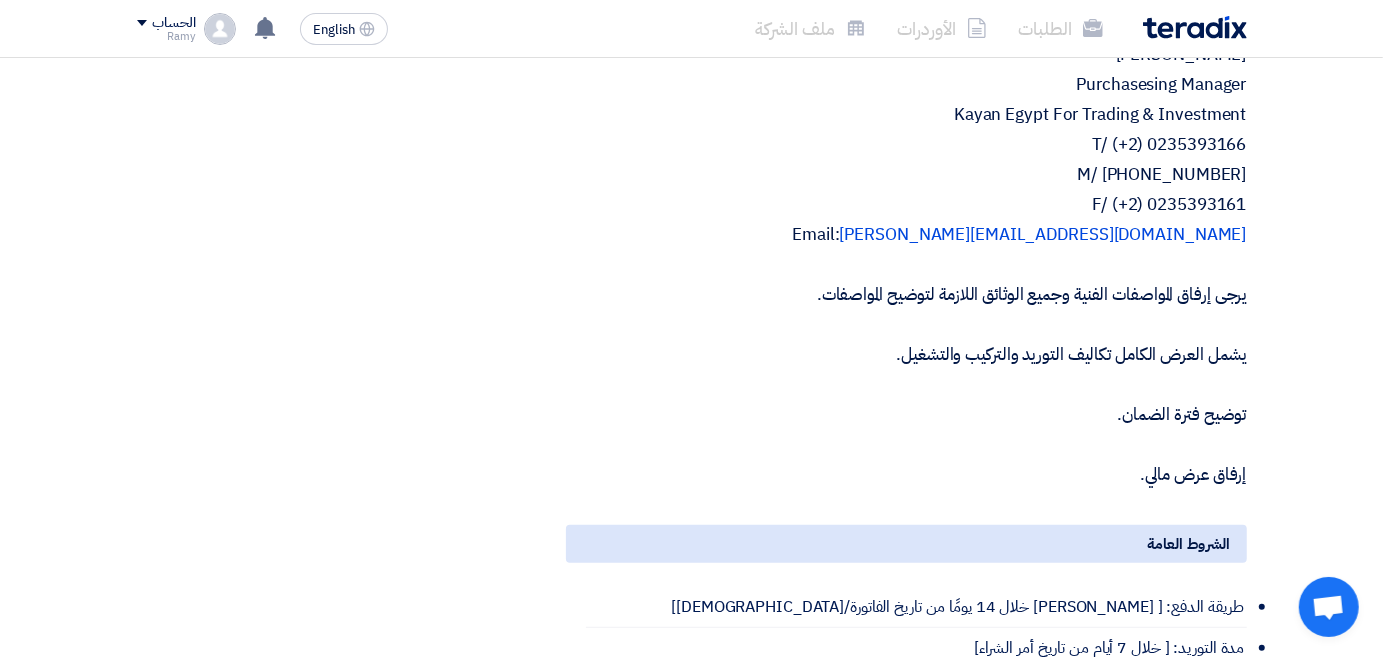 click on "توضيح فترة الضمان." 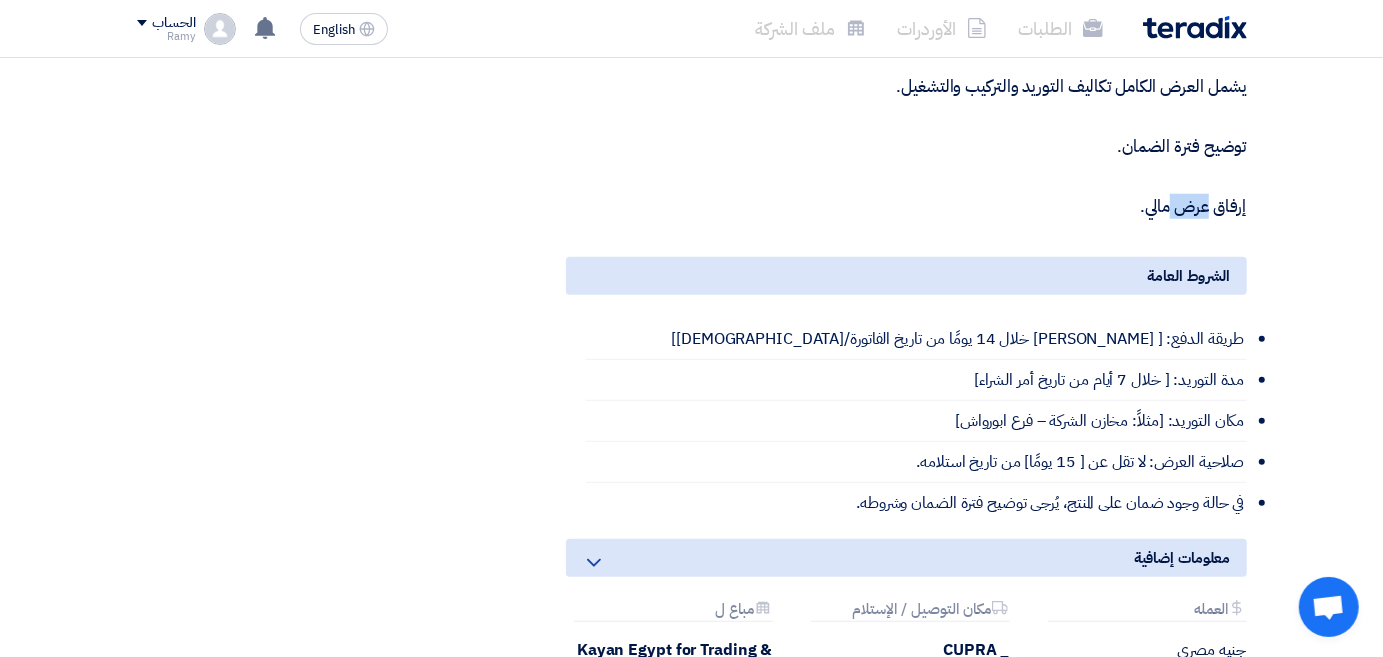 scroll, scrollTop: 1200, scrollLeft: 0, axis: vertical 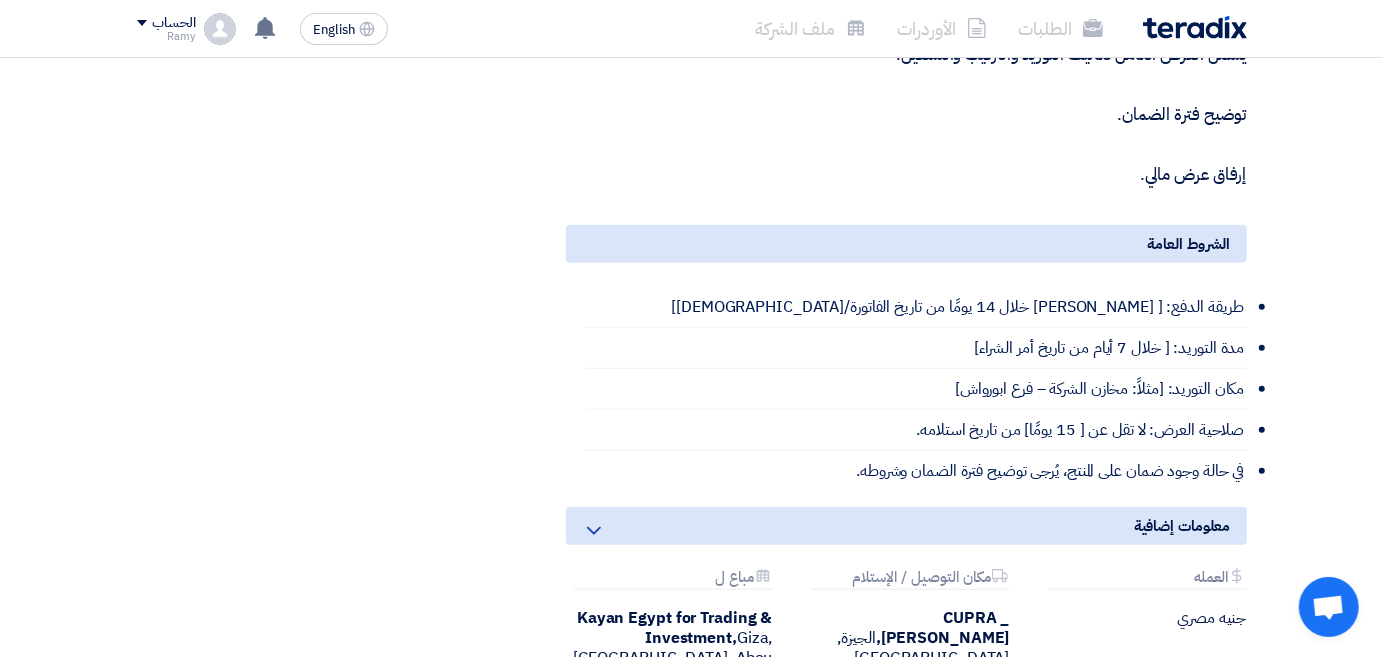 drag, startPoint x: 1135, startPoint y: 292, endPoint x: 930, endPoint y: 290, distance: 205.00975 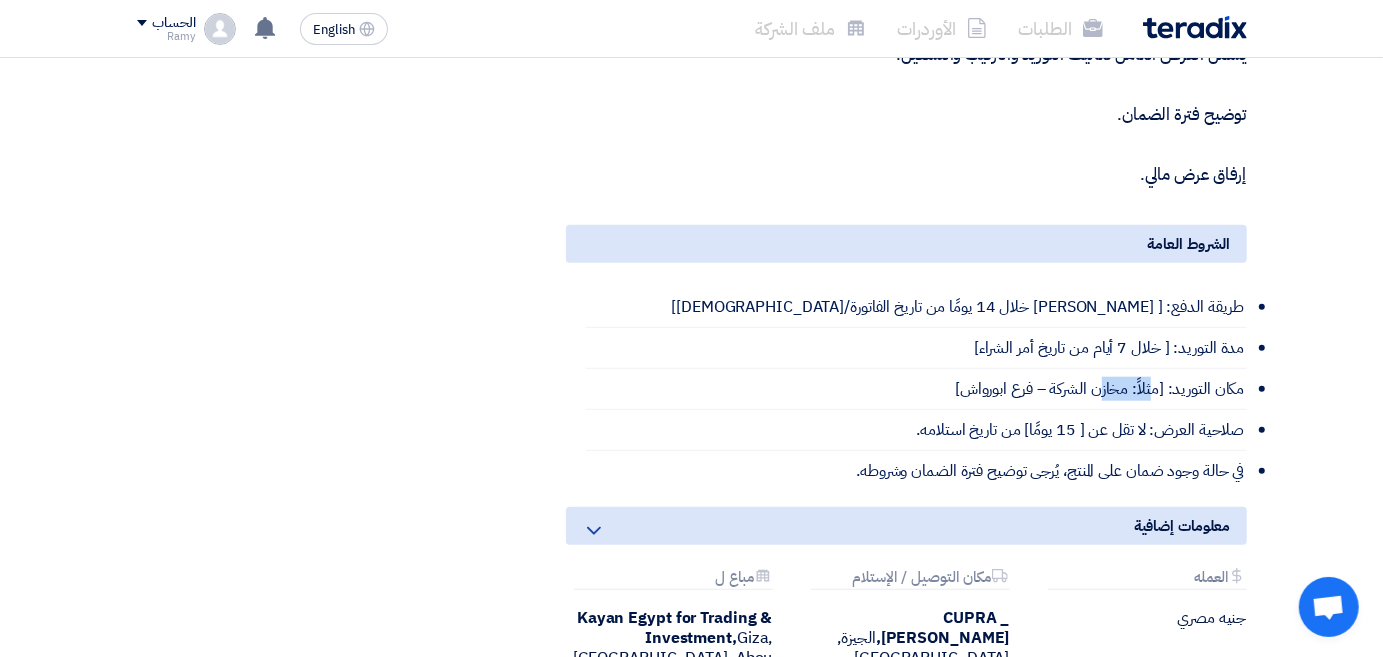 drag, startPoint x: 1153, startPoint y: 342, endPoint x: 1095, endPoint y: 345, distance: 58.077534 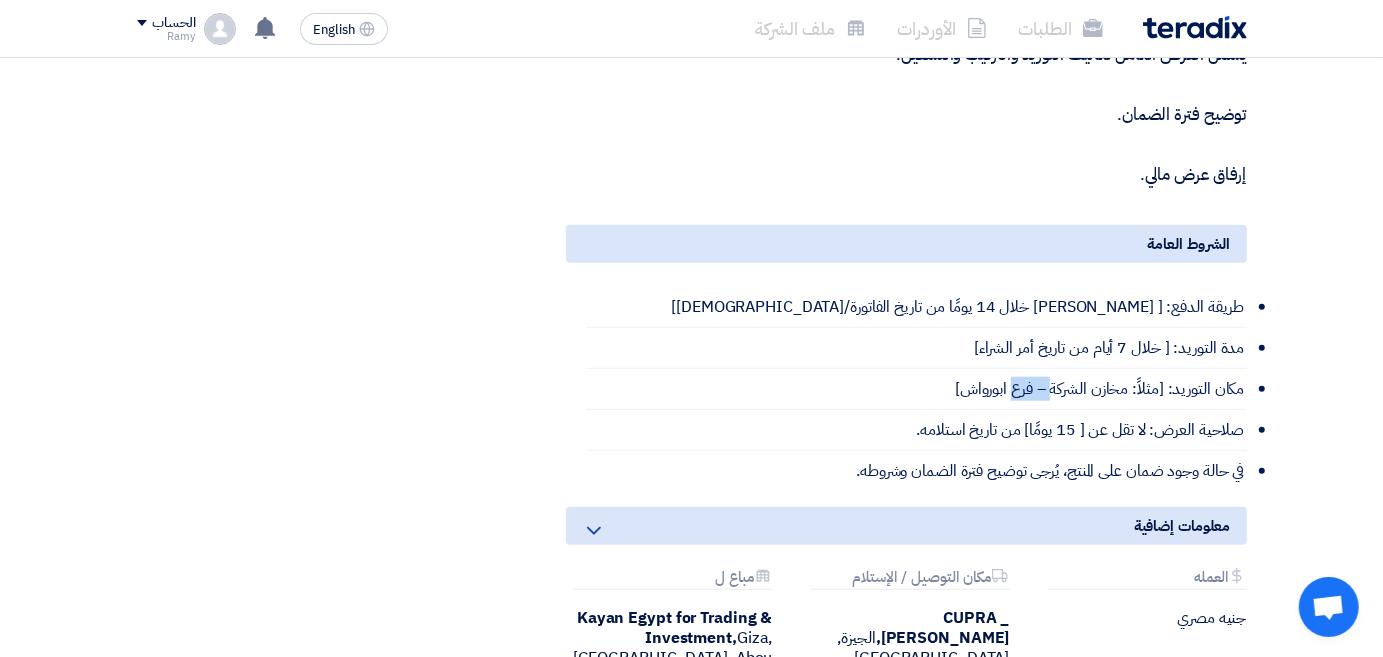 drag, startPoint x: 1046, startPoint y: 338, endPoint x: 988, endPoint y: 338, distance: 58 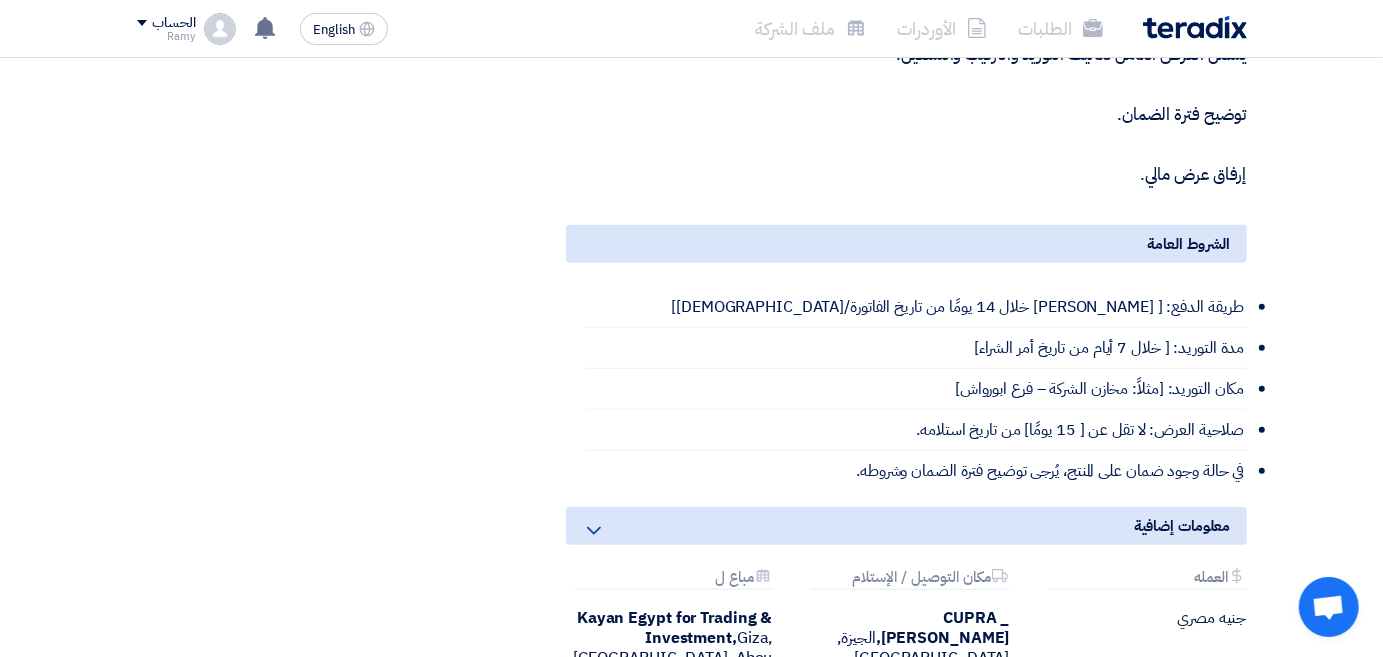 click on "صلاحية العرض: لا تقل عن [ 15 يومًا] من تاريخ استلامه." 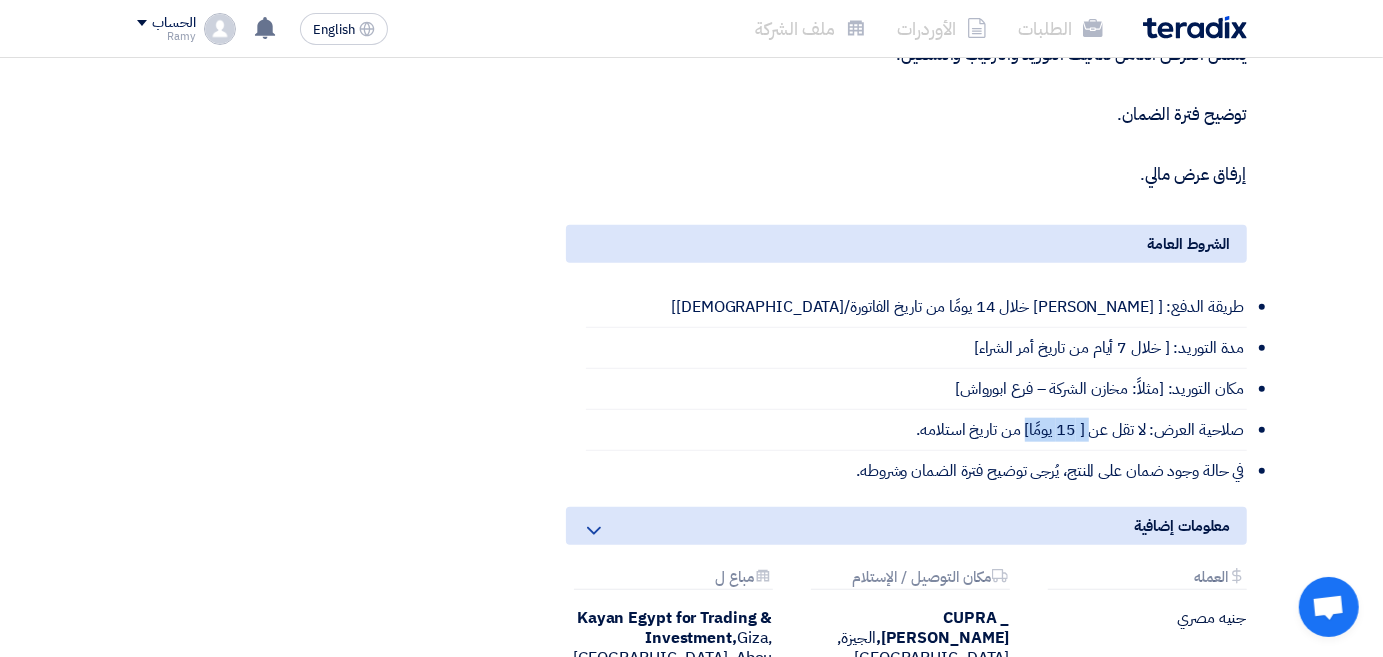 drag, startPoint x: 1089, startPoint y: 374, endPoint x: 1021, endPoint y: 379, distance: 68.18358 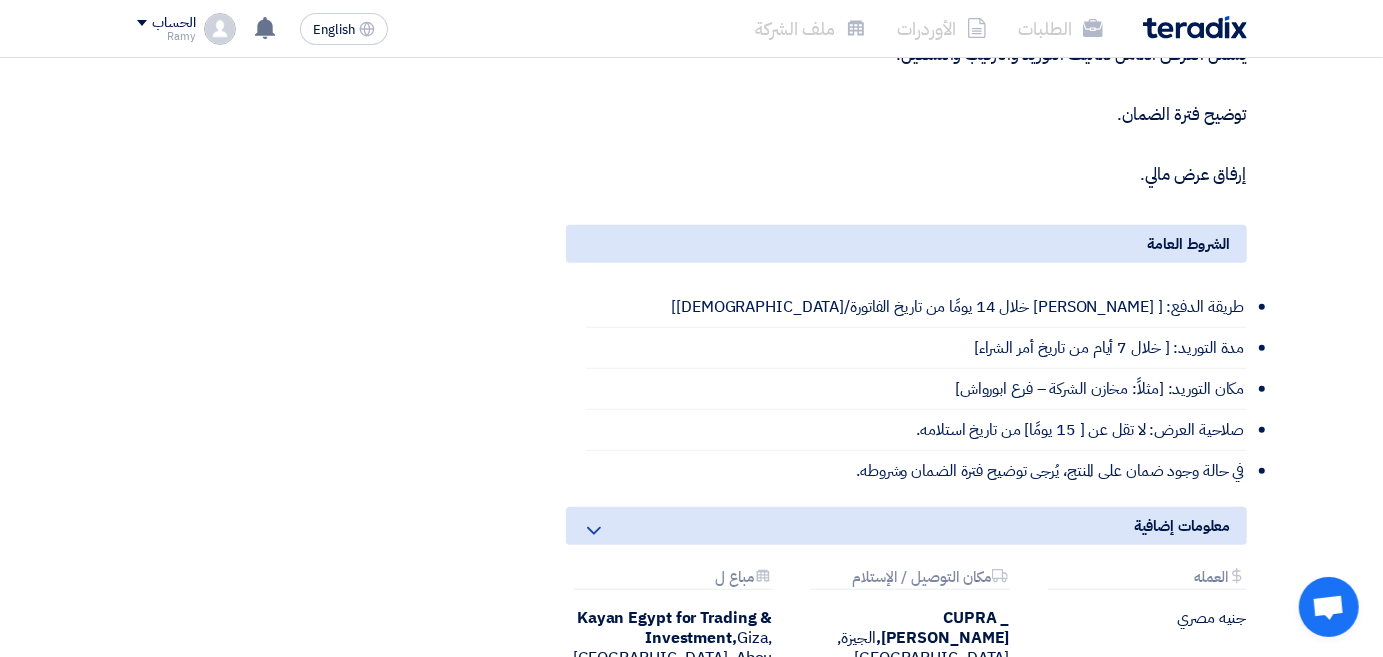drag, startPoint x: 1074, startPoint y: 429, endPoint x: 1006, endPoint y: 429, distance: 68 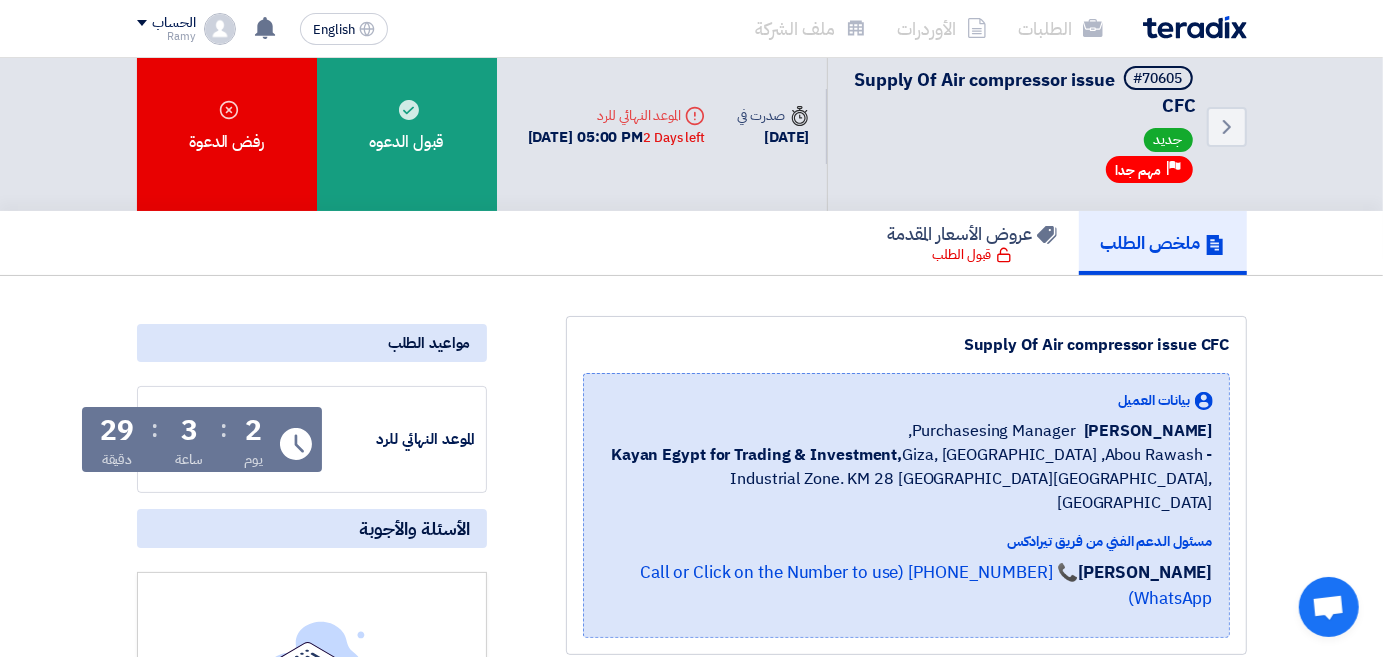 scroll, scrollTop: 0, scrollLeft: 0, axis: both 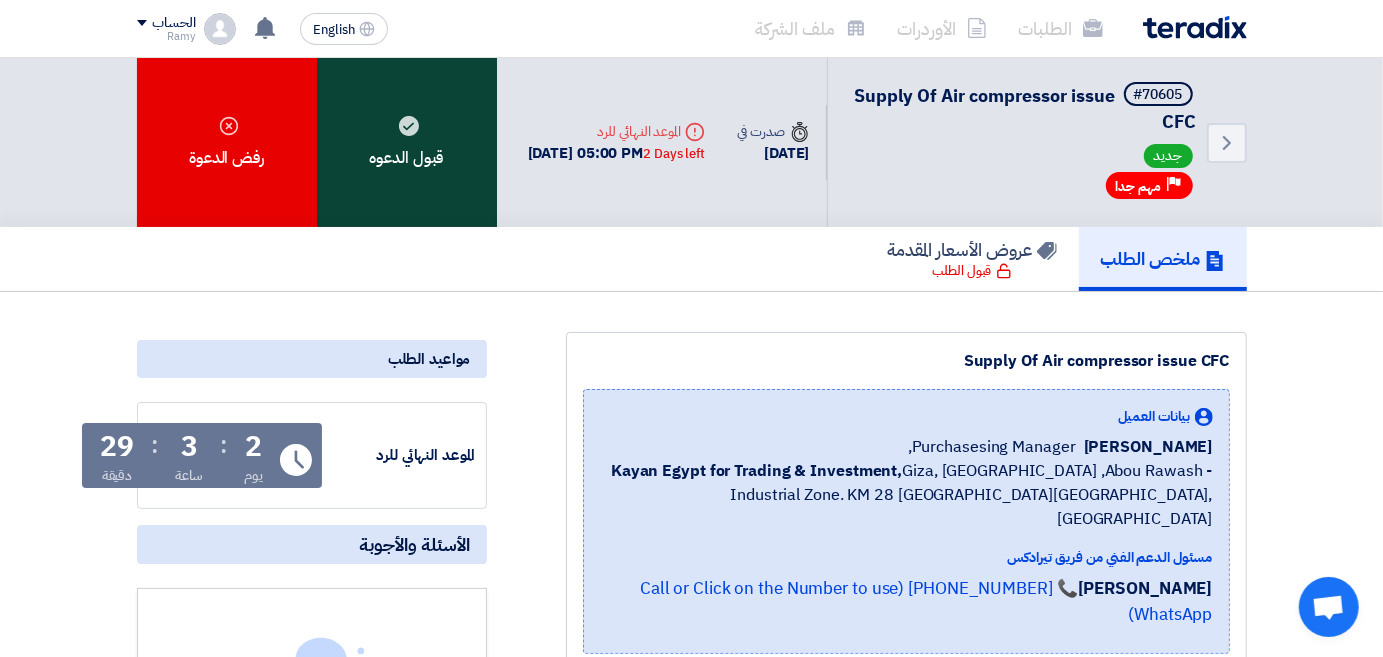 click on "قبول الدعوه" 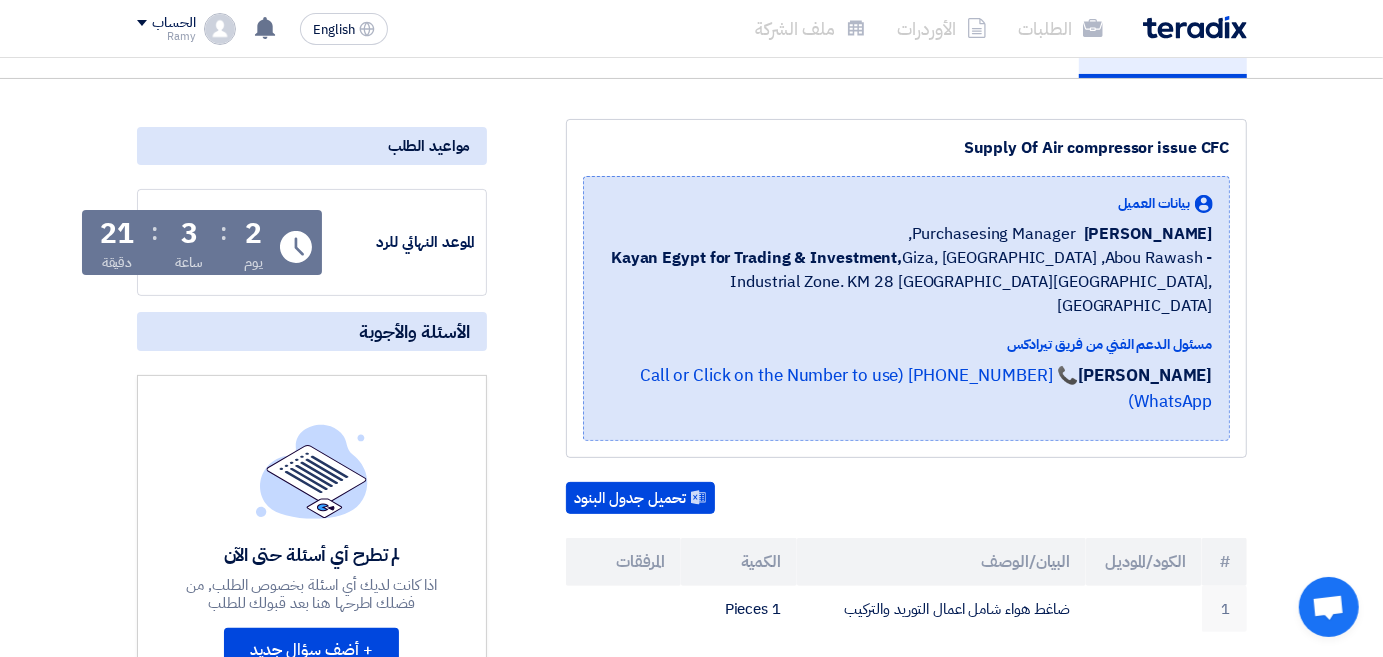 scroll, scrollTop: 300, scrollLeft: 0, axis: vertical 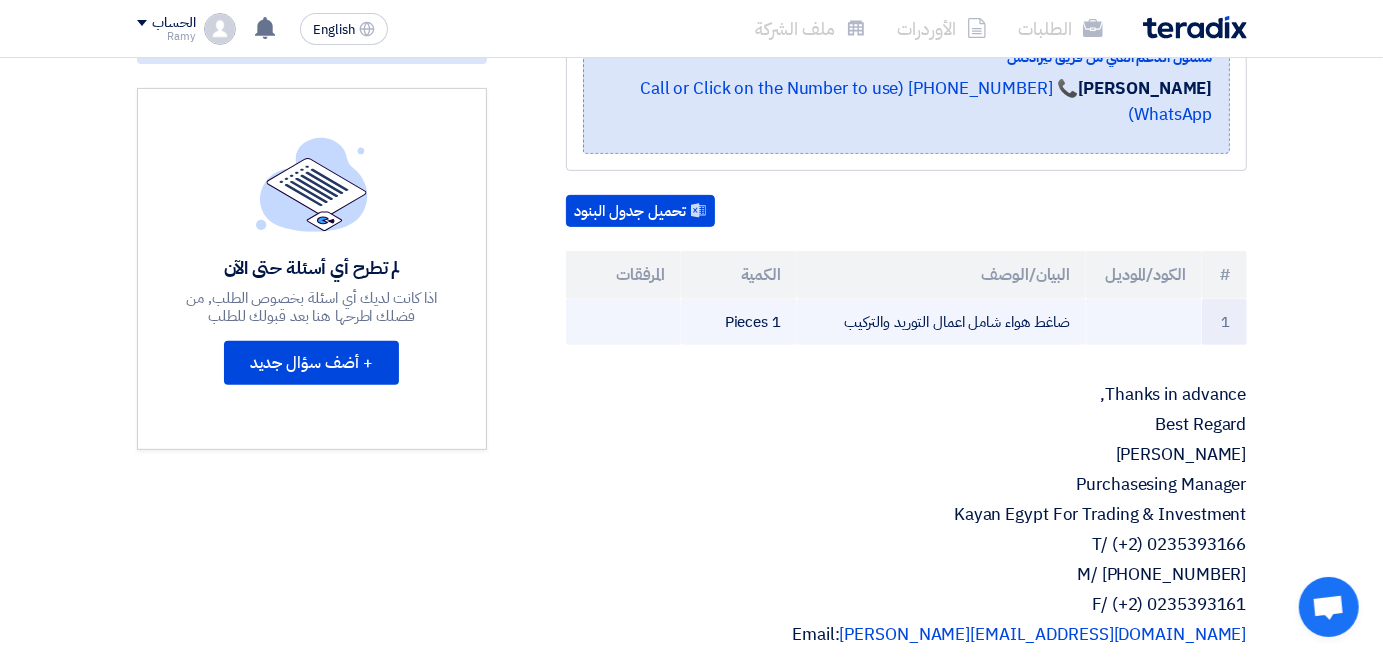 click on "ضاغط هواء شامل اعمال التوريد والتركيب" 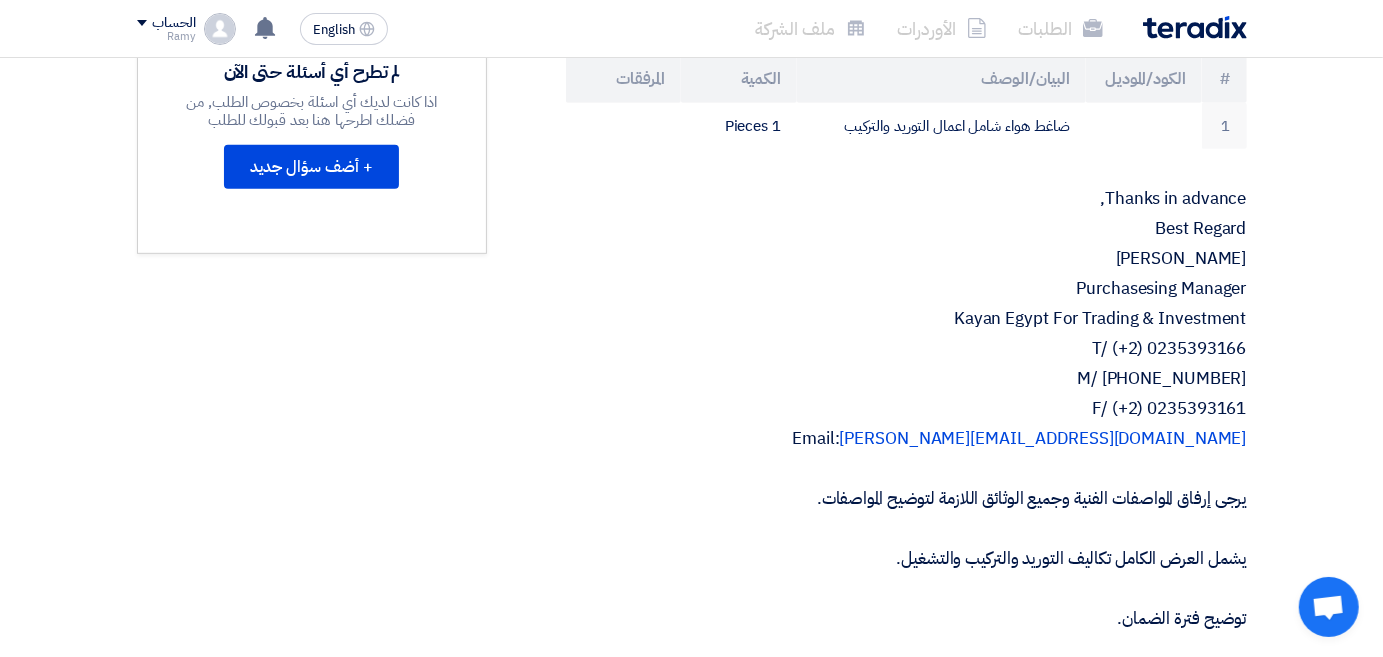 scroll, scrollTop: 700, scrollLeft: 0, axis: vertical 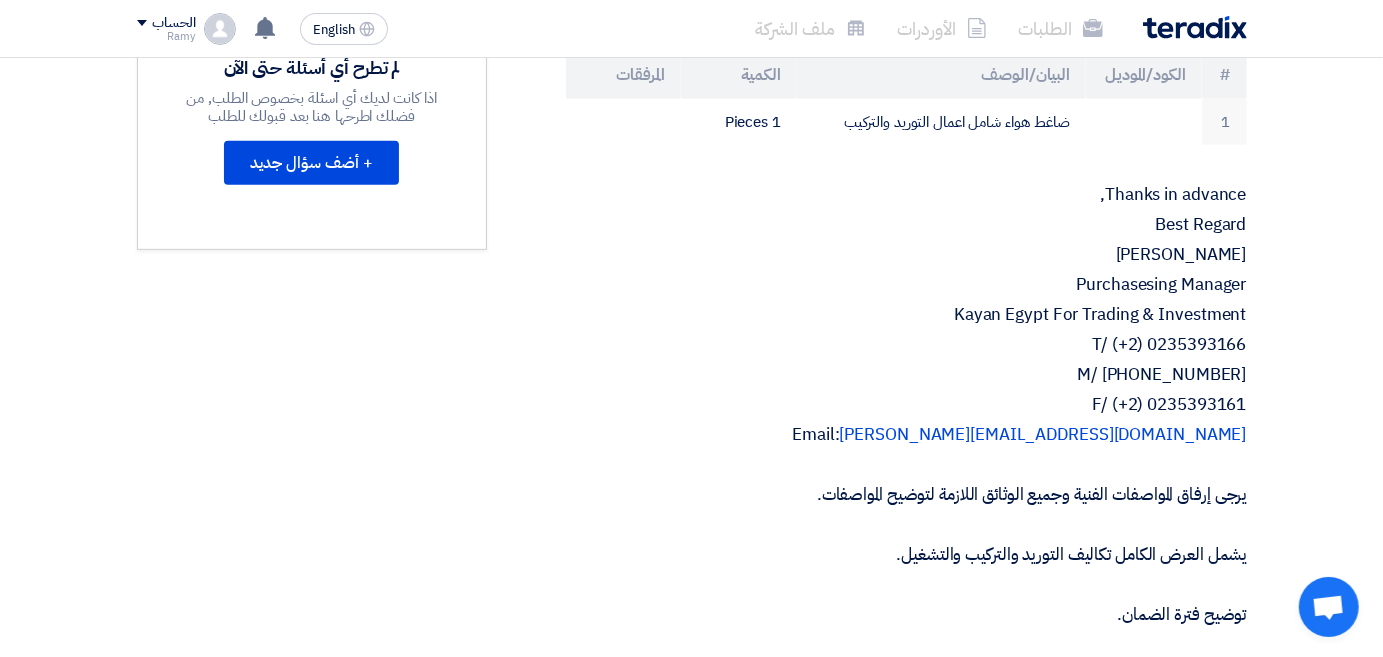 click on "T/ (+2) 0235393166" 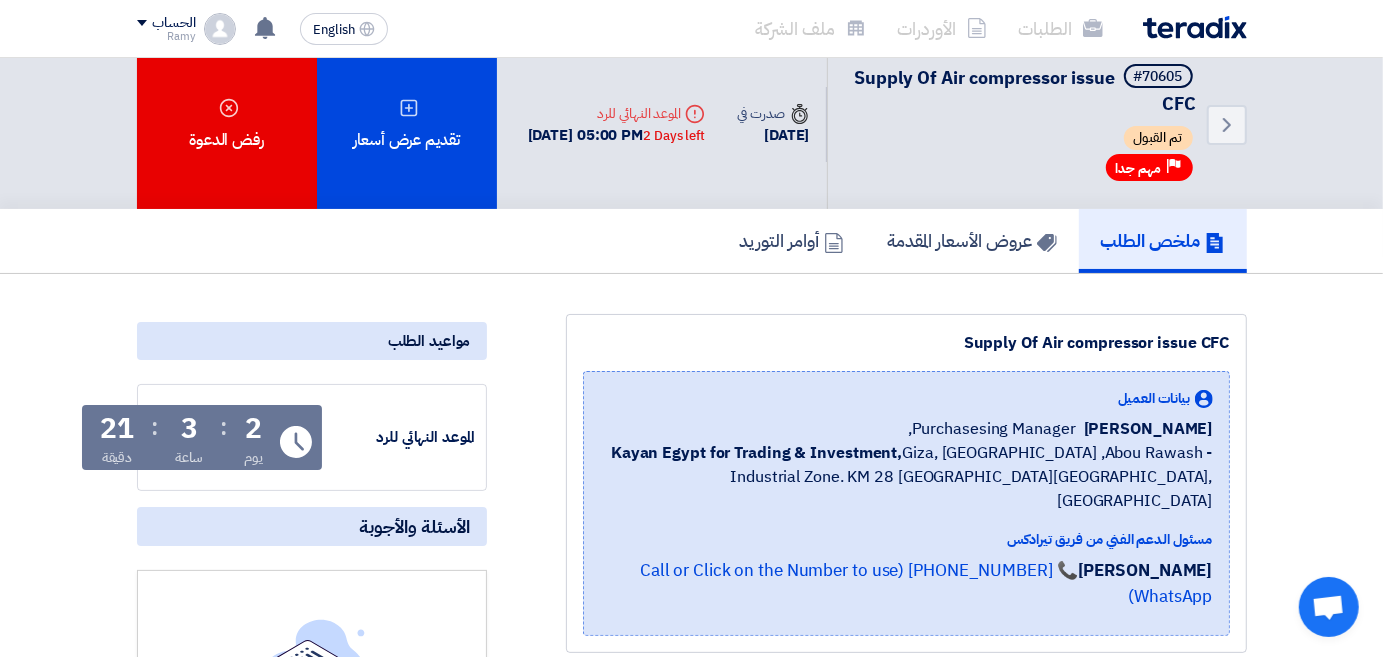 scroll, scrollTop: 0, scrollLeft: 0, axis: both 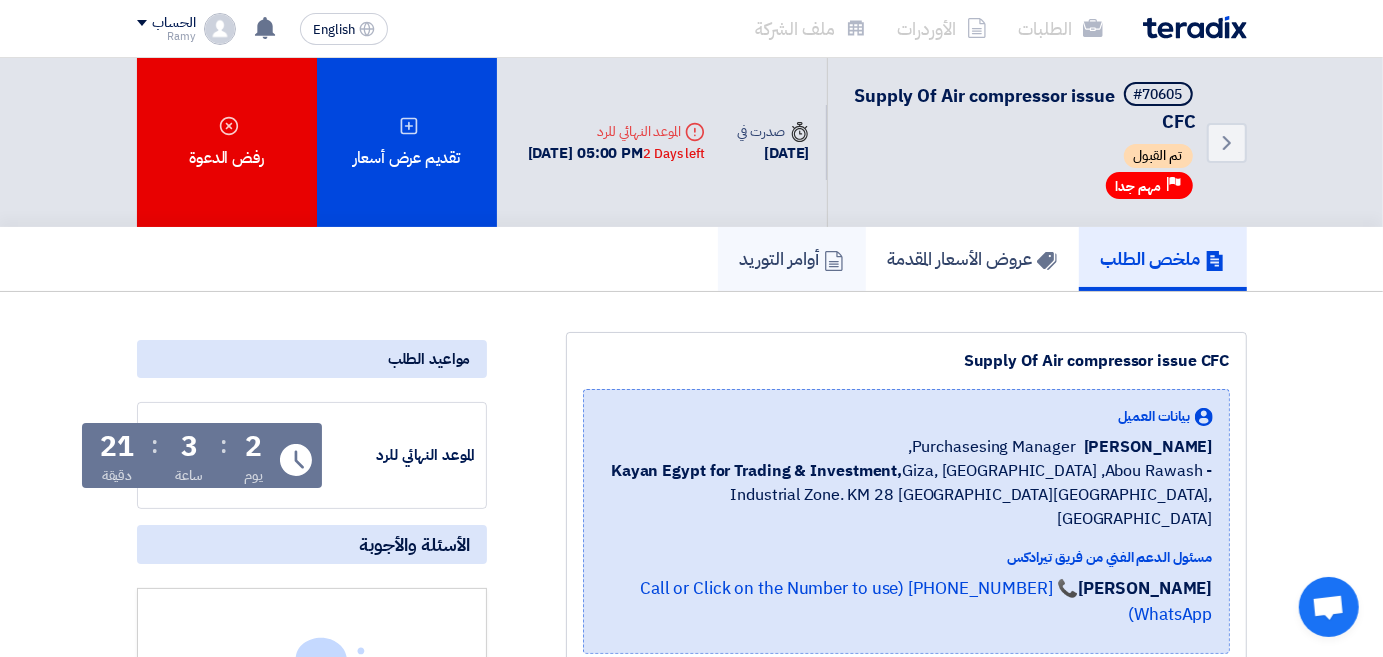 click on "أوامر التوريد" 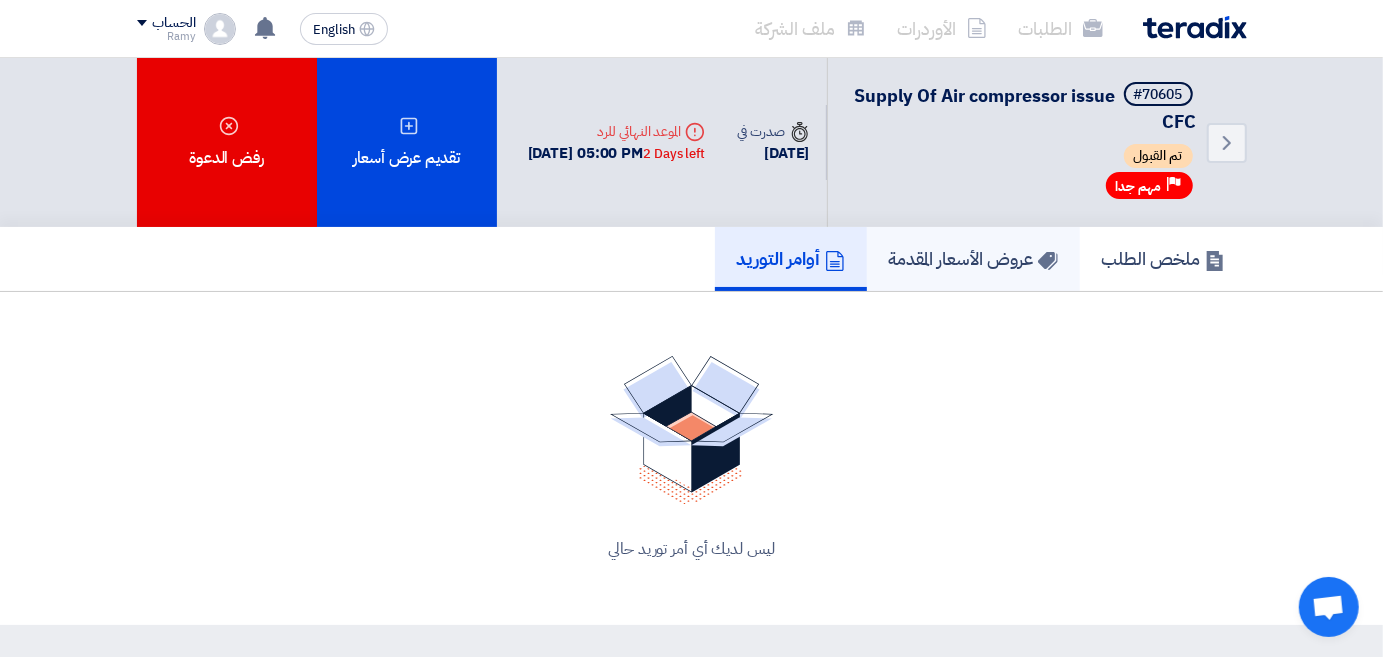 click on "عروض الأسعار المقدمة" 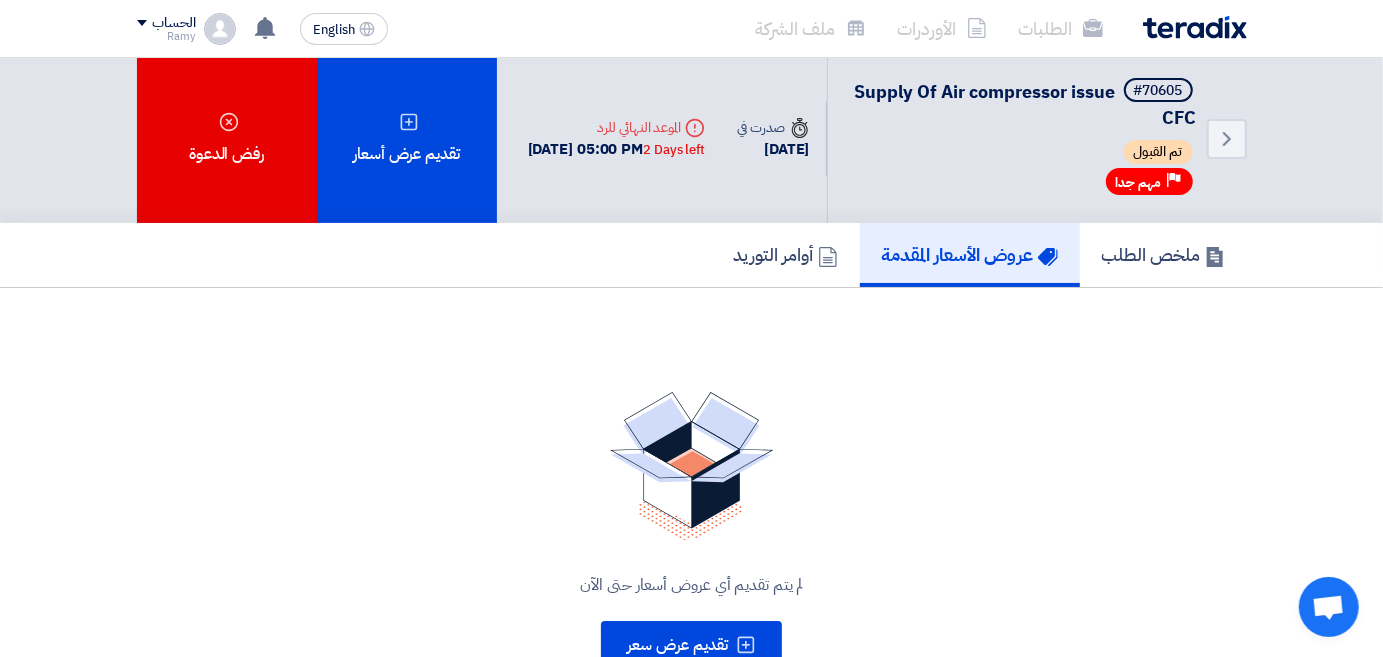 scroll, scrollTop: 0, scrollLeft: 0, axis: both 